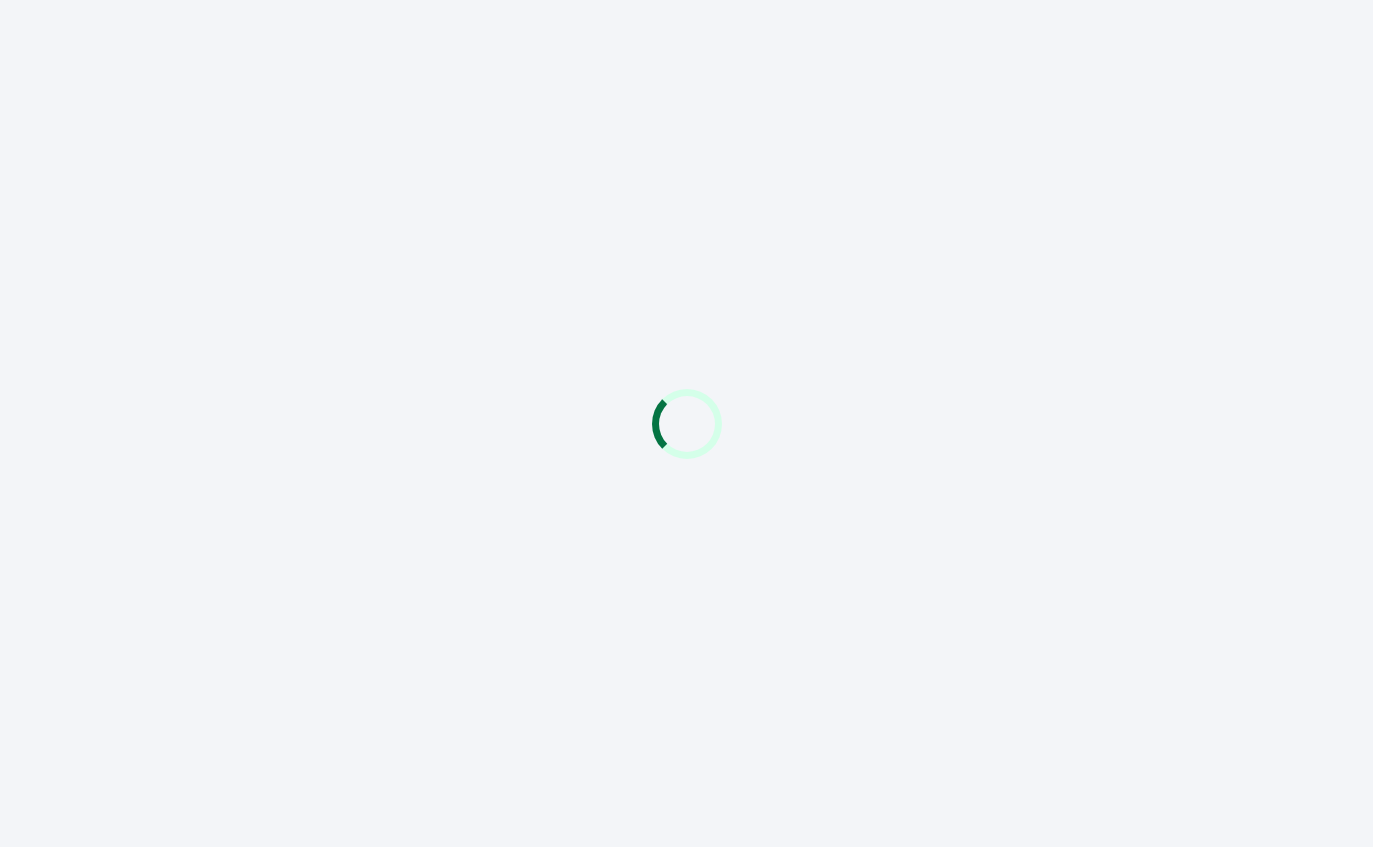 scroll, scrollTop: 0, scrollLeft: 0, axis: both 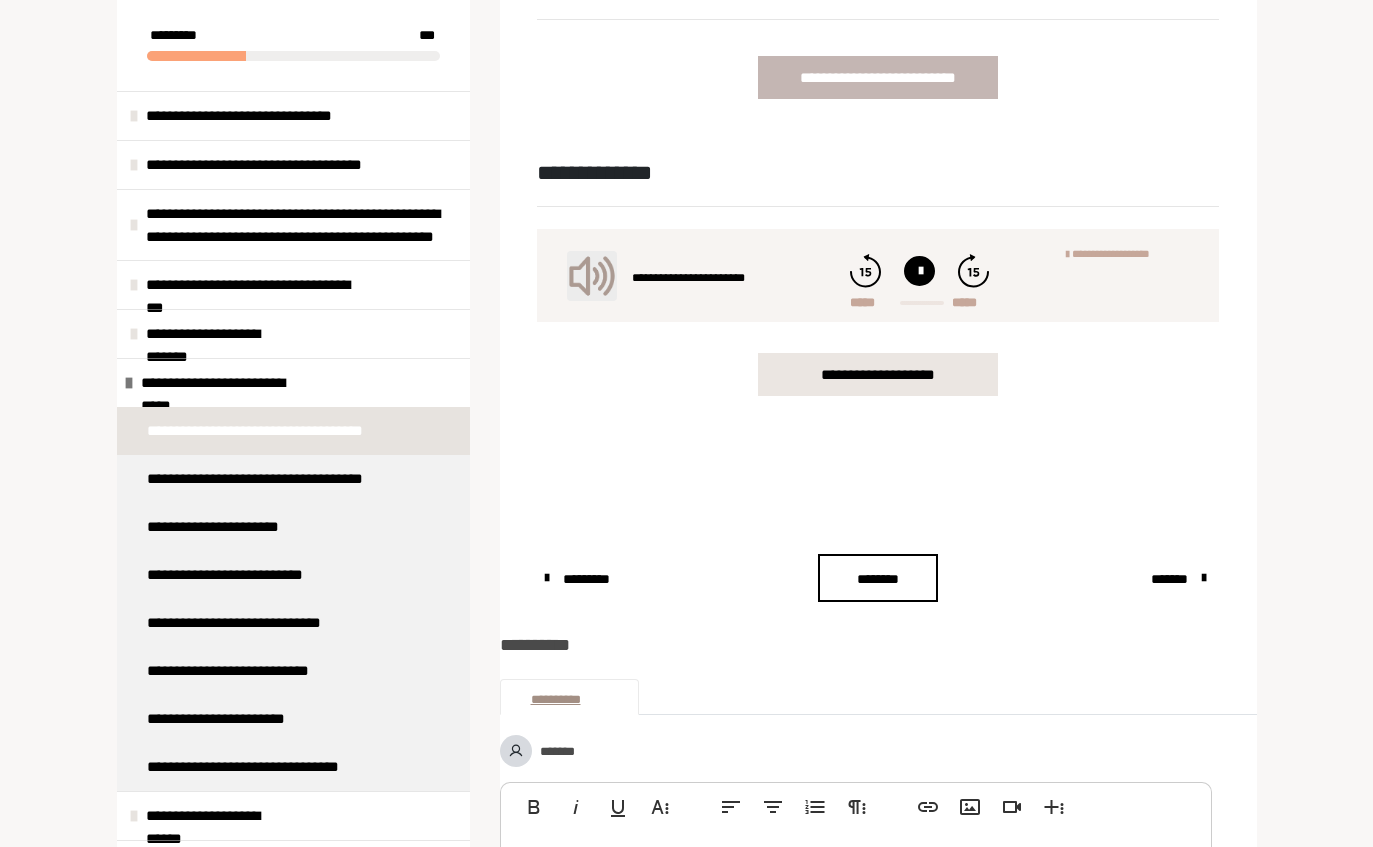 click on "********" at bounding box center (878, 579) 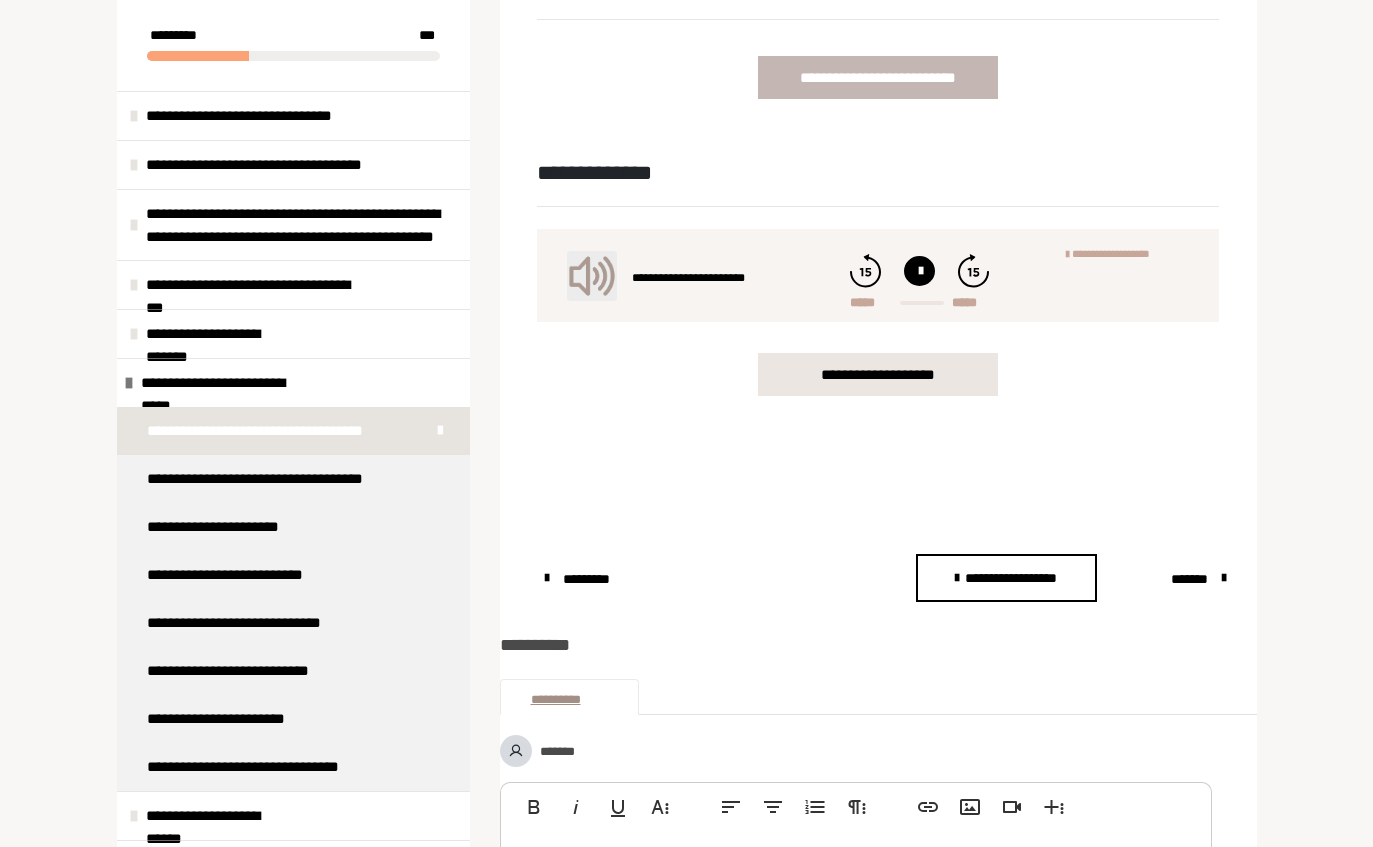 click on "*******" at bounding box center (1197, 578) 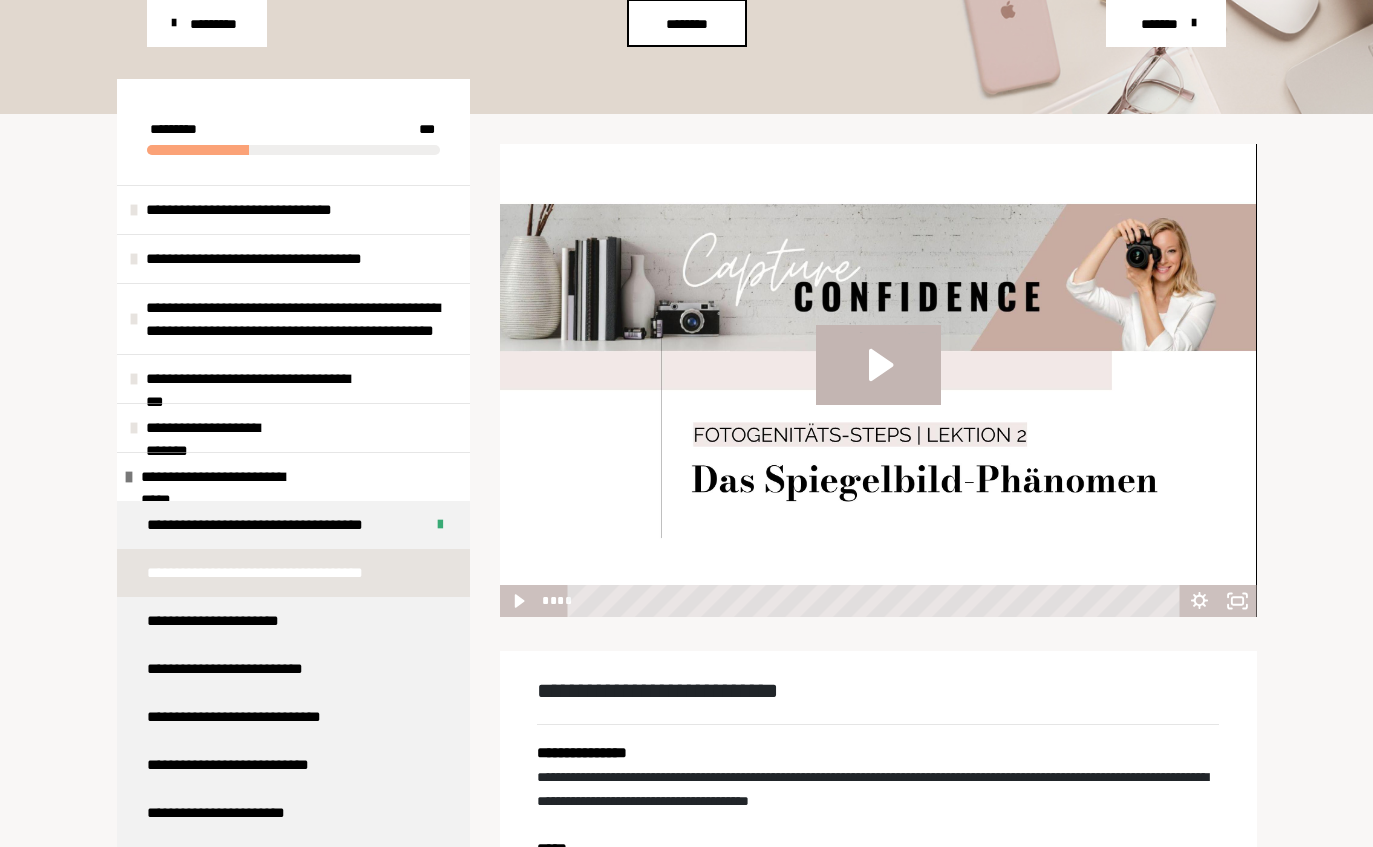 scroll, scrollTop: 184, scrollLeft: 0, axis: vertical 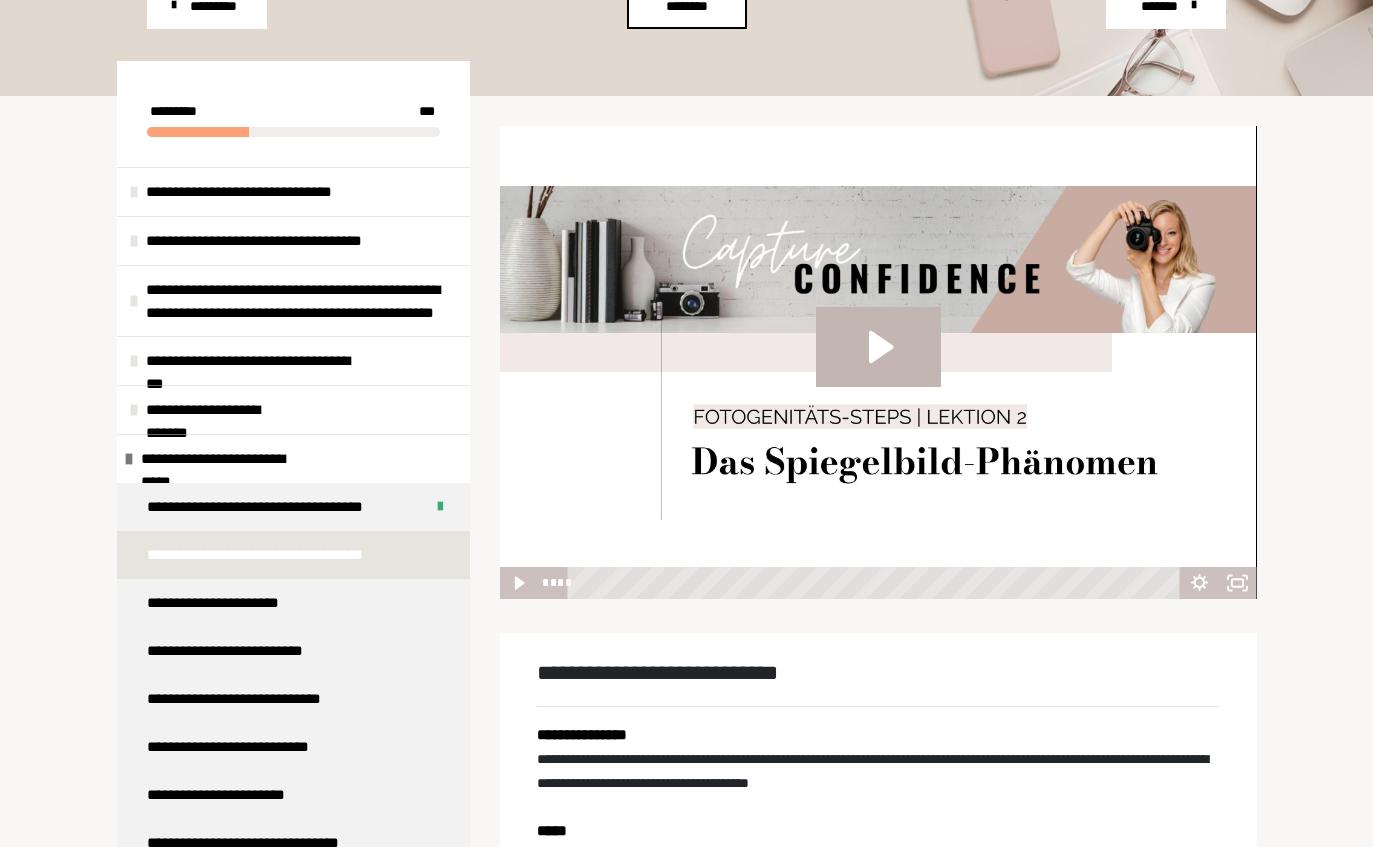 click 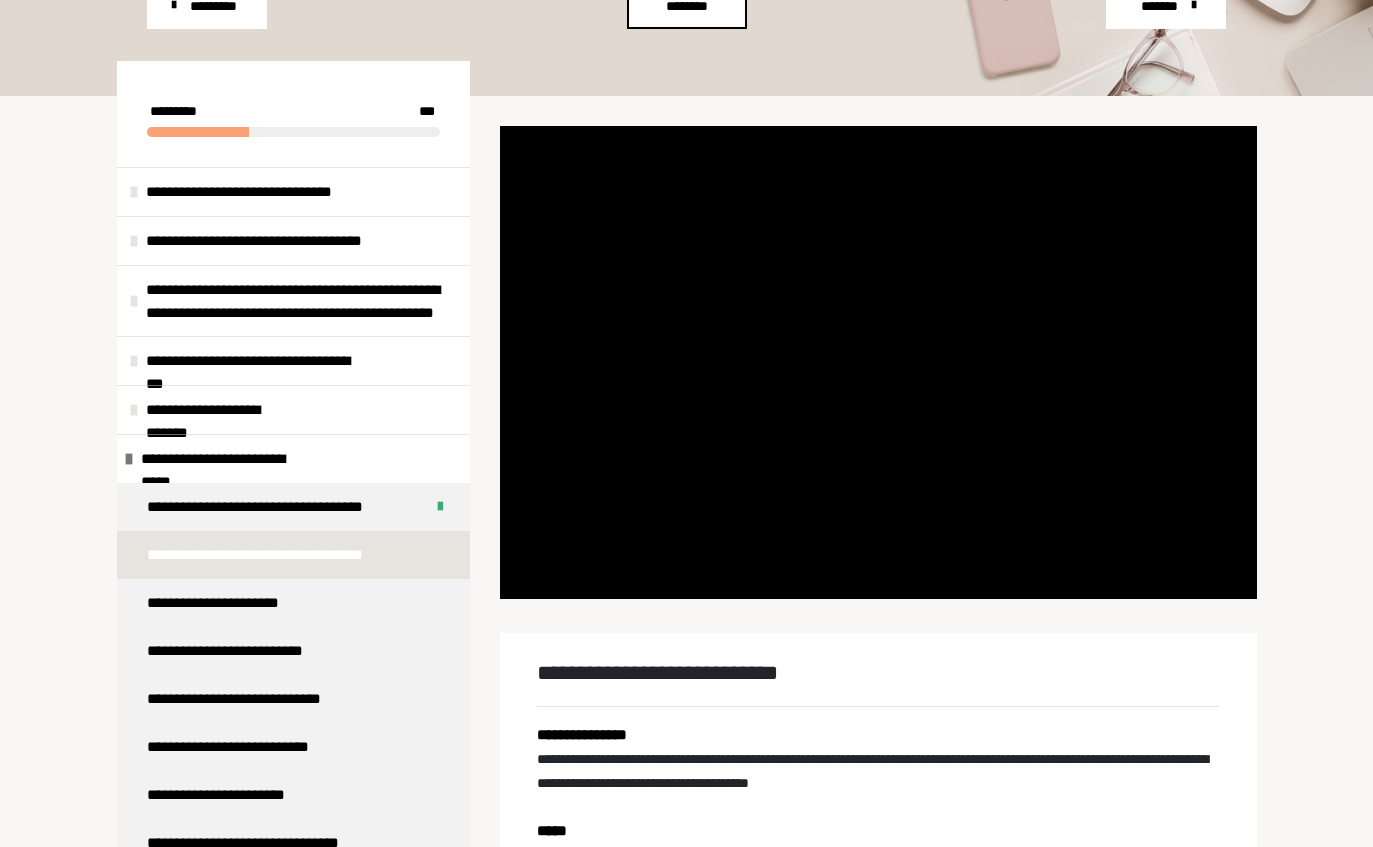 click at bounding box center [878, 362] 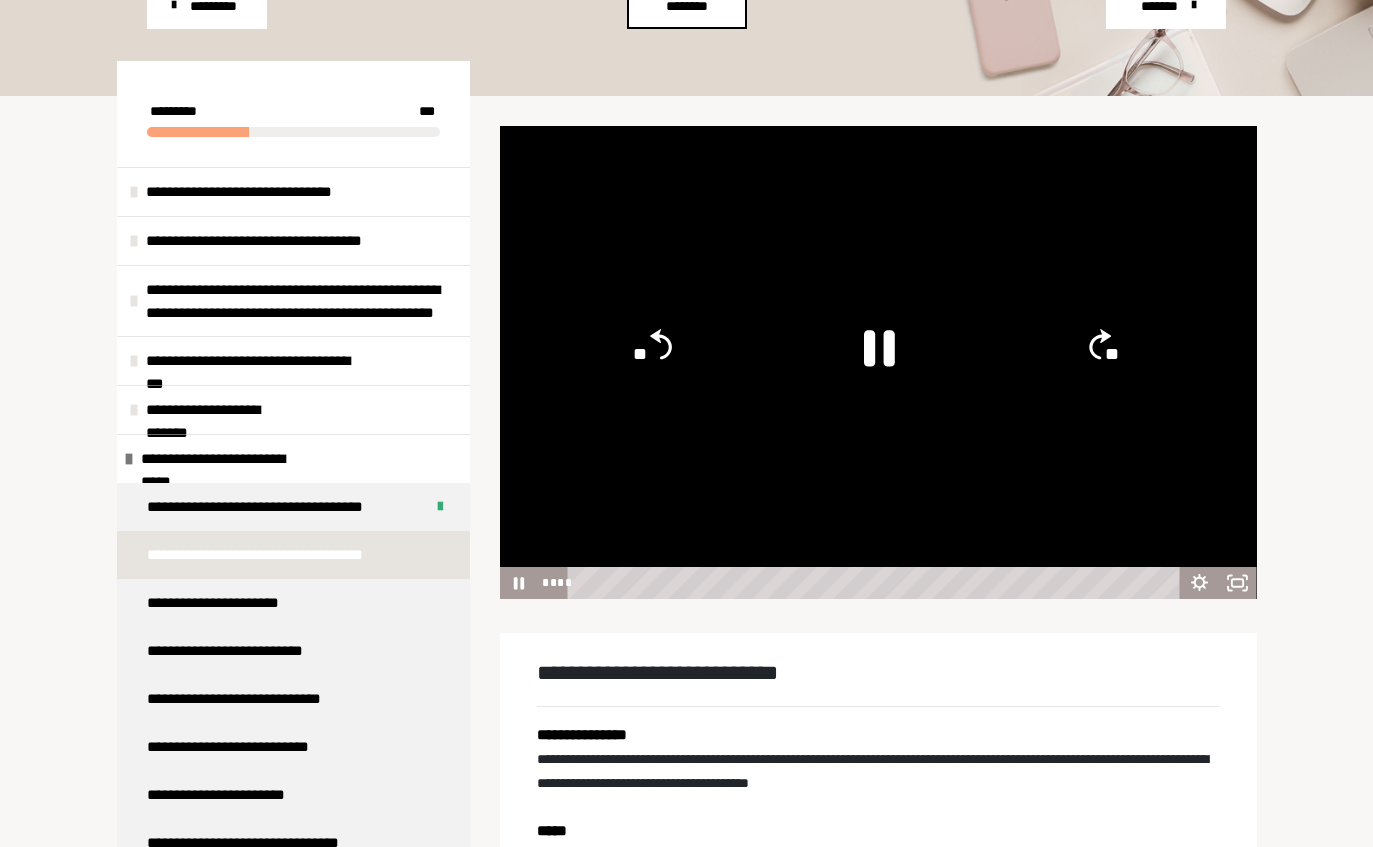 click 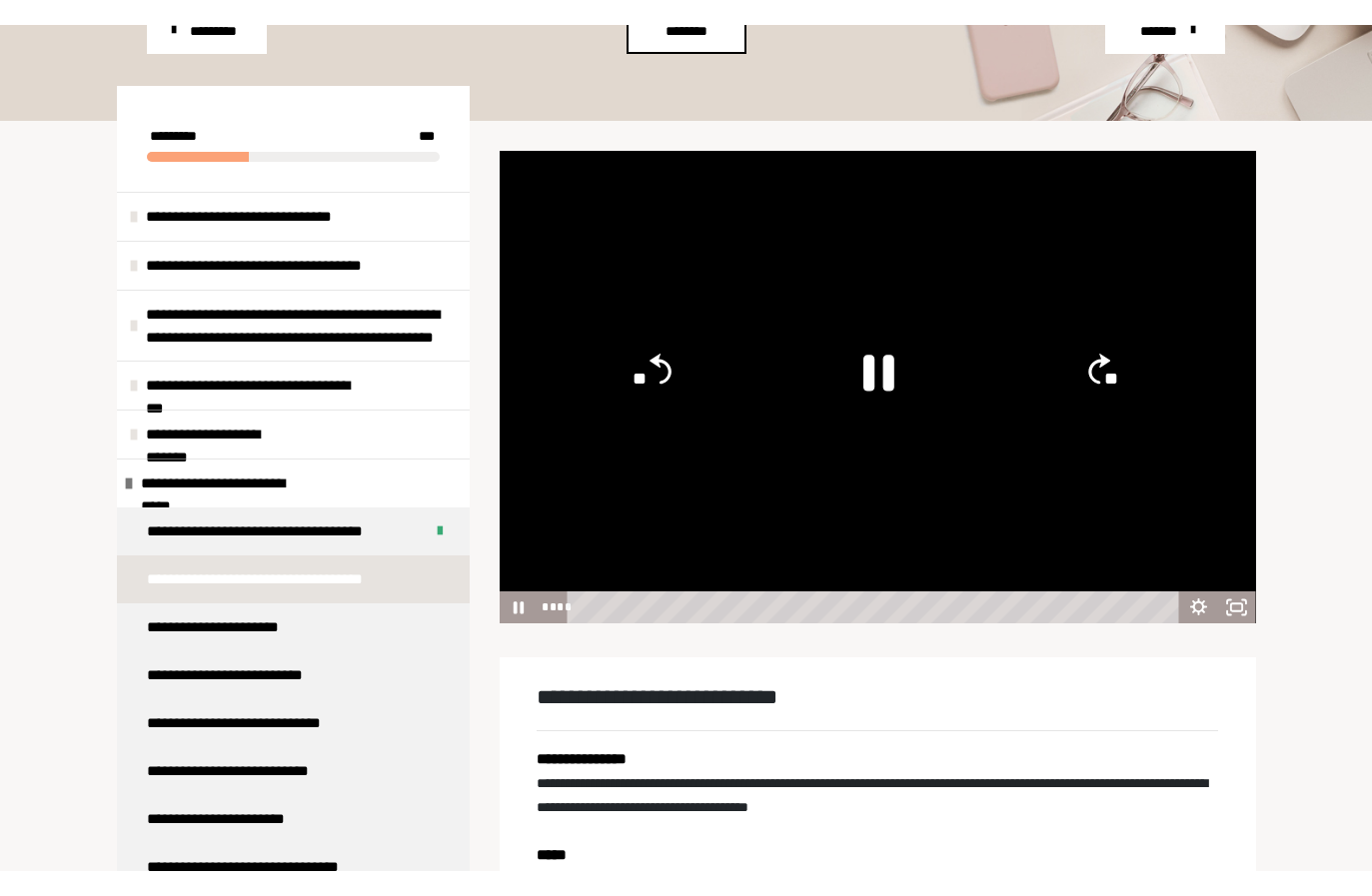 scroll, scrollTop: 24, scrollLeft: 0, axis: vertical 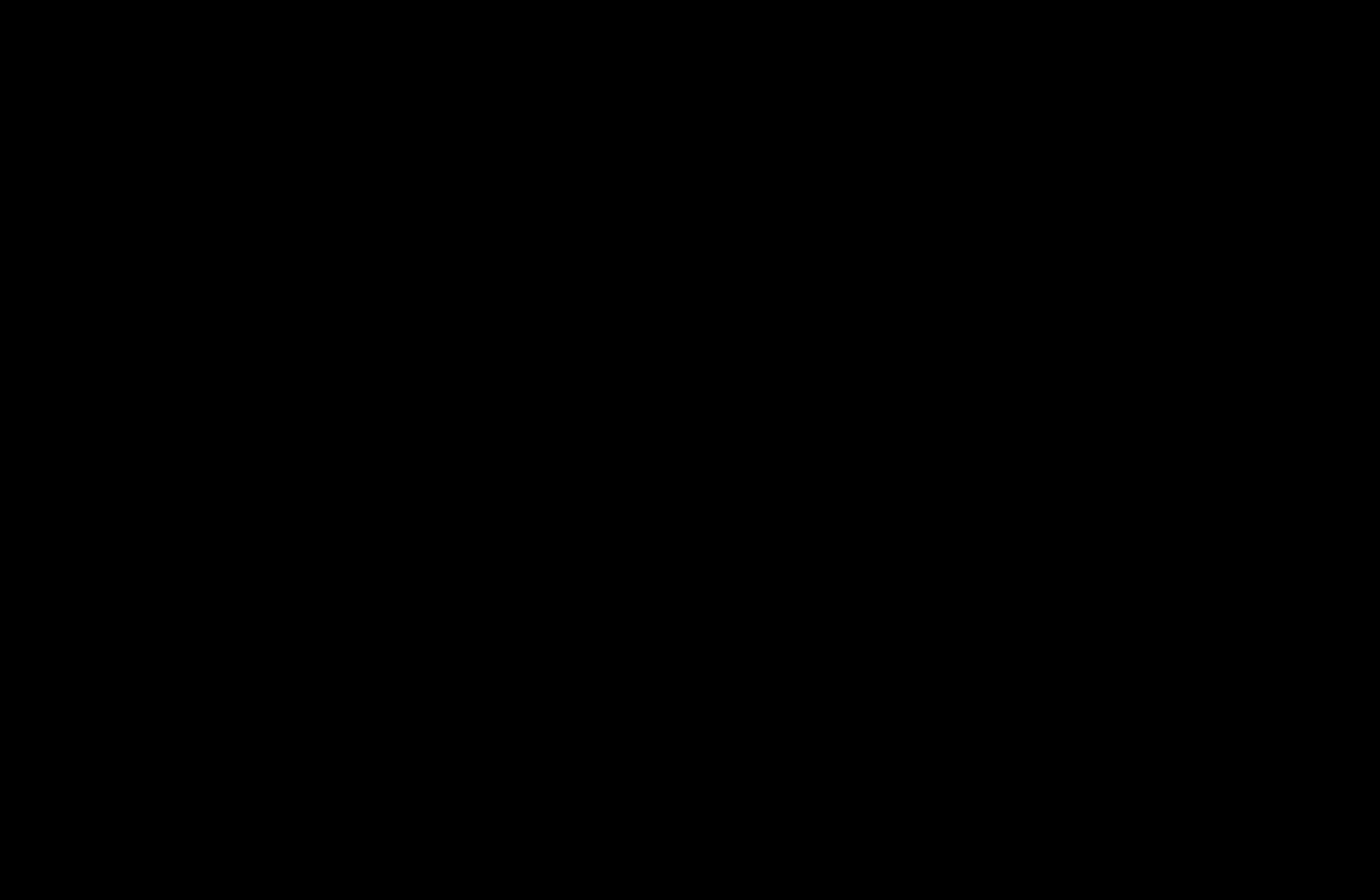 click at bounding box center (686, 448) 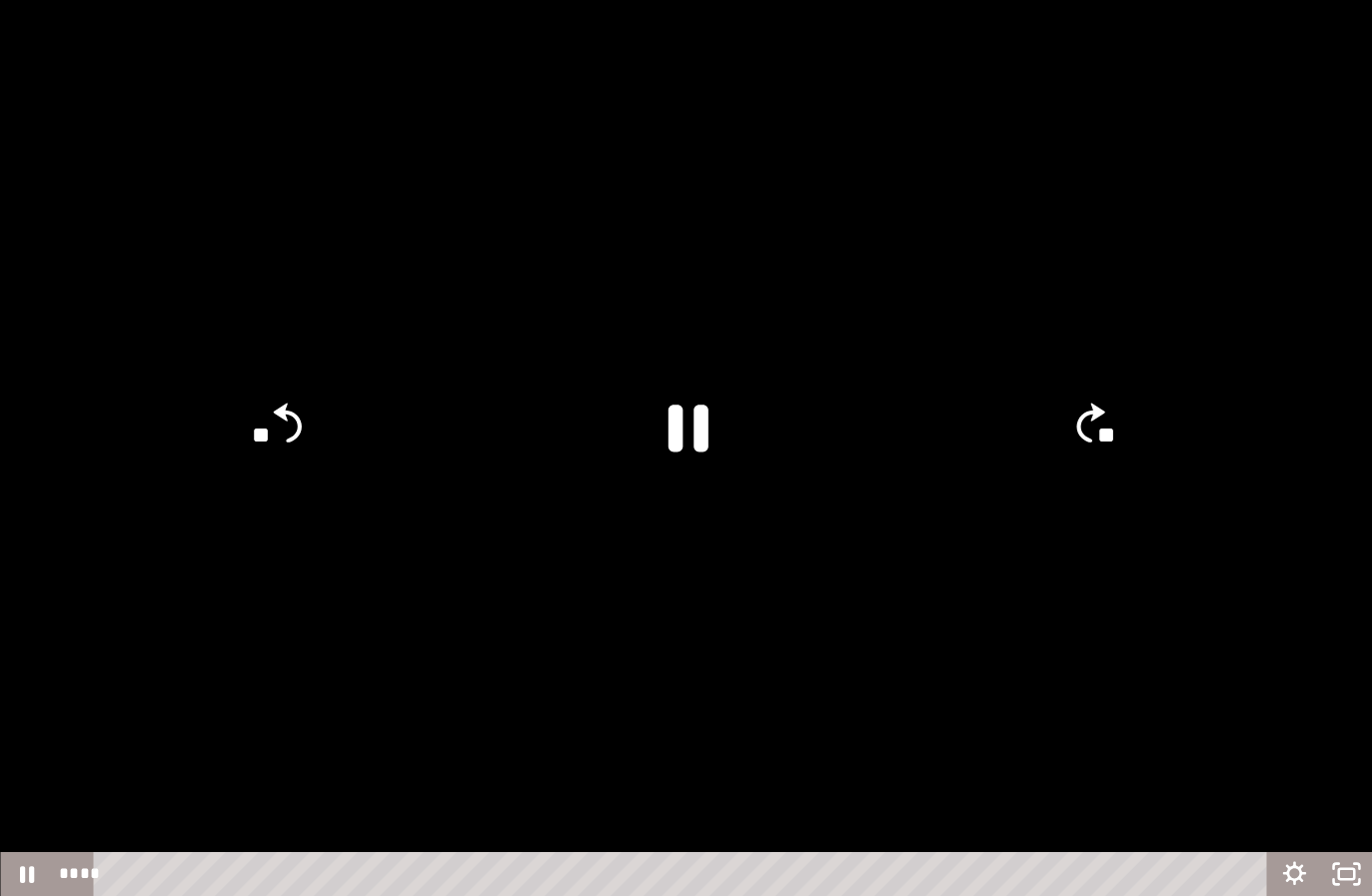 click 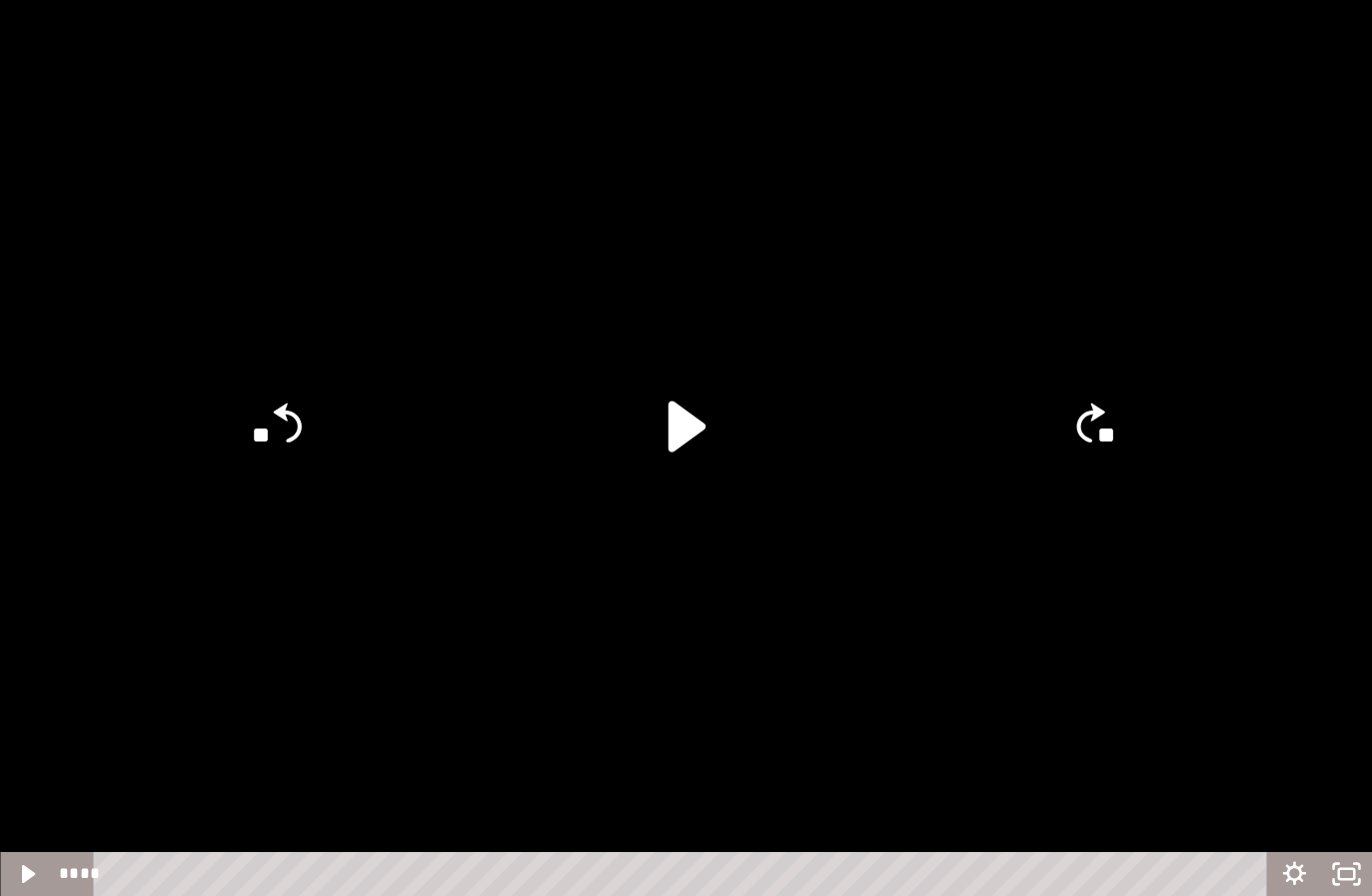 click 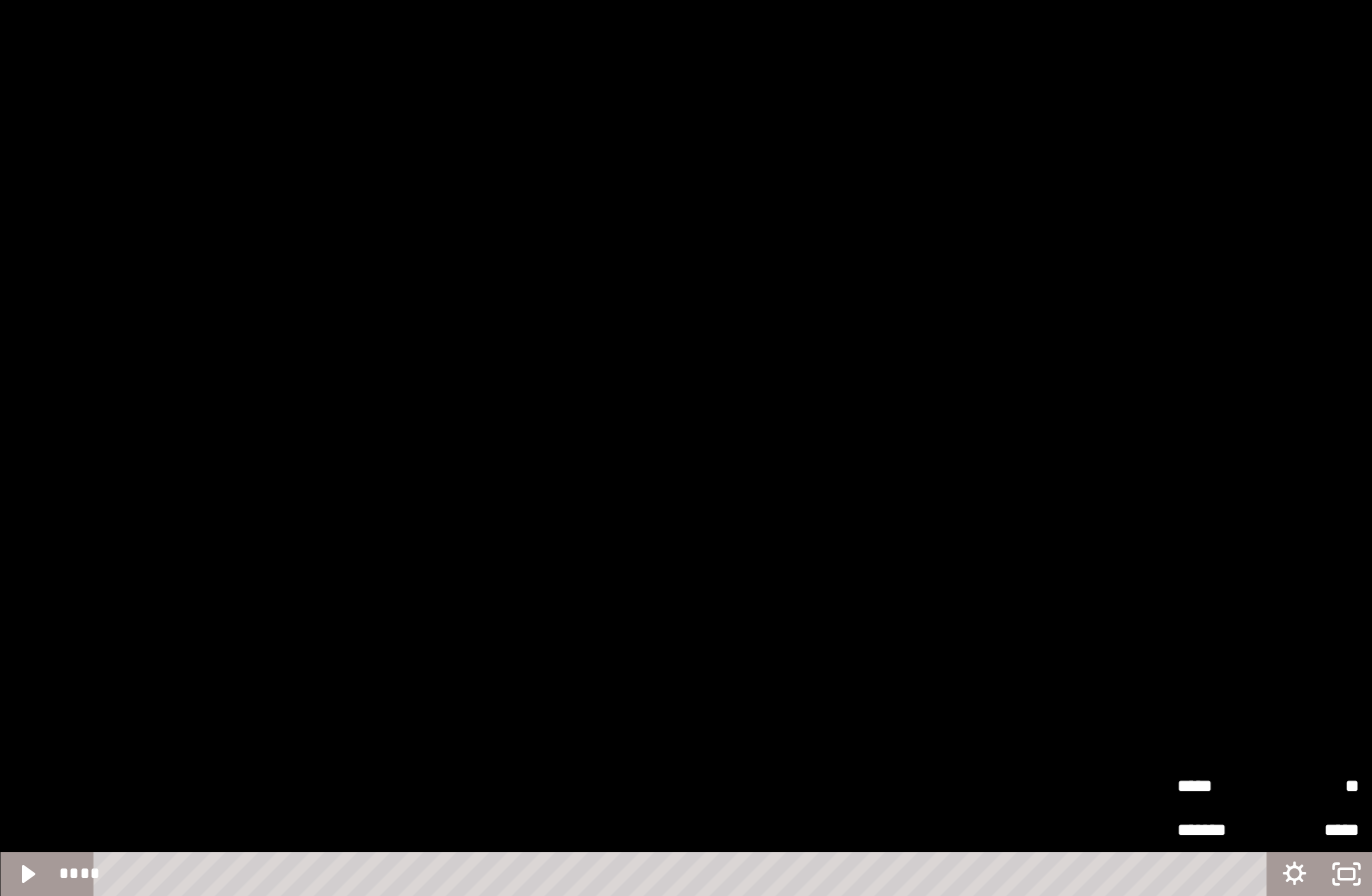 click on "*****" at bounding box center (1222, 786) 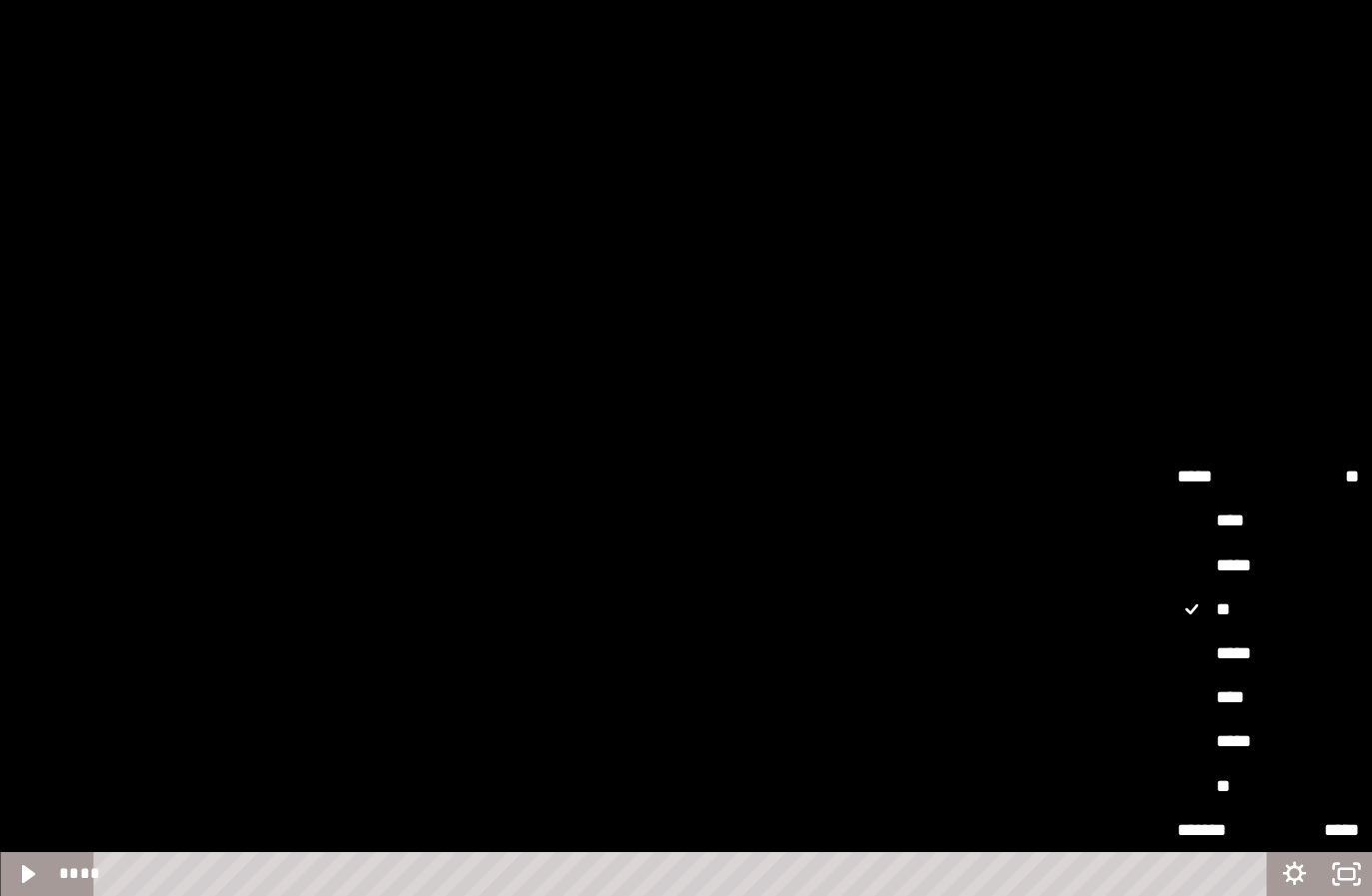 click on "*****" at bounding box center [1268, 741] 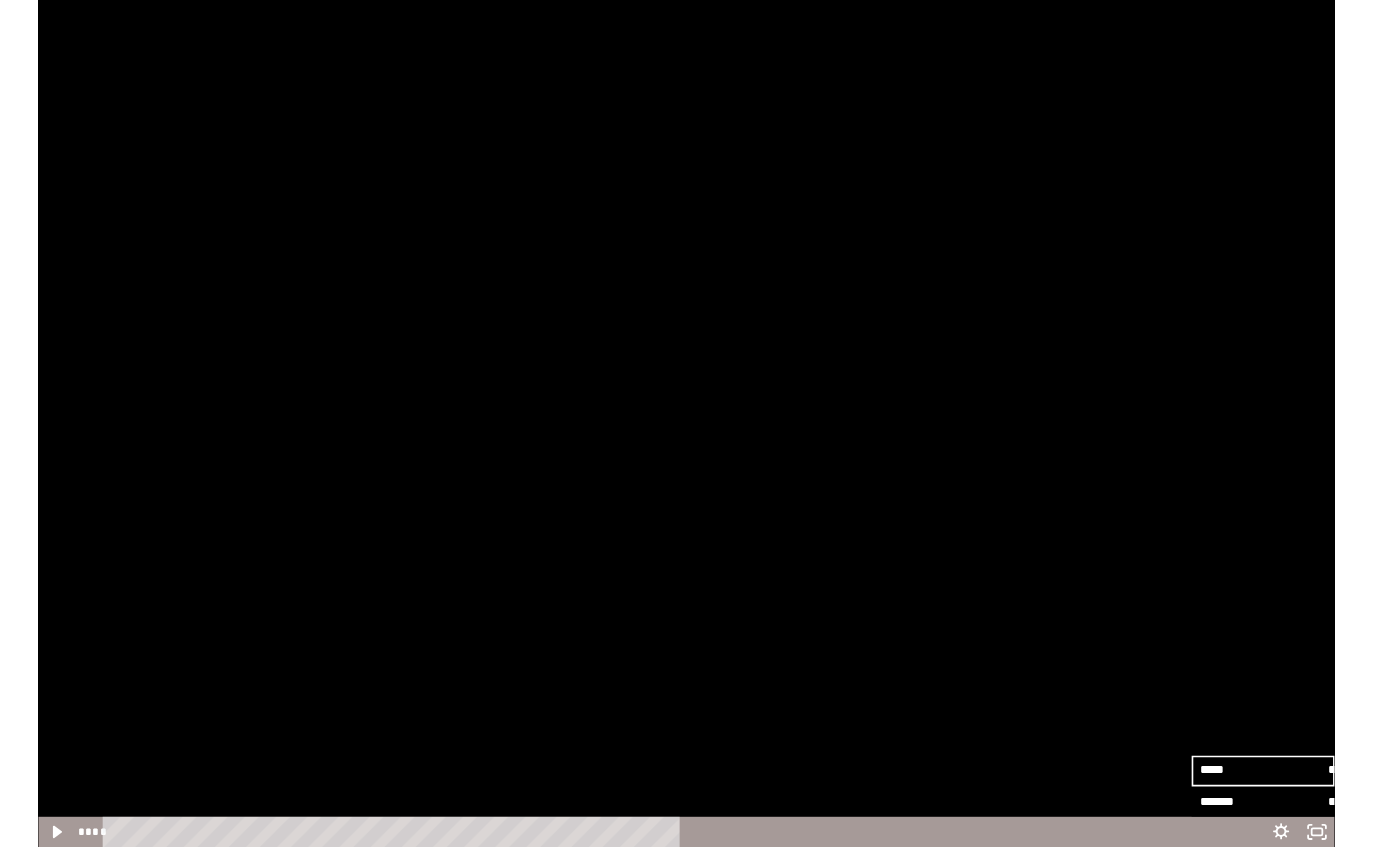 scroll, scrollTop: 184, scrollLeft: 0, axis: vertical 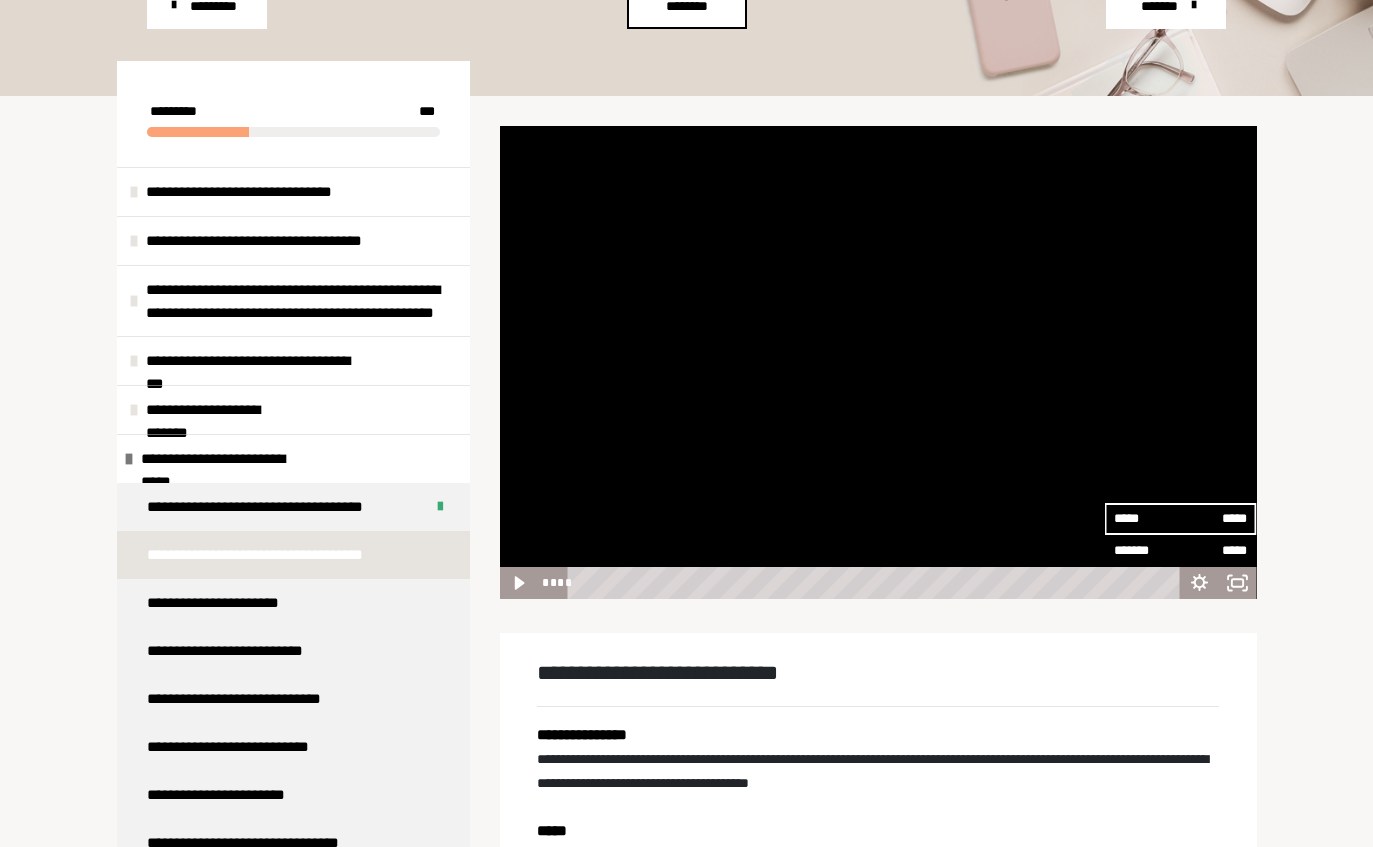 click 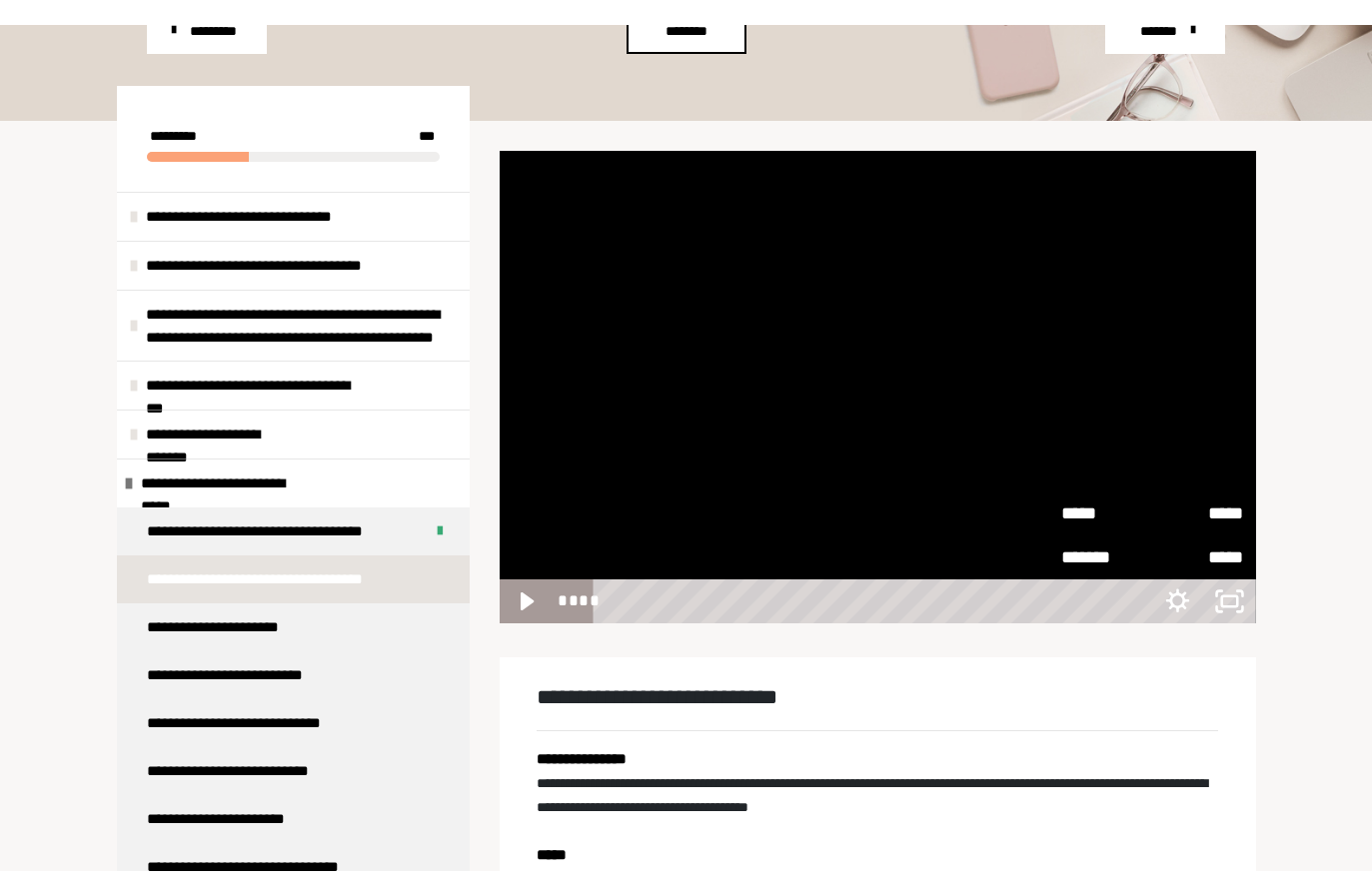 scroll, scrollTop: 24, scrollLeft: 0, axis: vertical 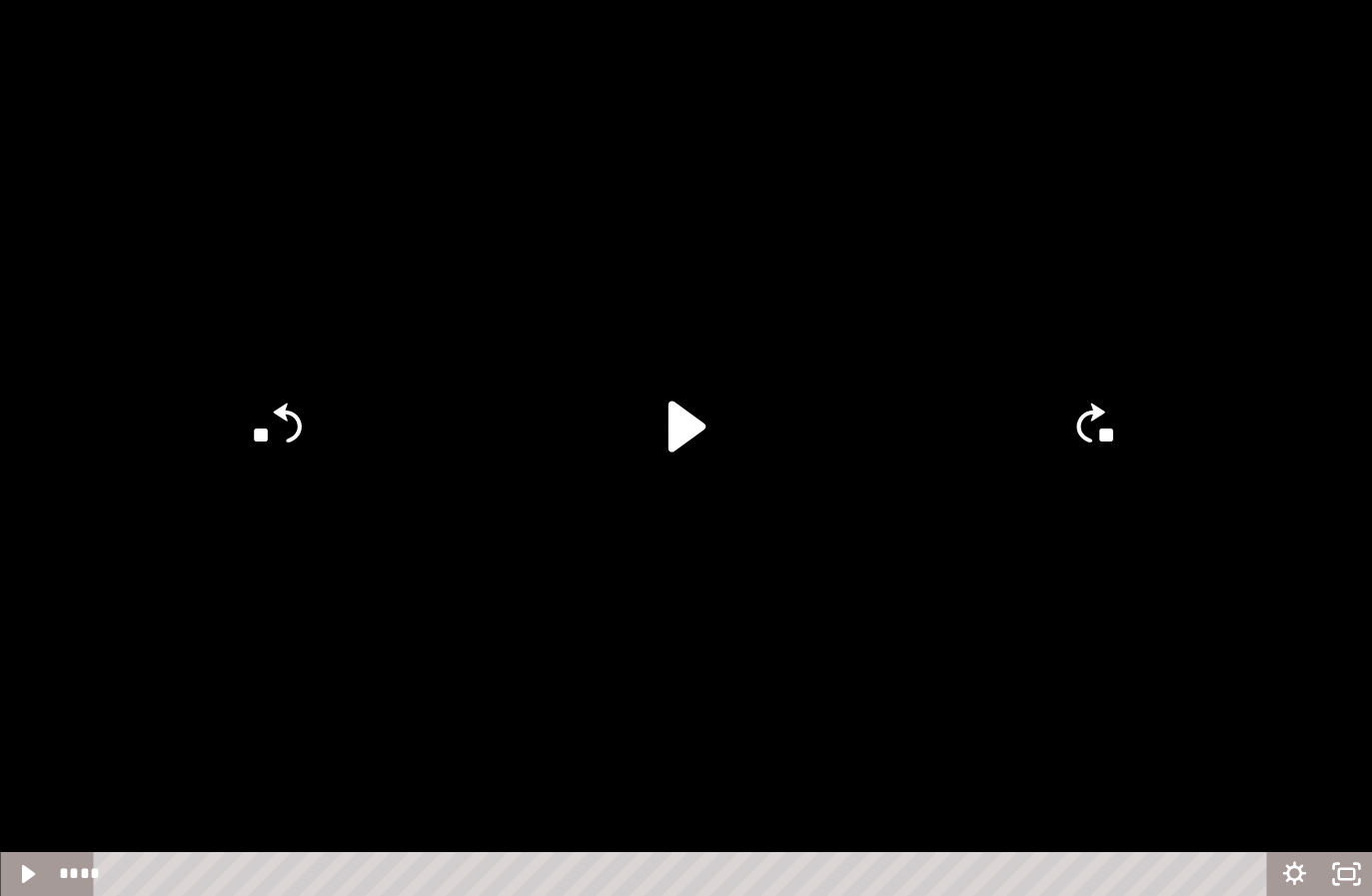 click 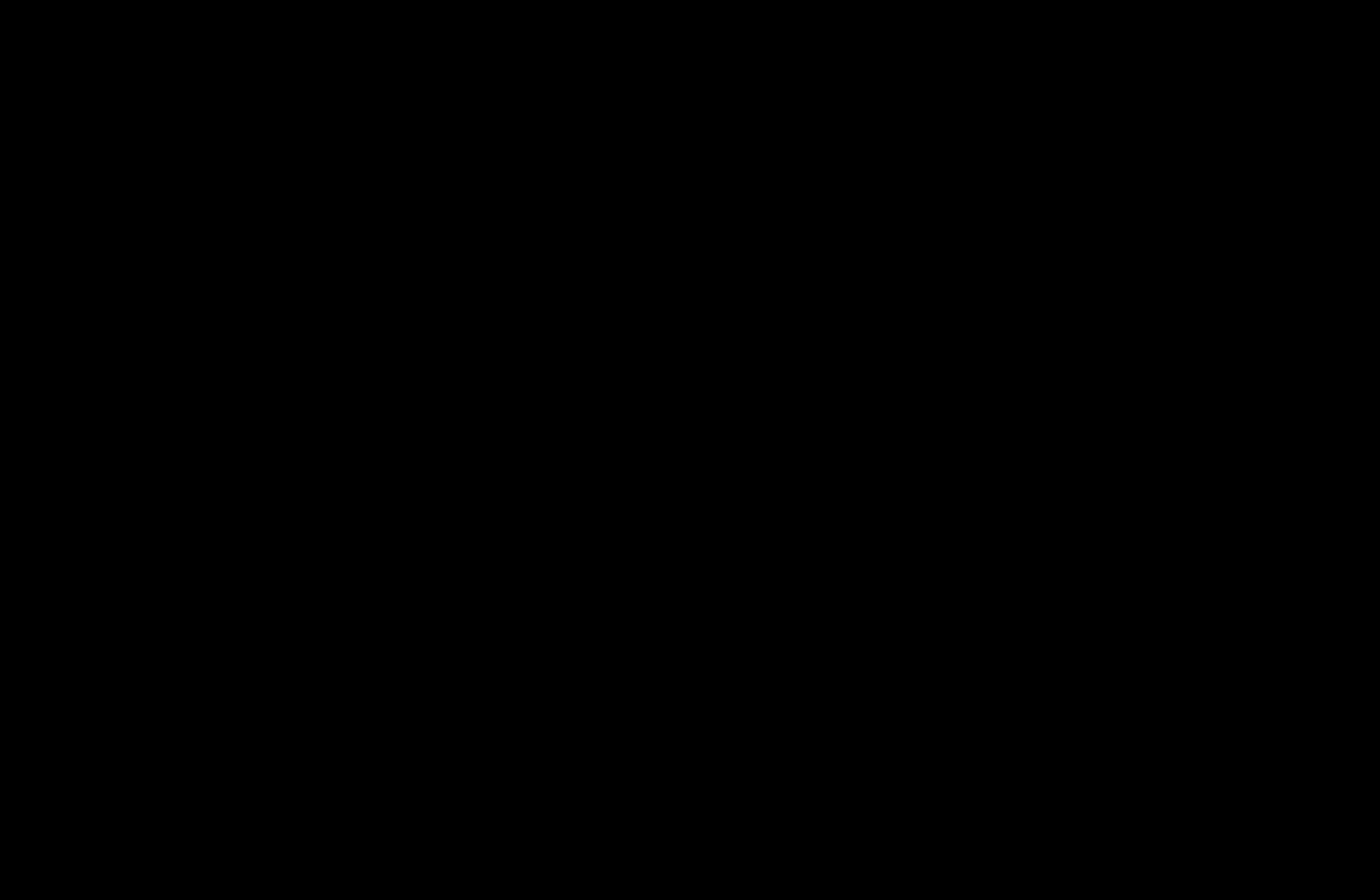 click at bounding box center [686, 448] 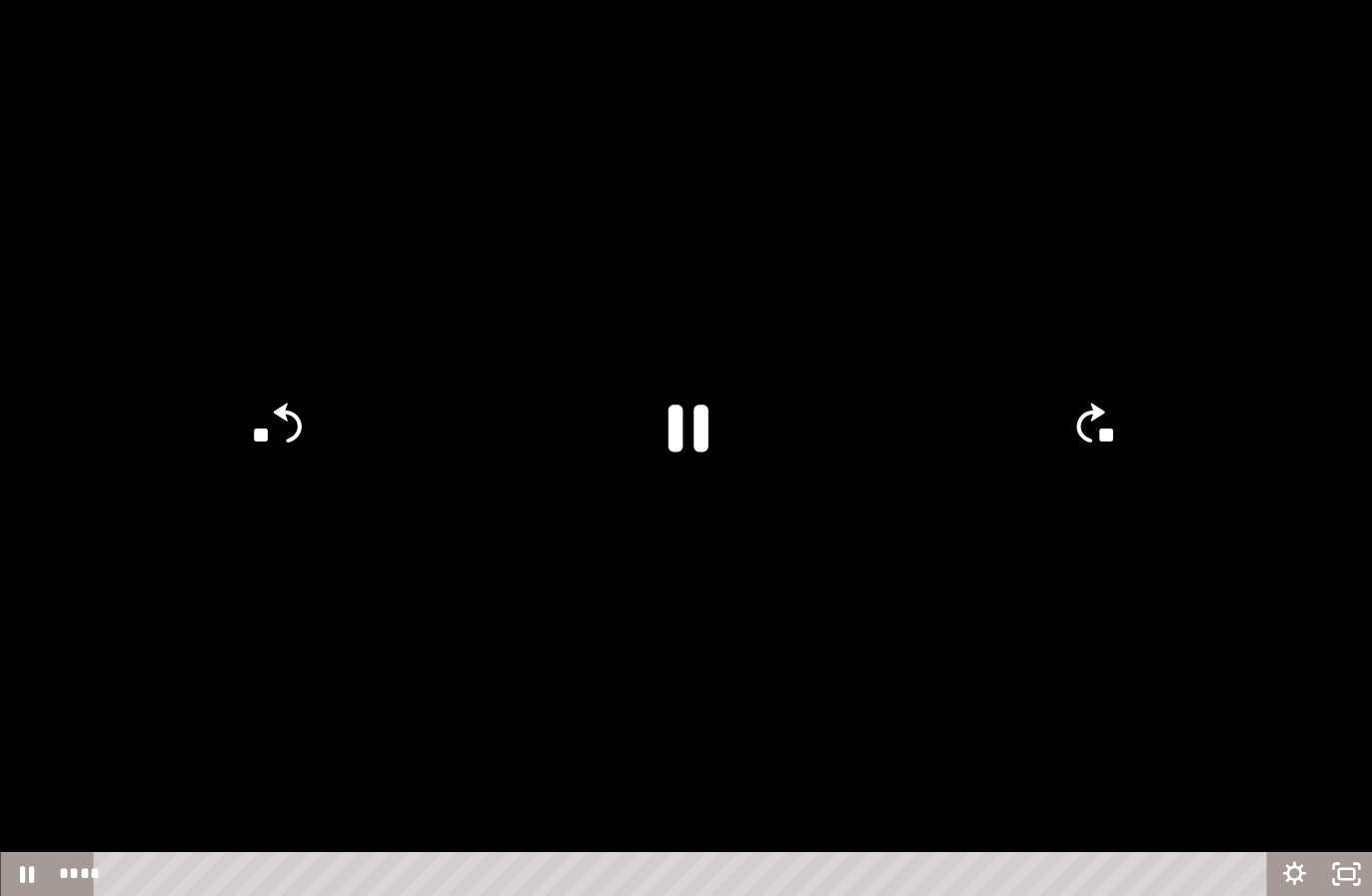 click 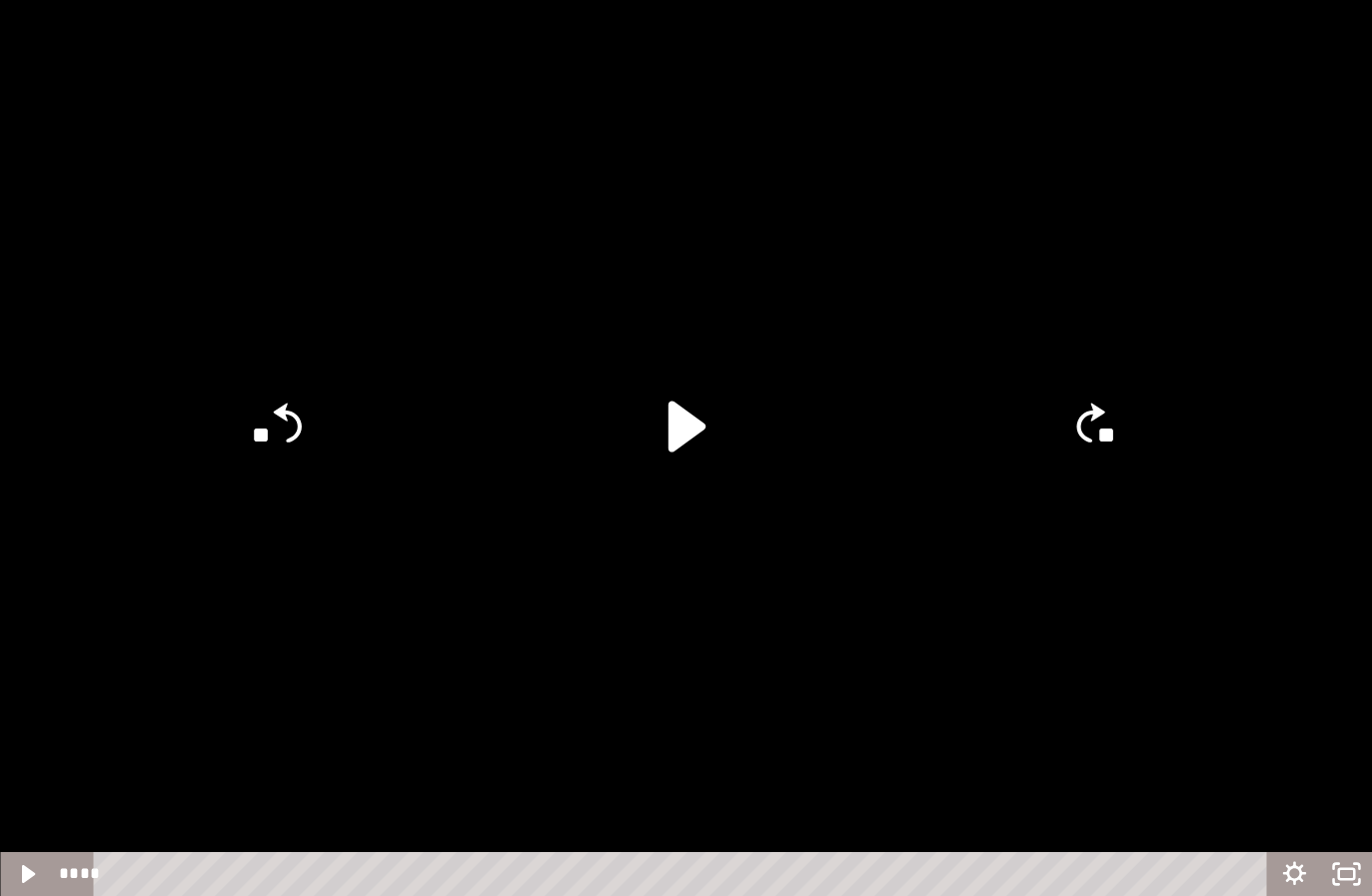 click 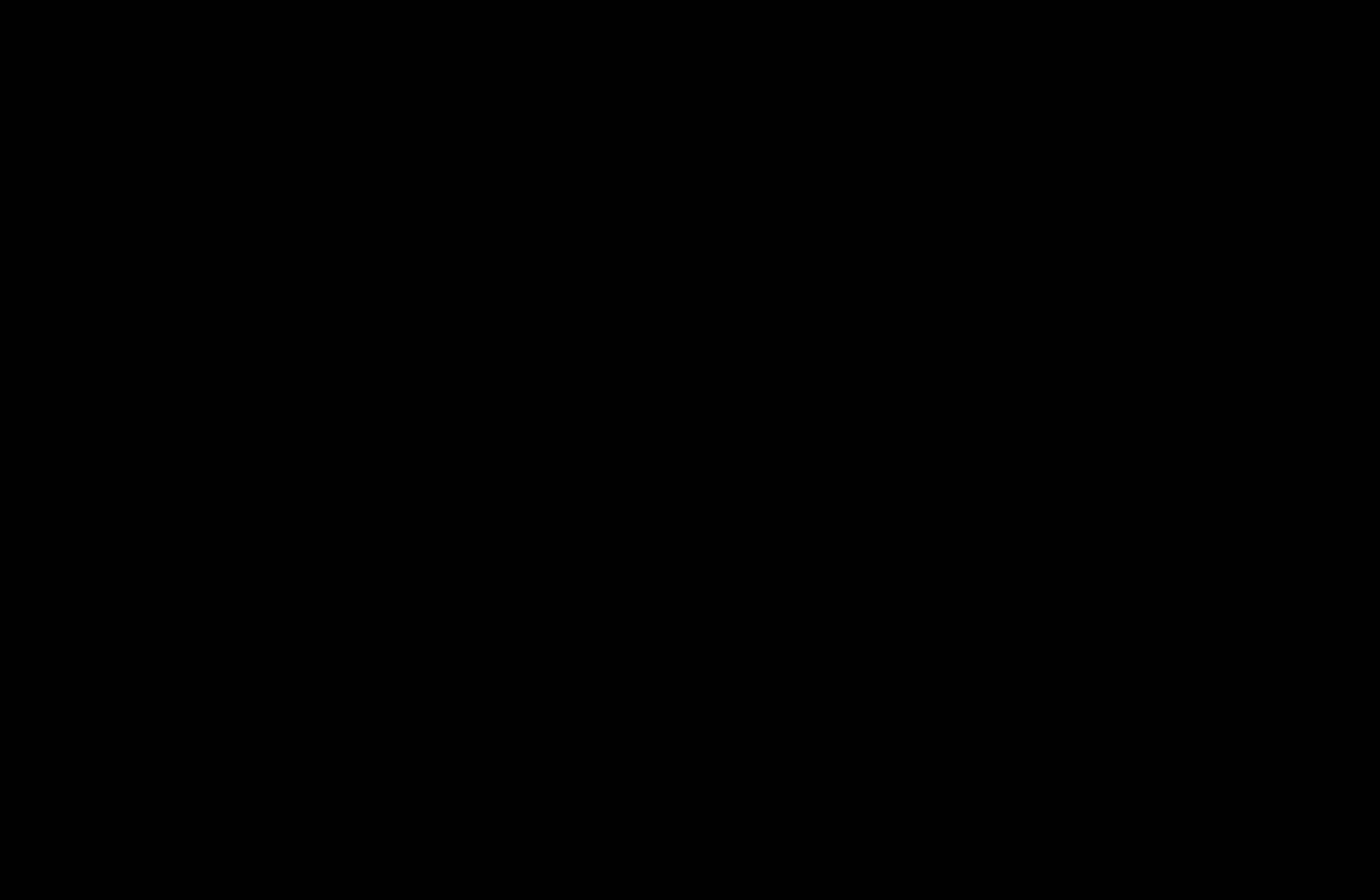 click at bounding box center [686, 448] 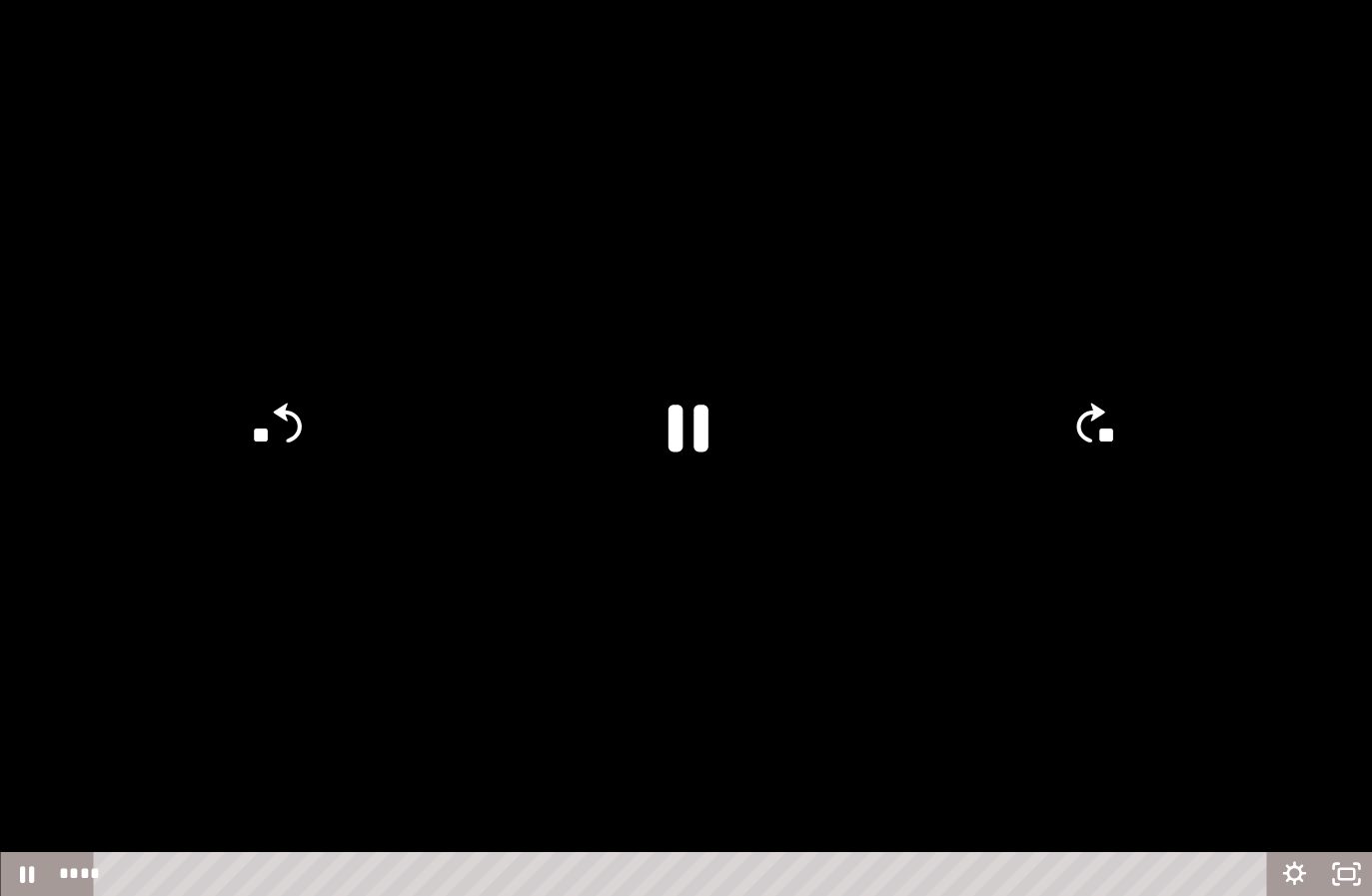 click 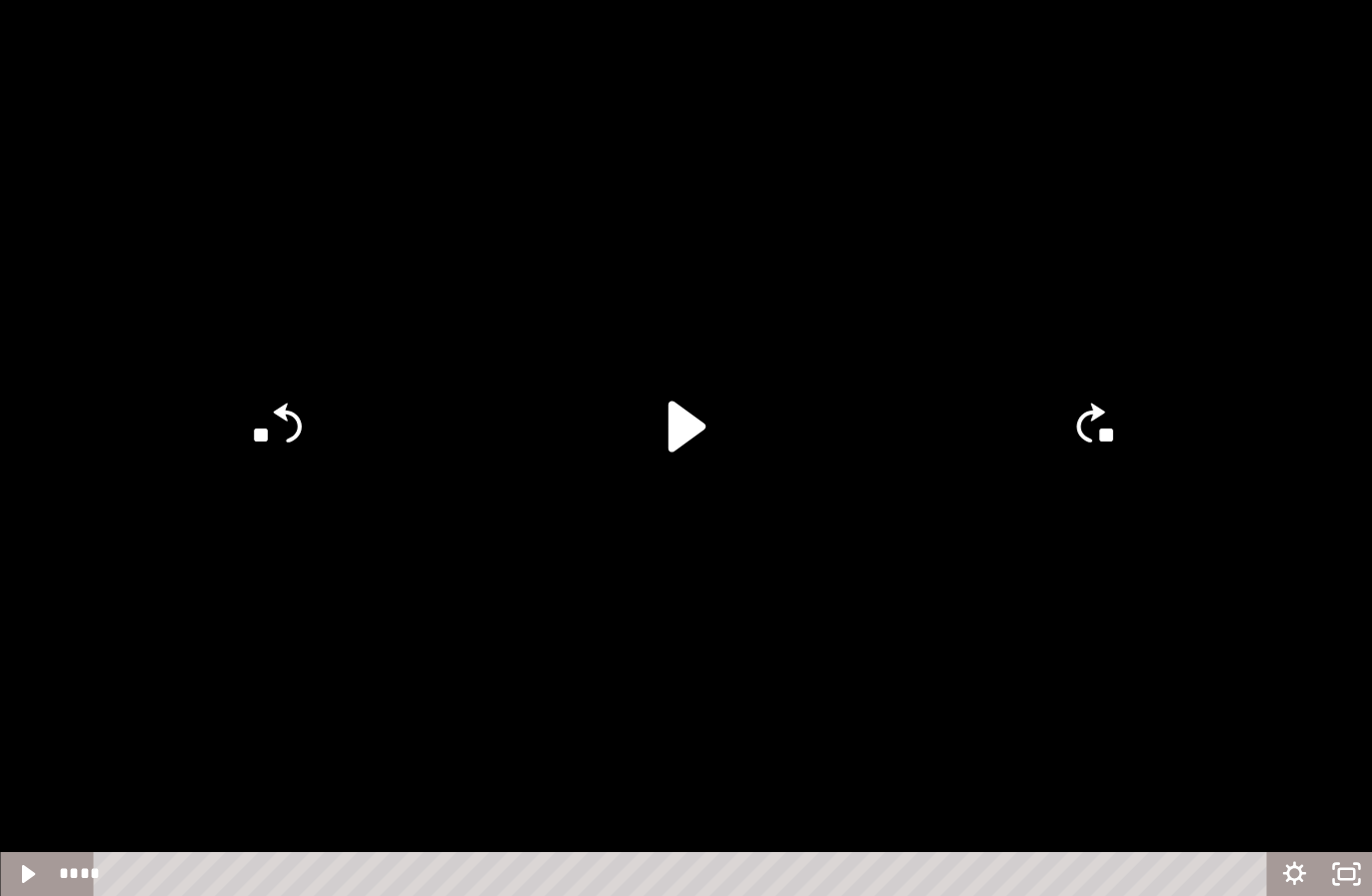click on "**" 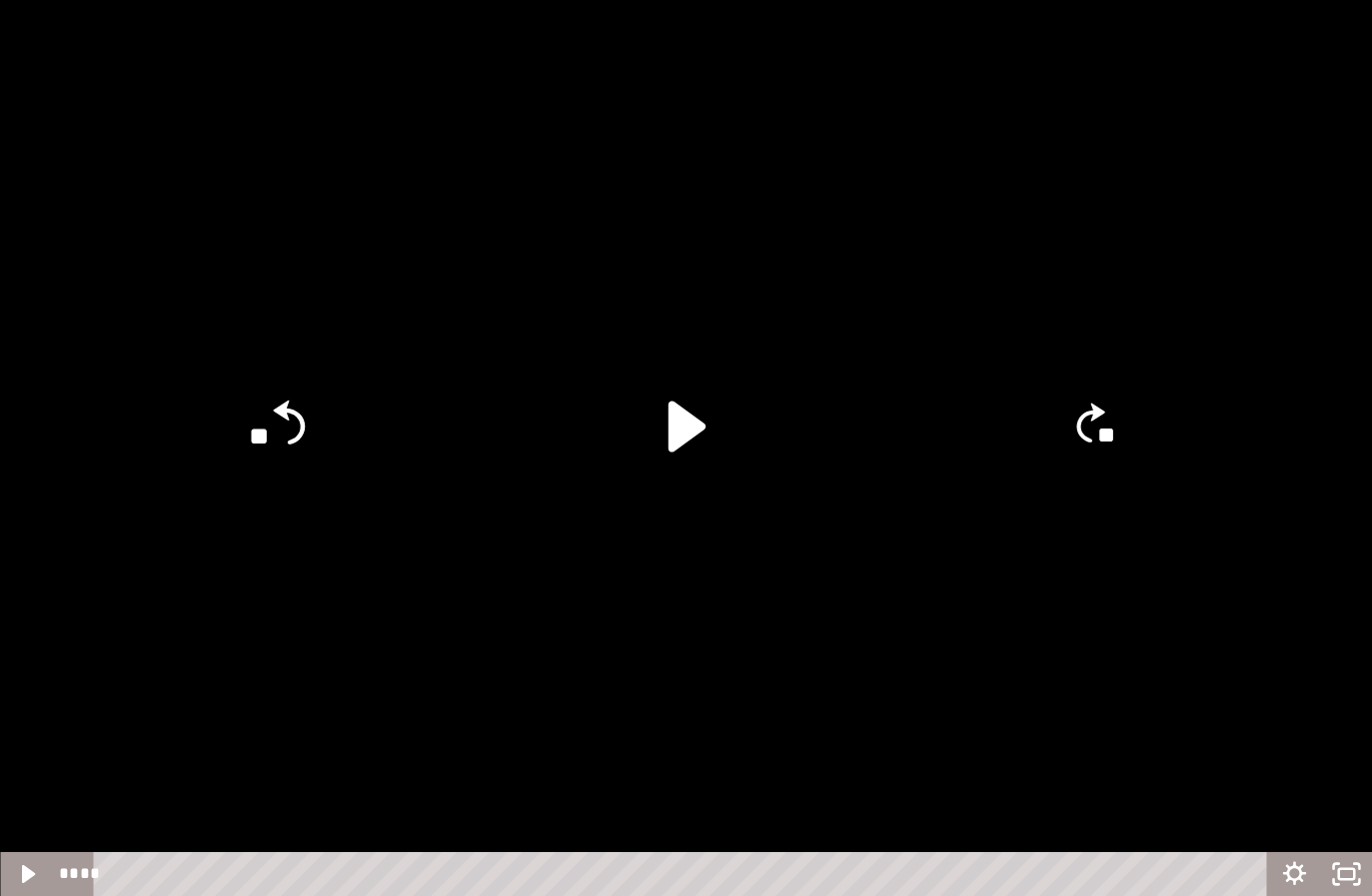 click on "**" 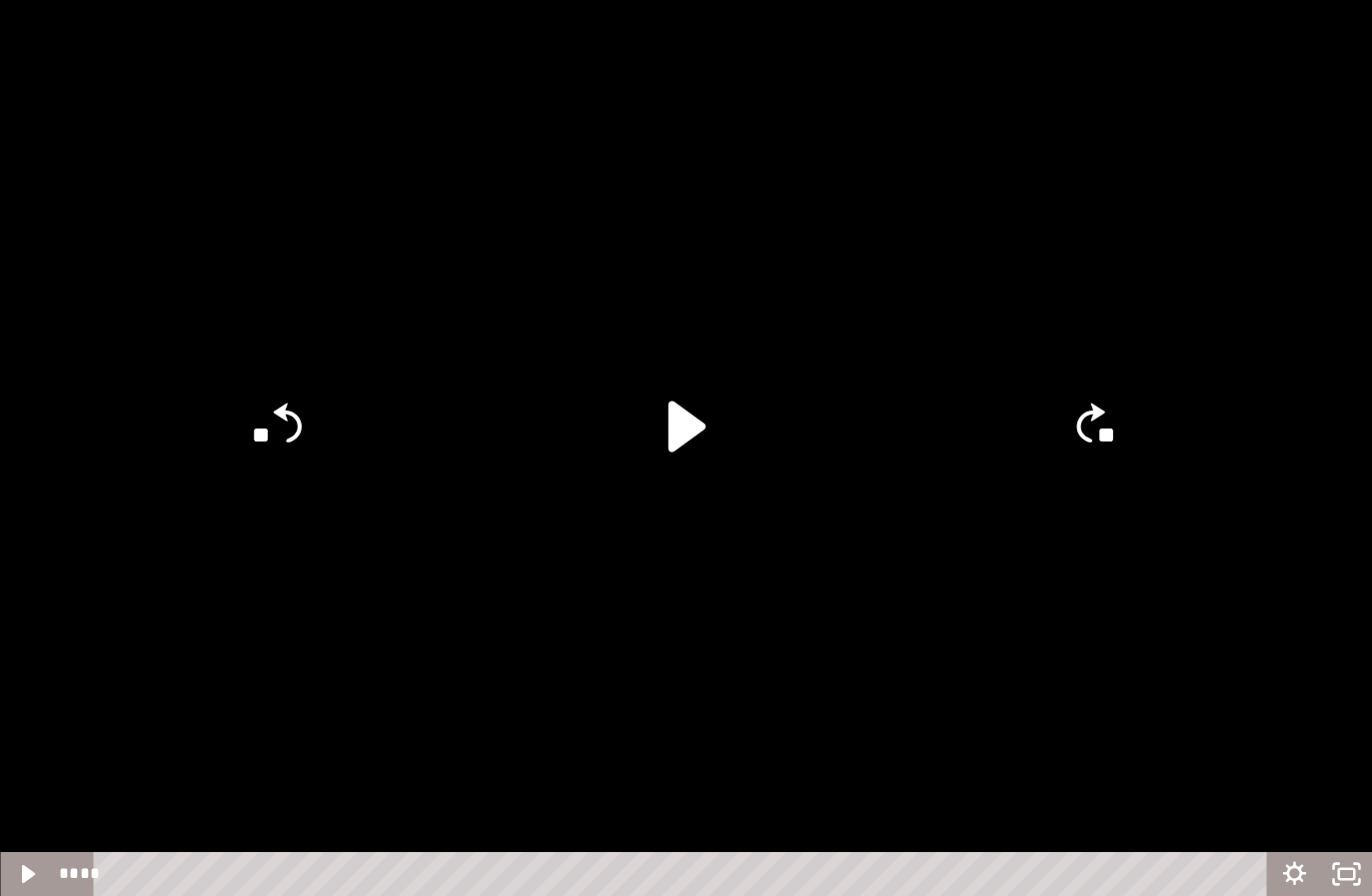 click on "**" 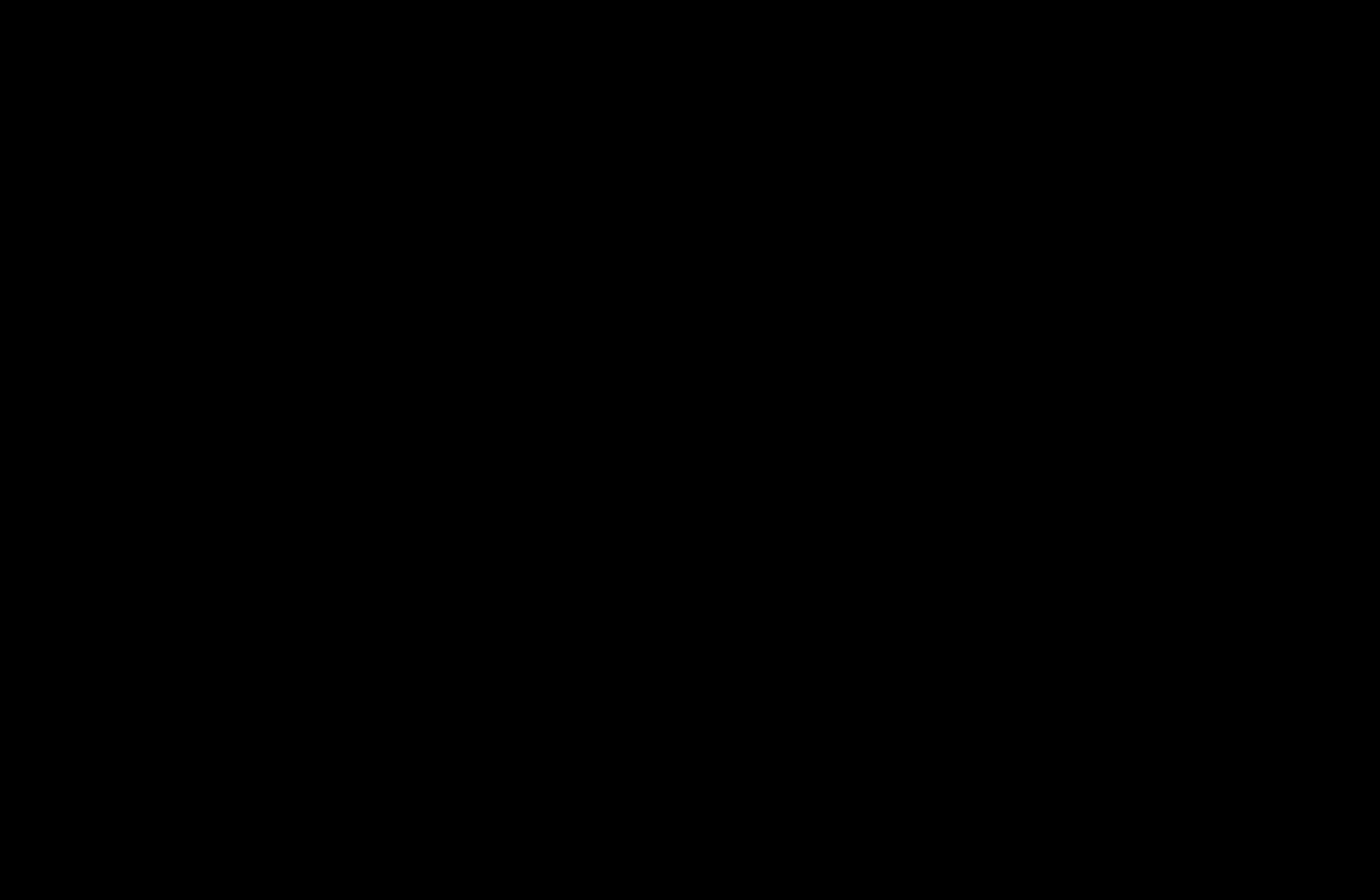 click at bounding box center [686, 448] 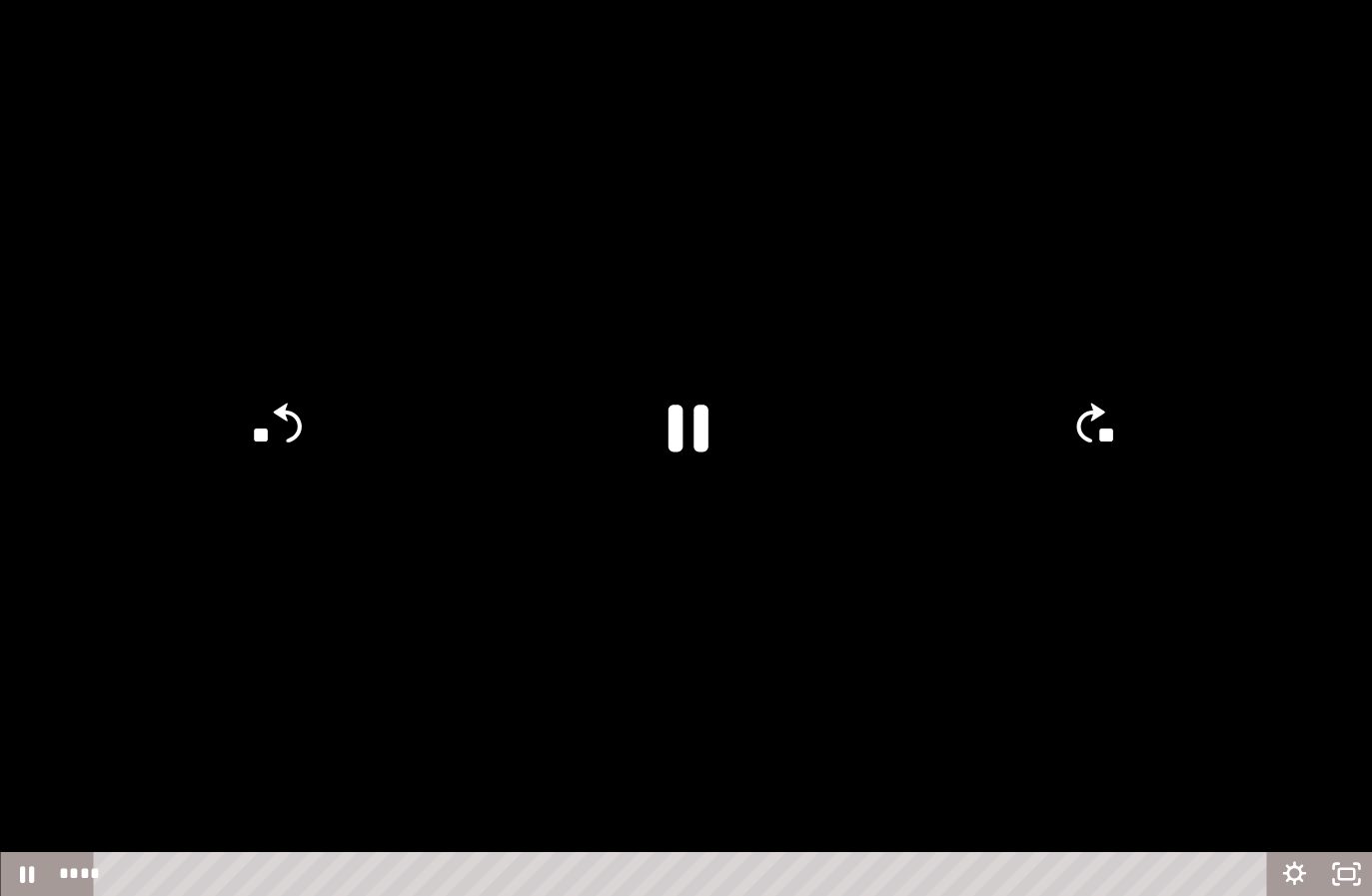 click 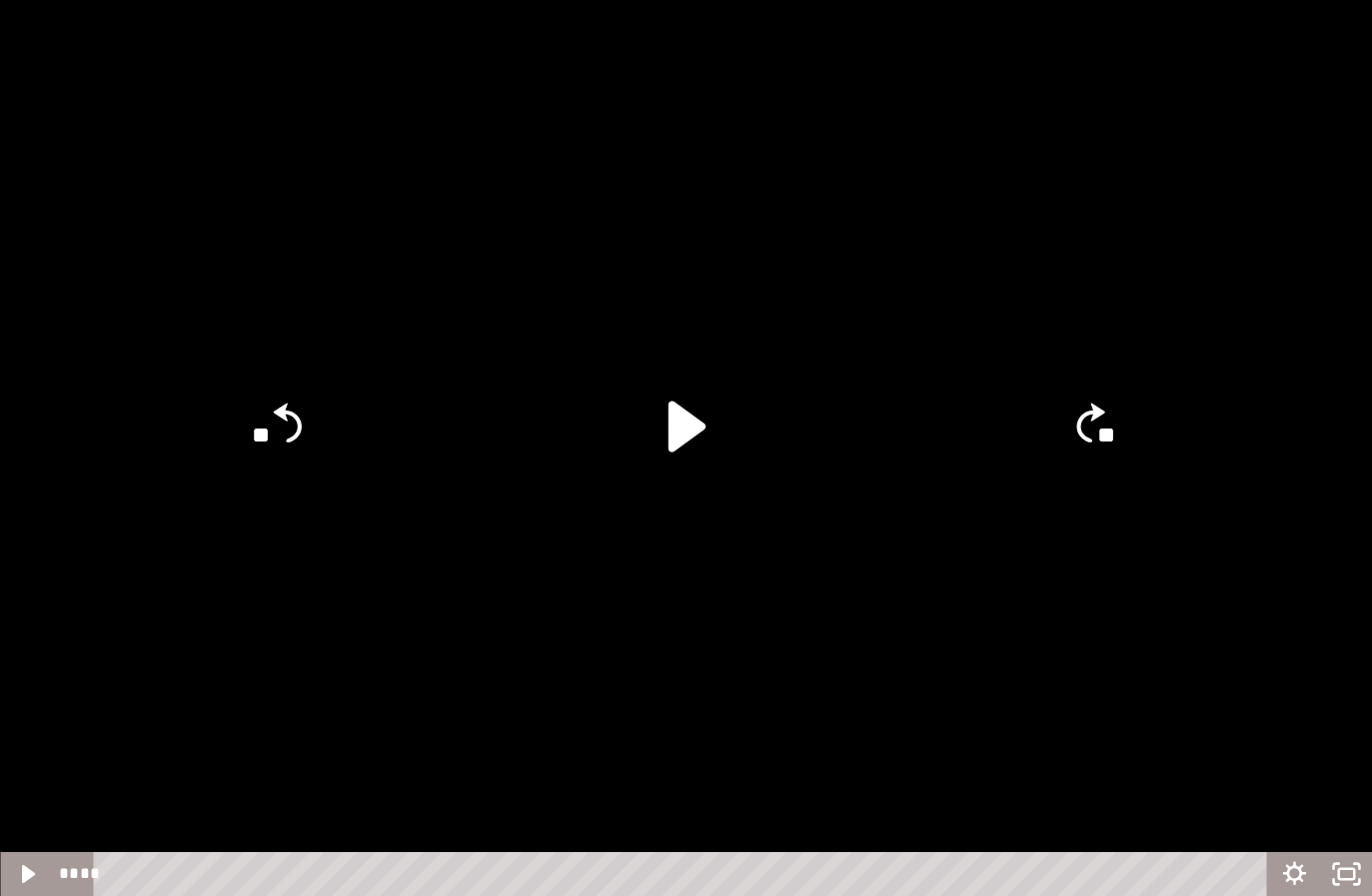 click 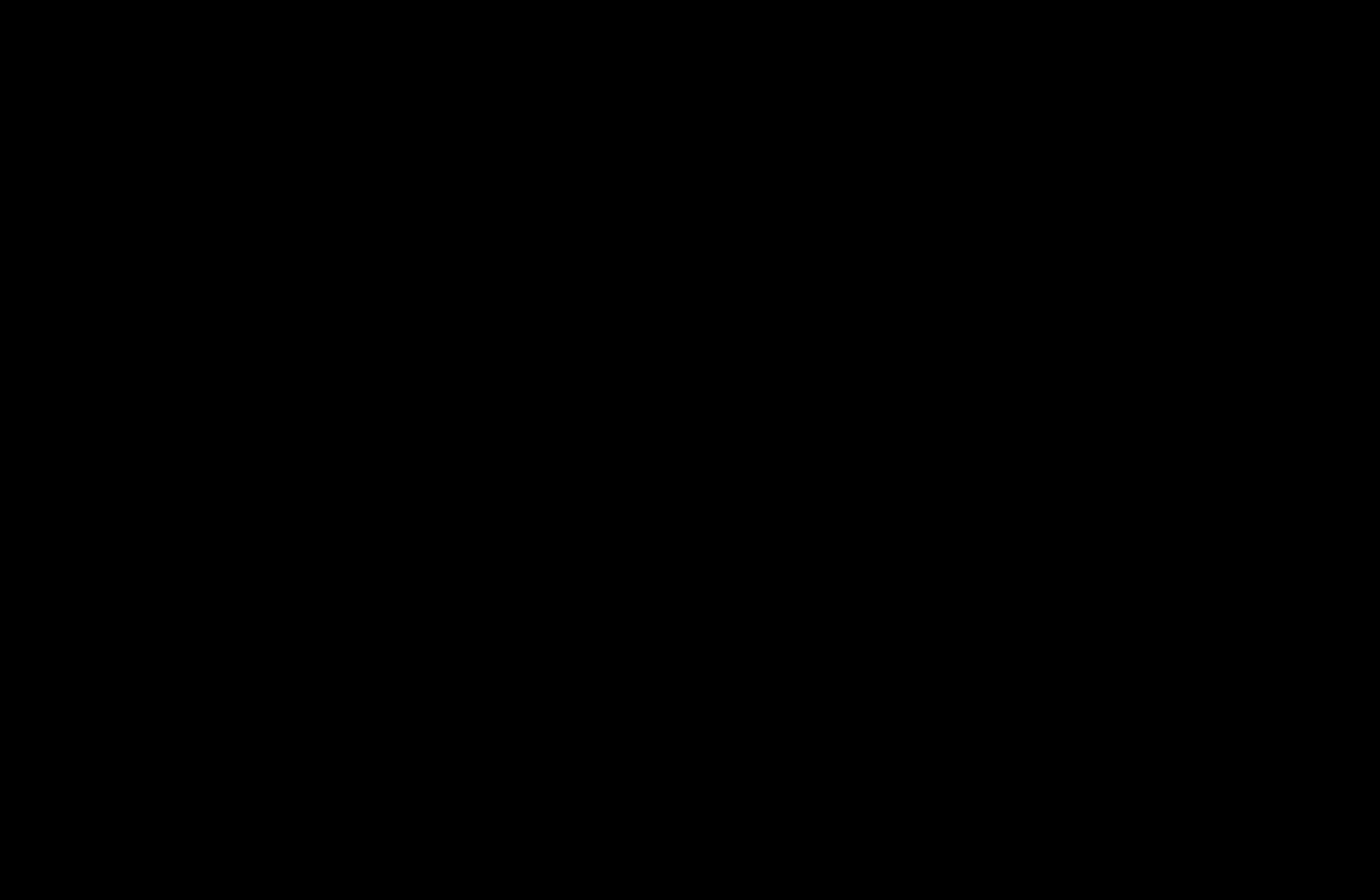 click at bounding box center [686, 448] 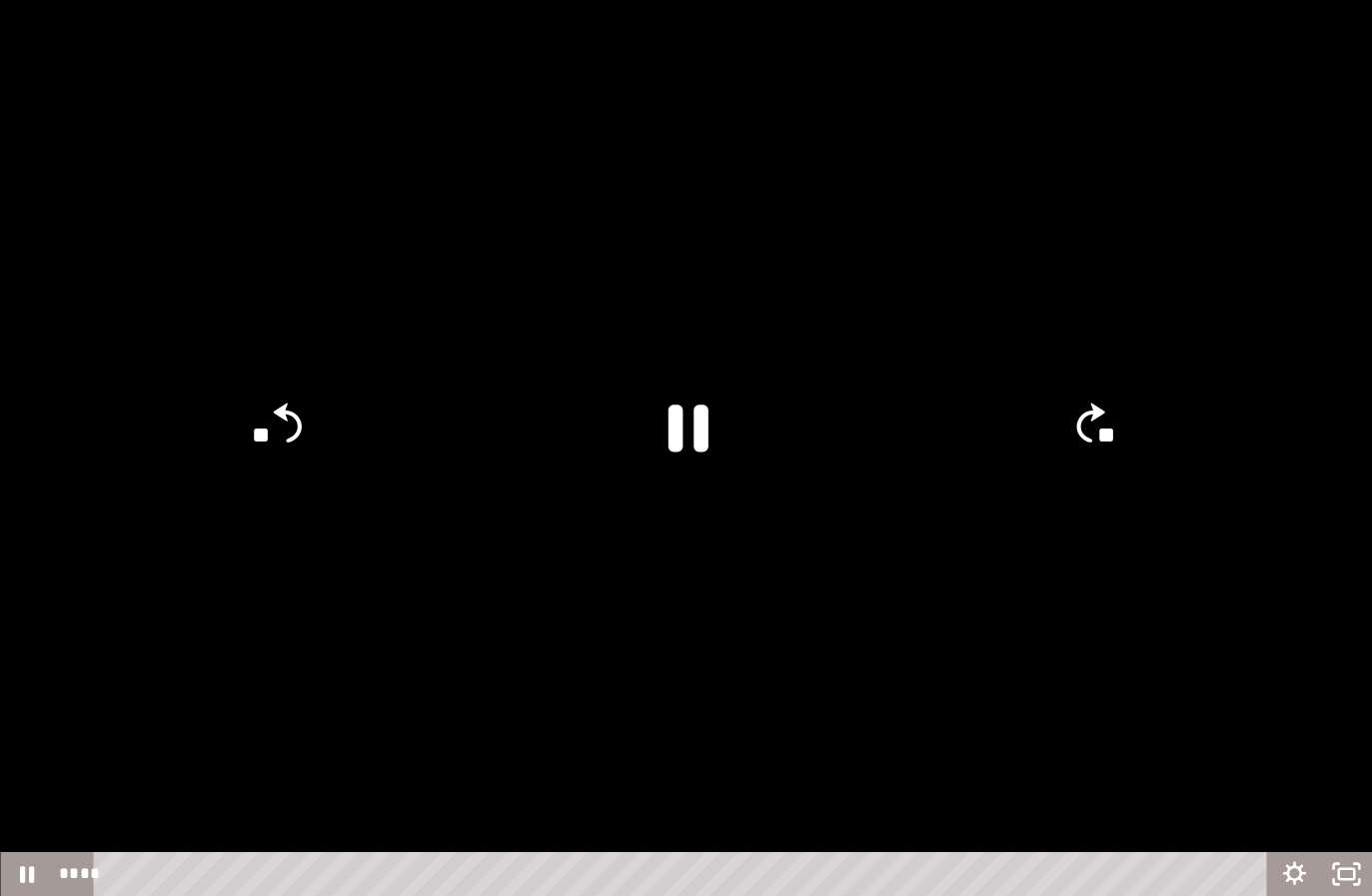click 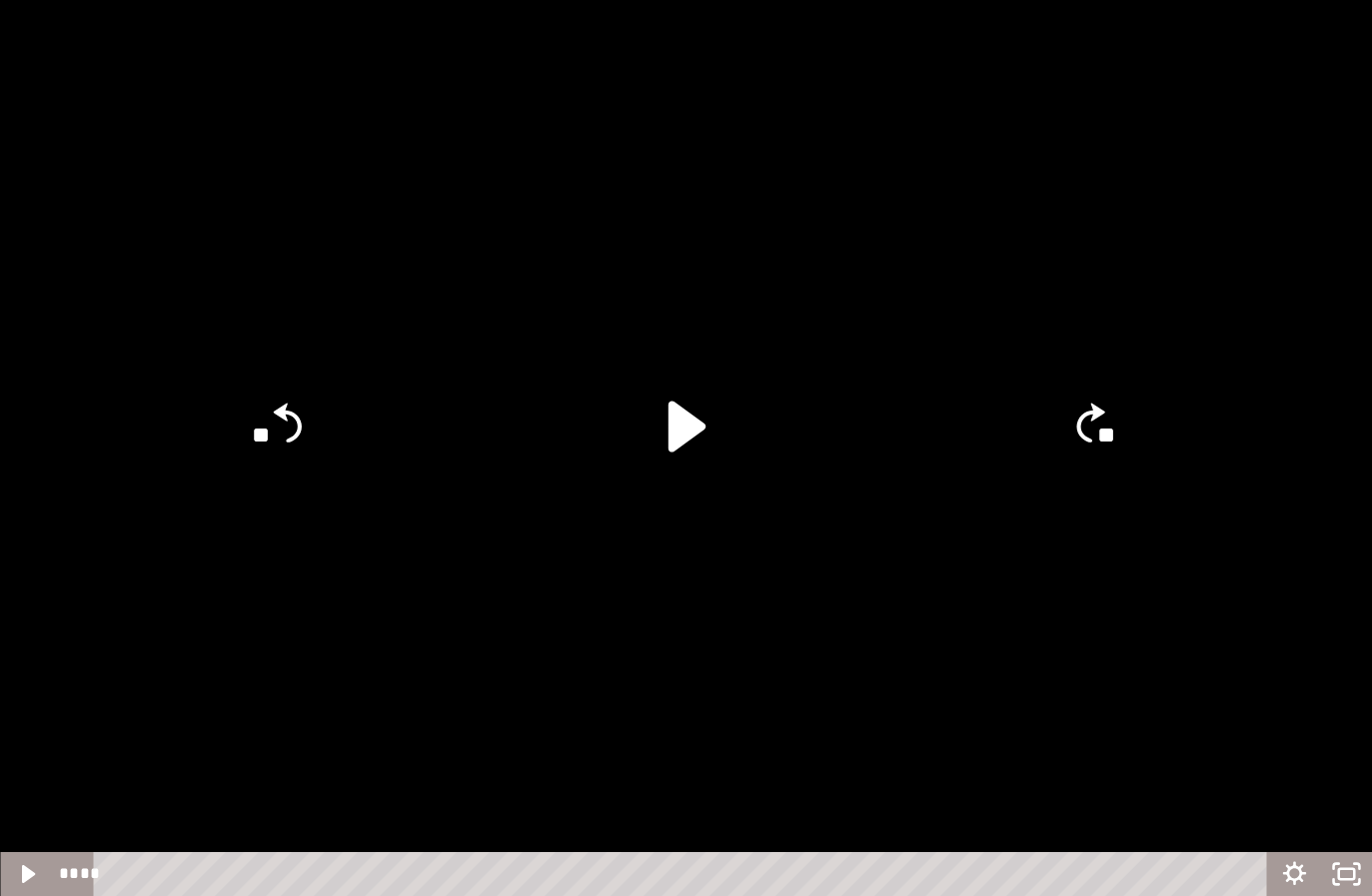 click 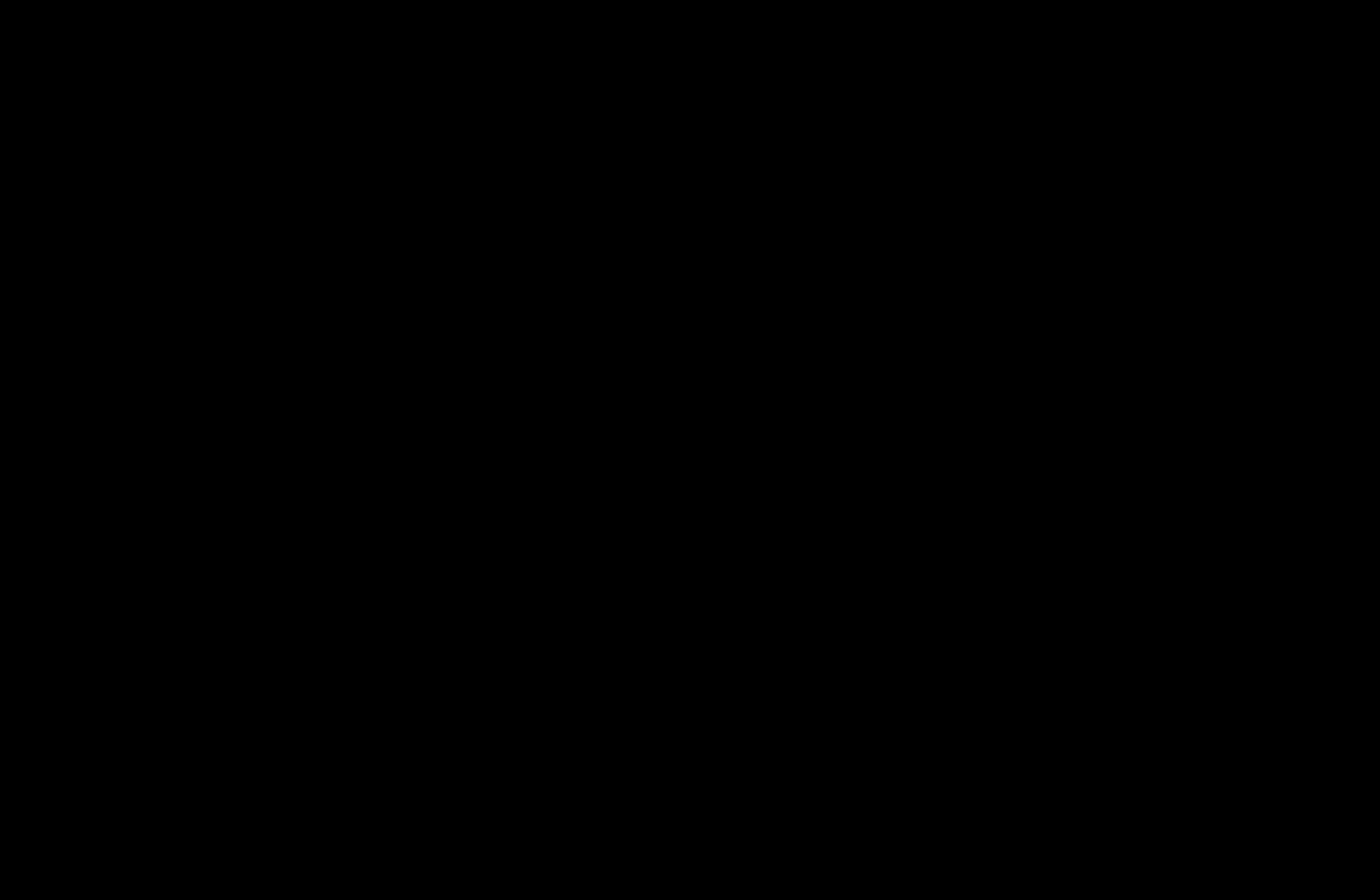 click at bounding box center [686, 448] 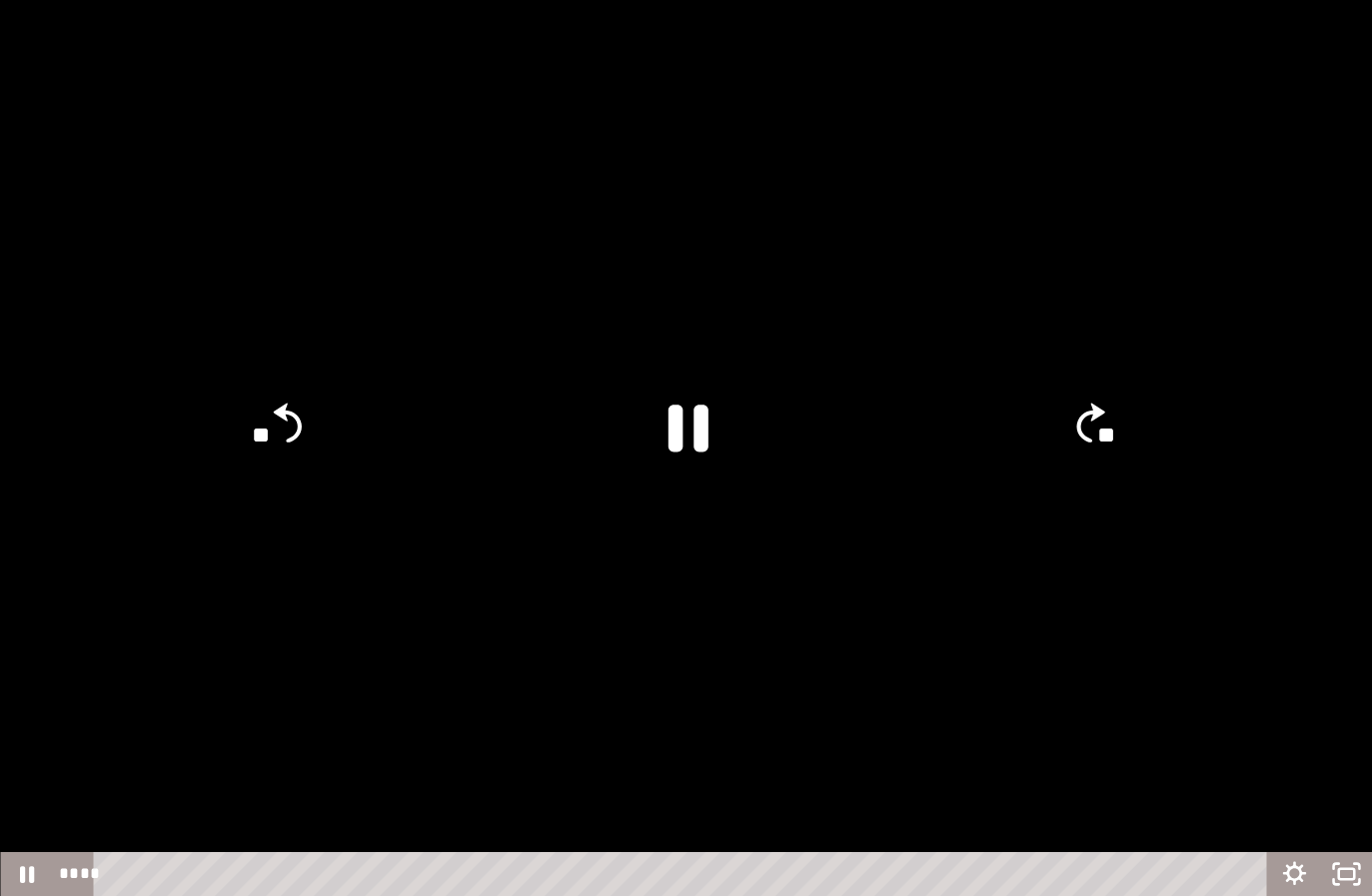 click 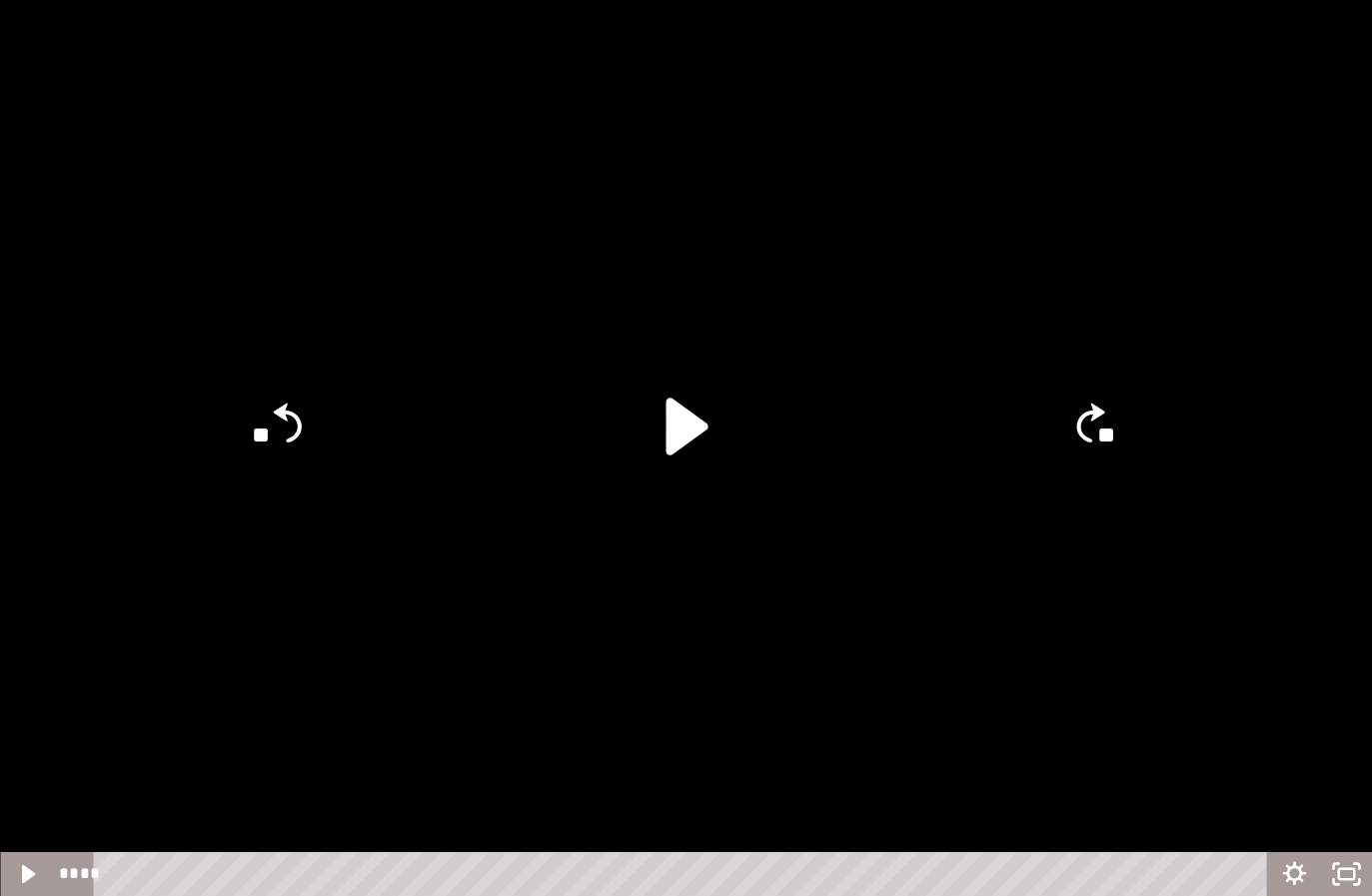 click 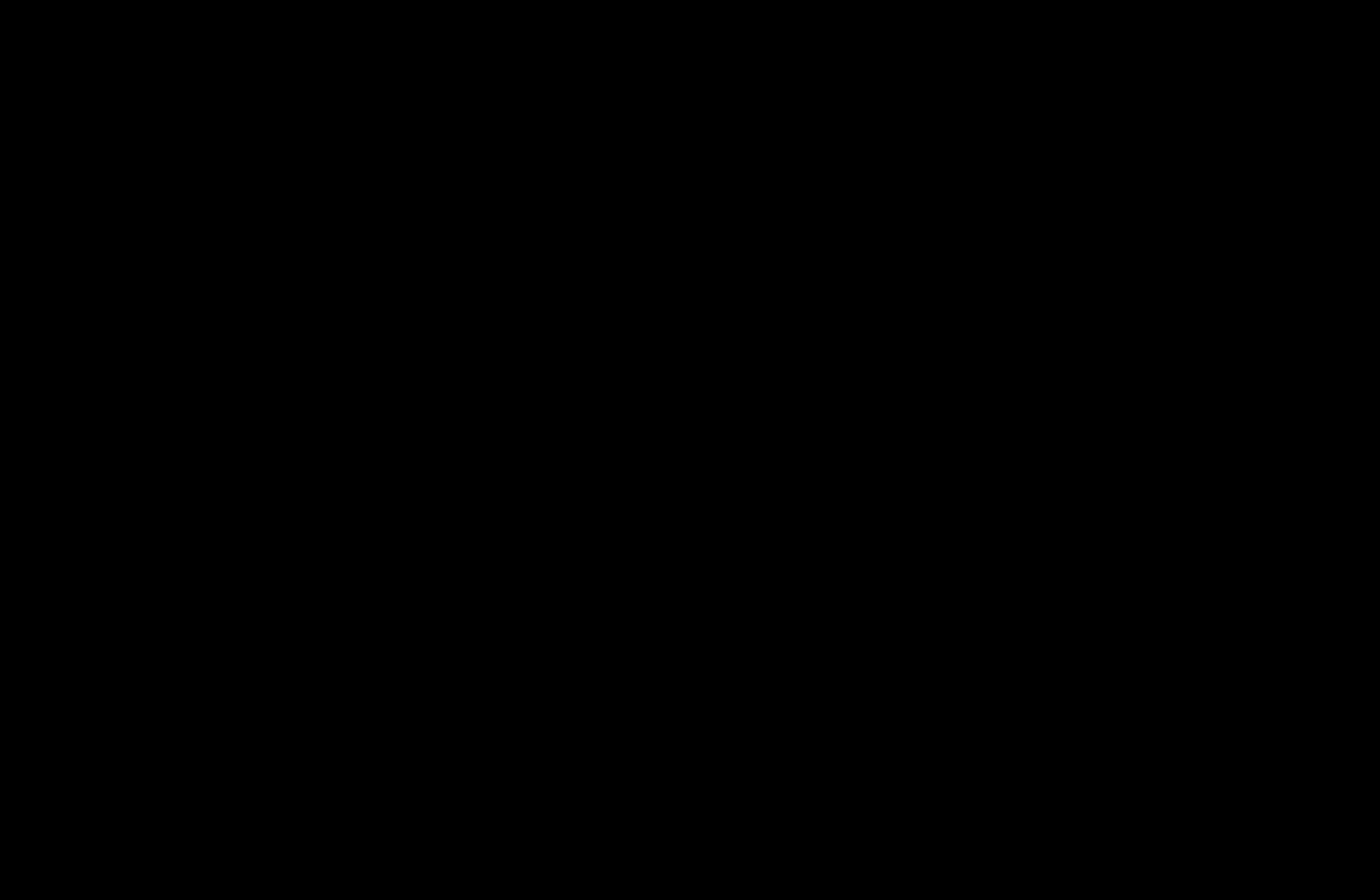 click at bounding box center (686, 448) 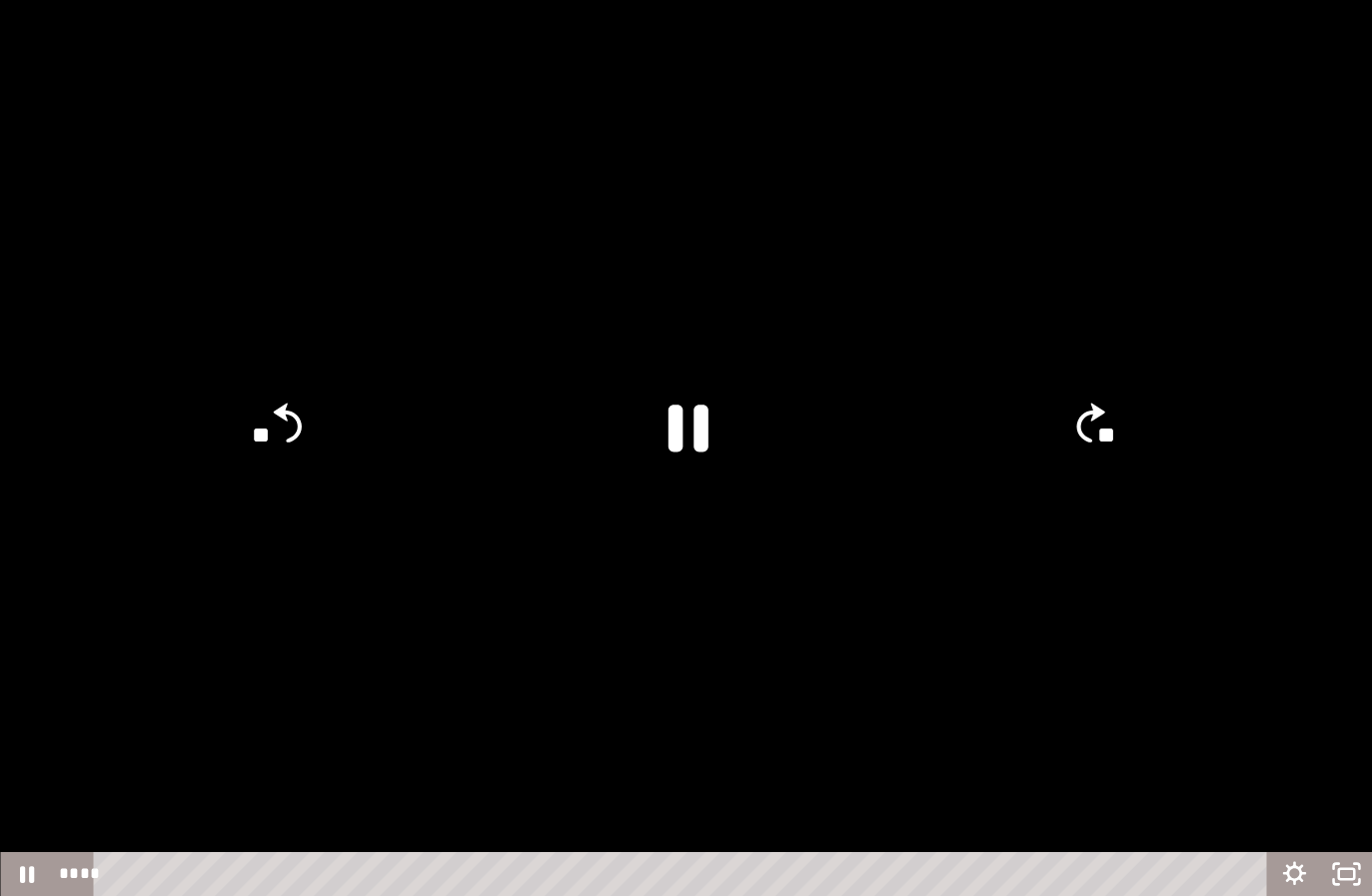 click 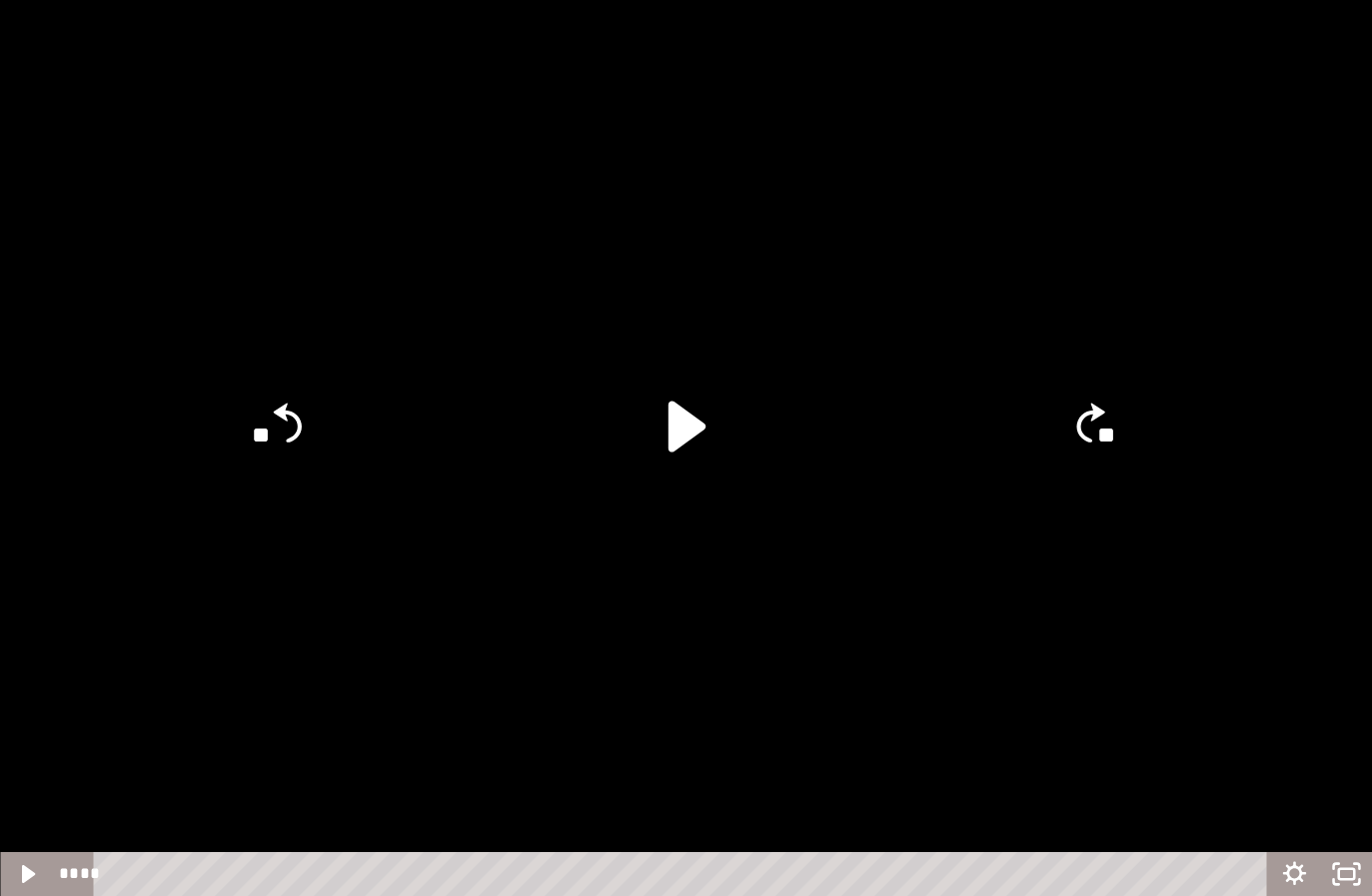 click 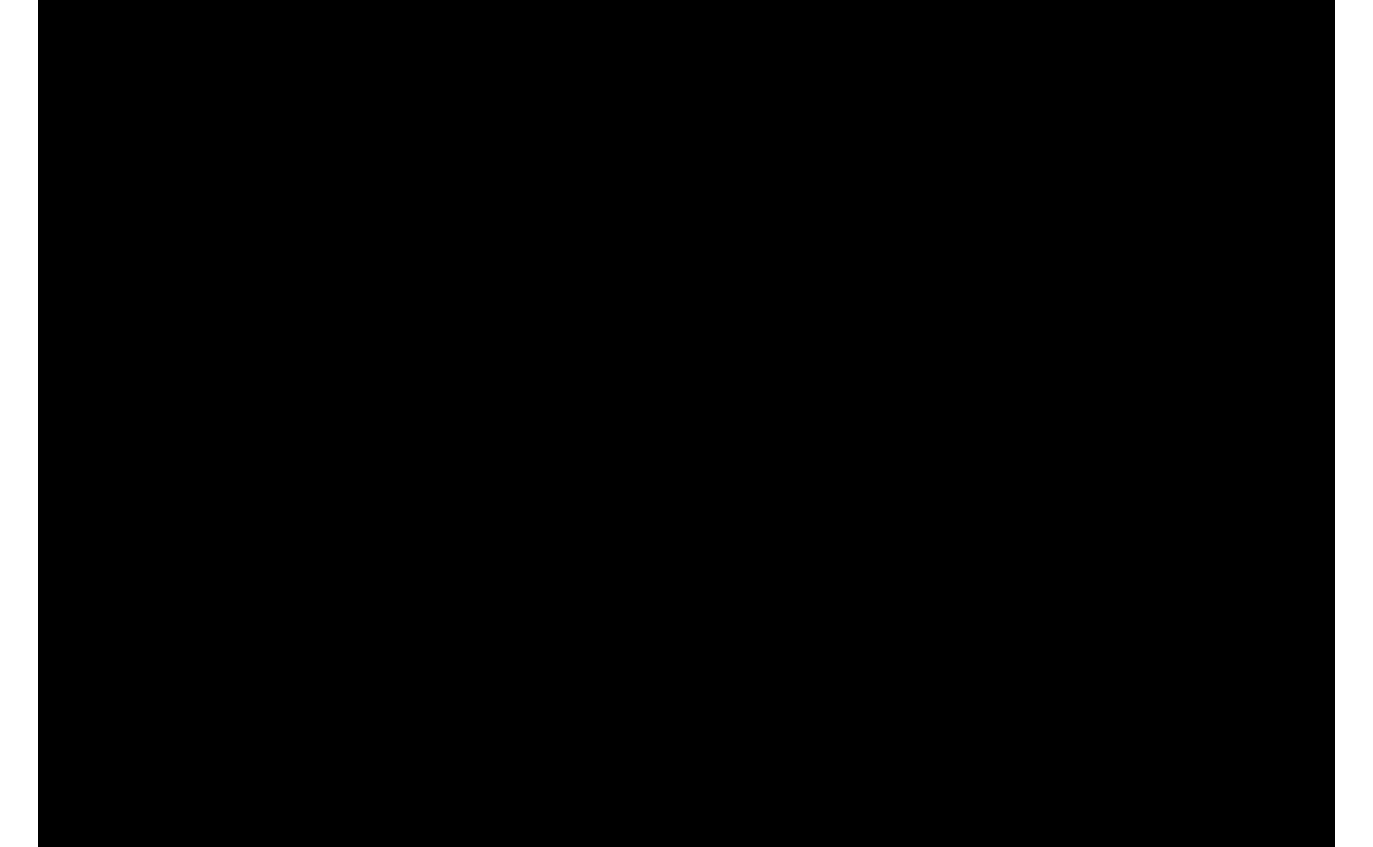 scroll, scrollTop: 184, scrollLeft: 0, axis: vertical 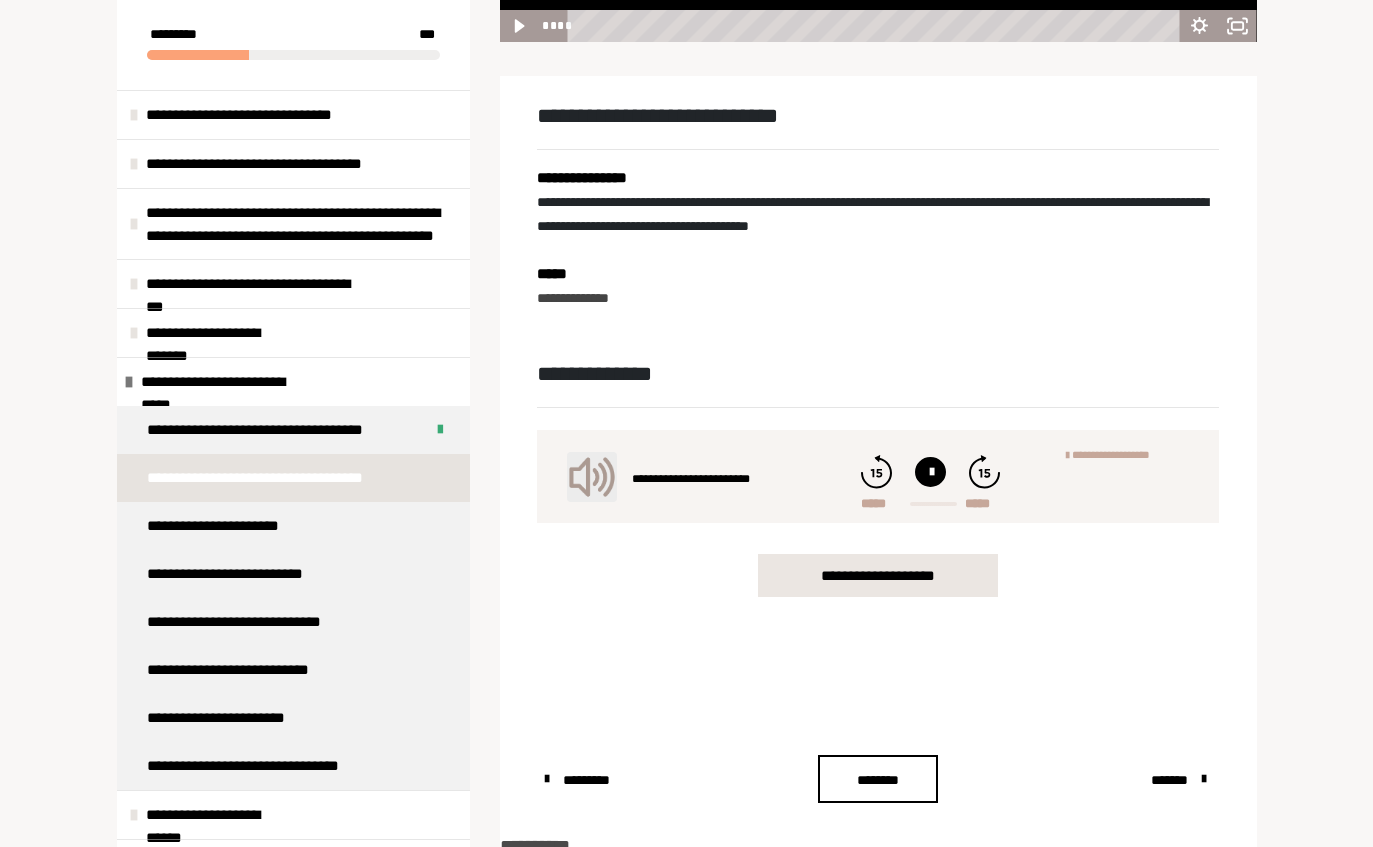 click on "********" at bounding box center (878, 781) 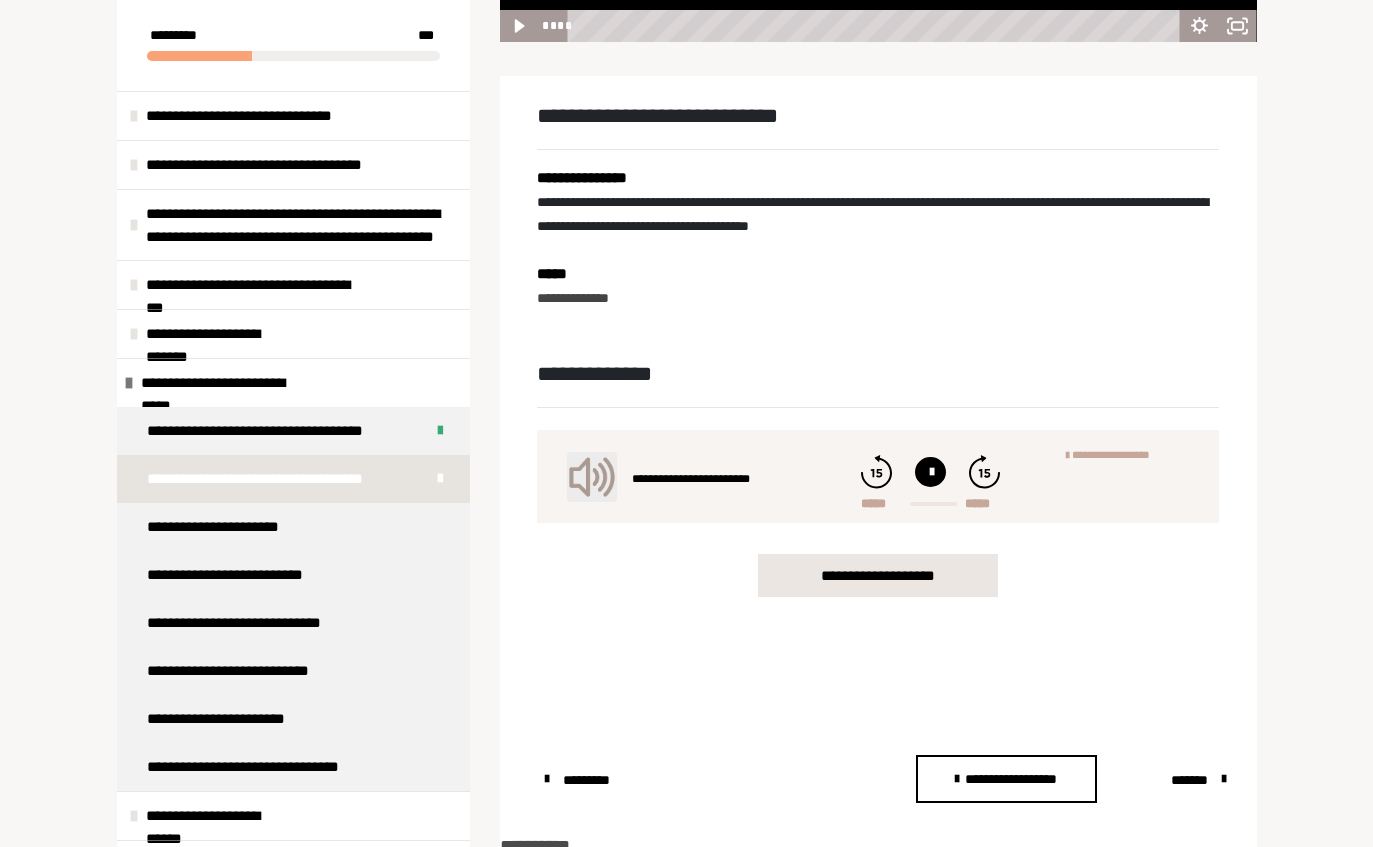 click on "*******" at bounding box center (1190, 780) 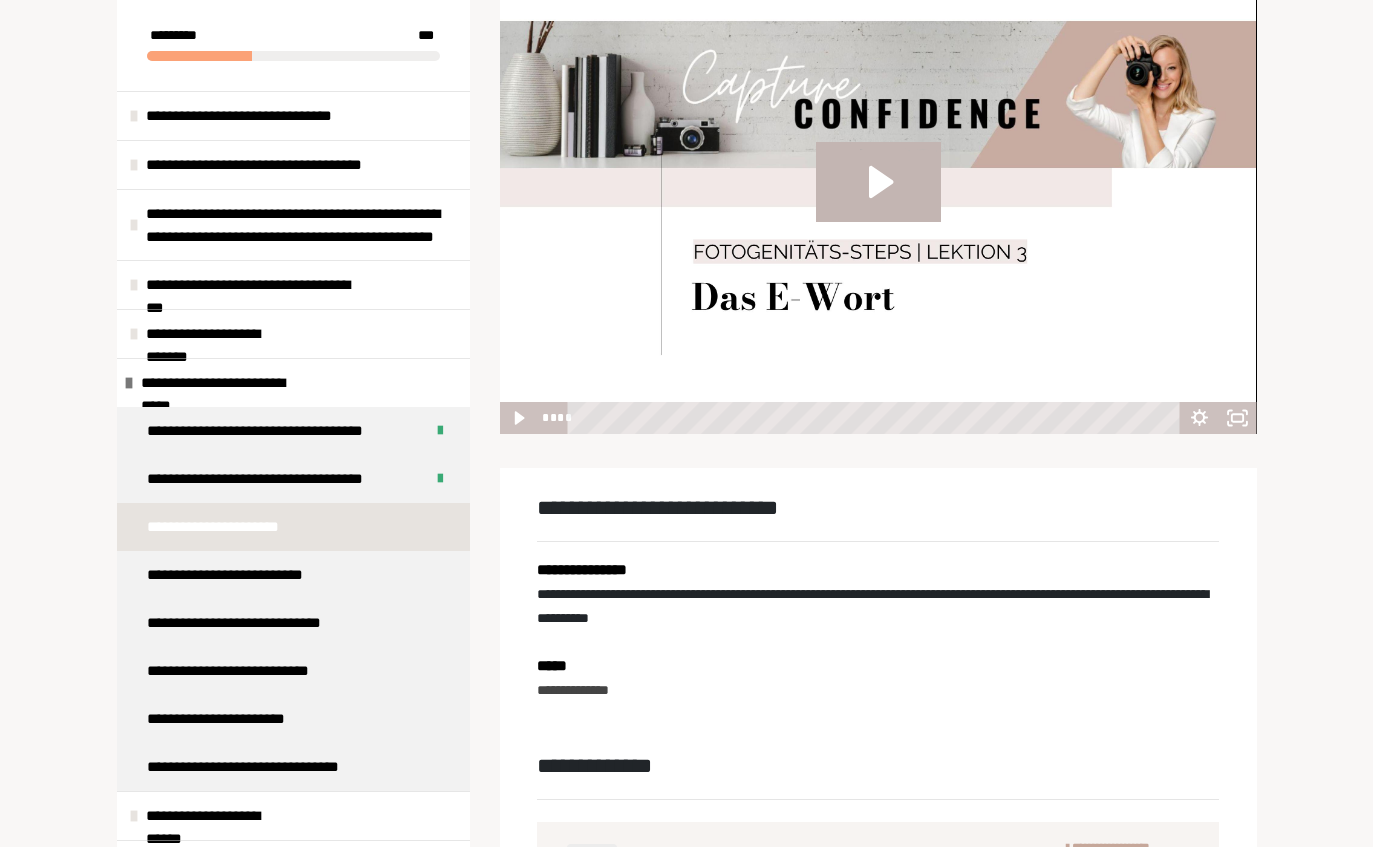 scroll, scrollTop: 348, scrollLeft: 0, axis: vertical 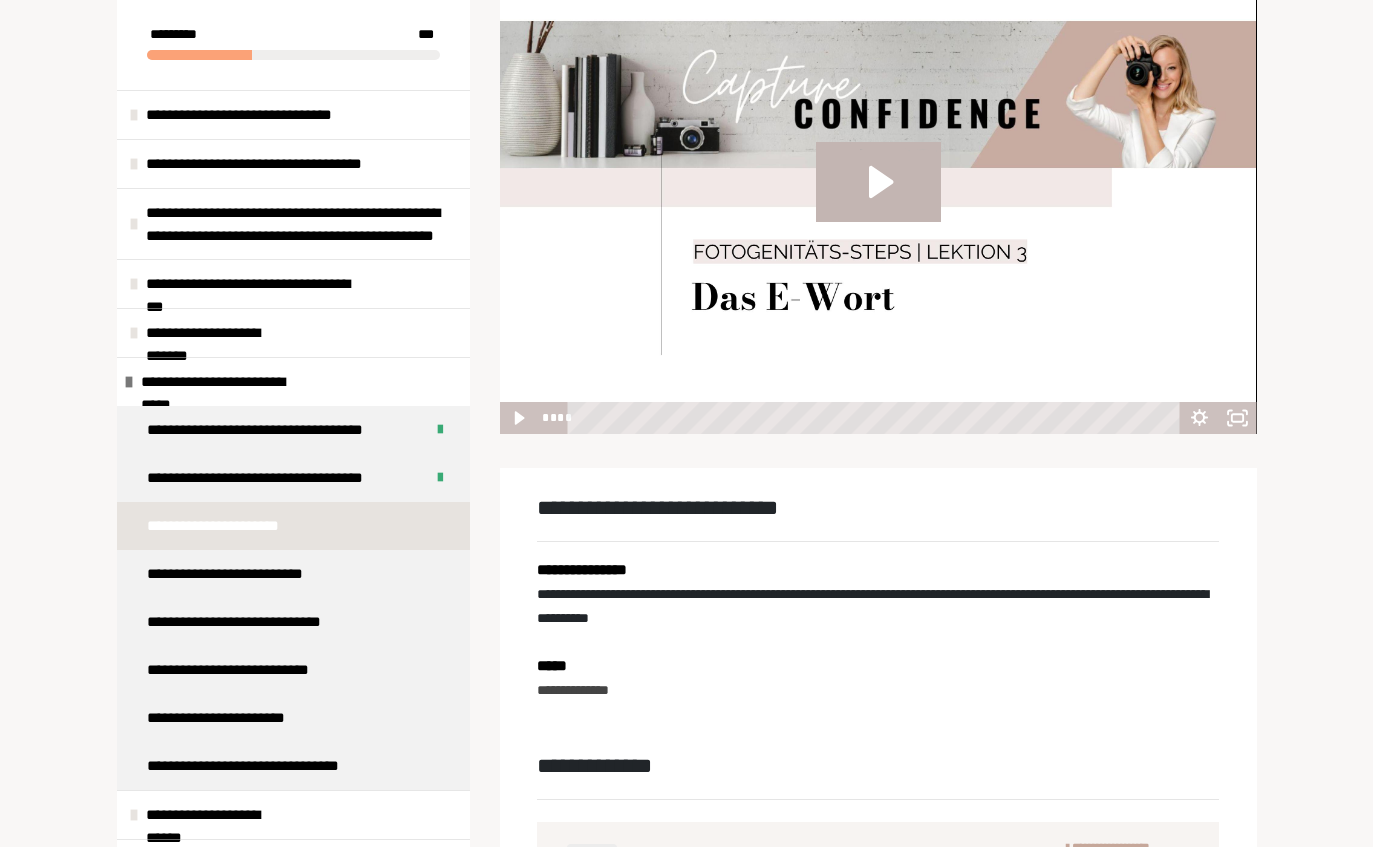 click 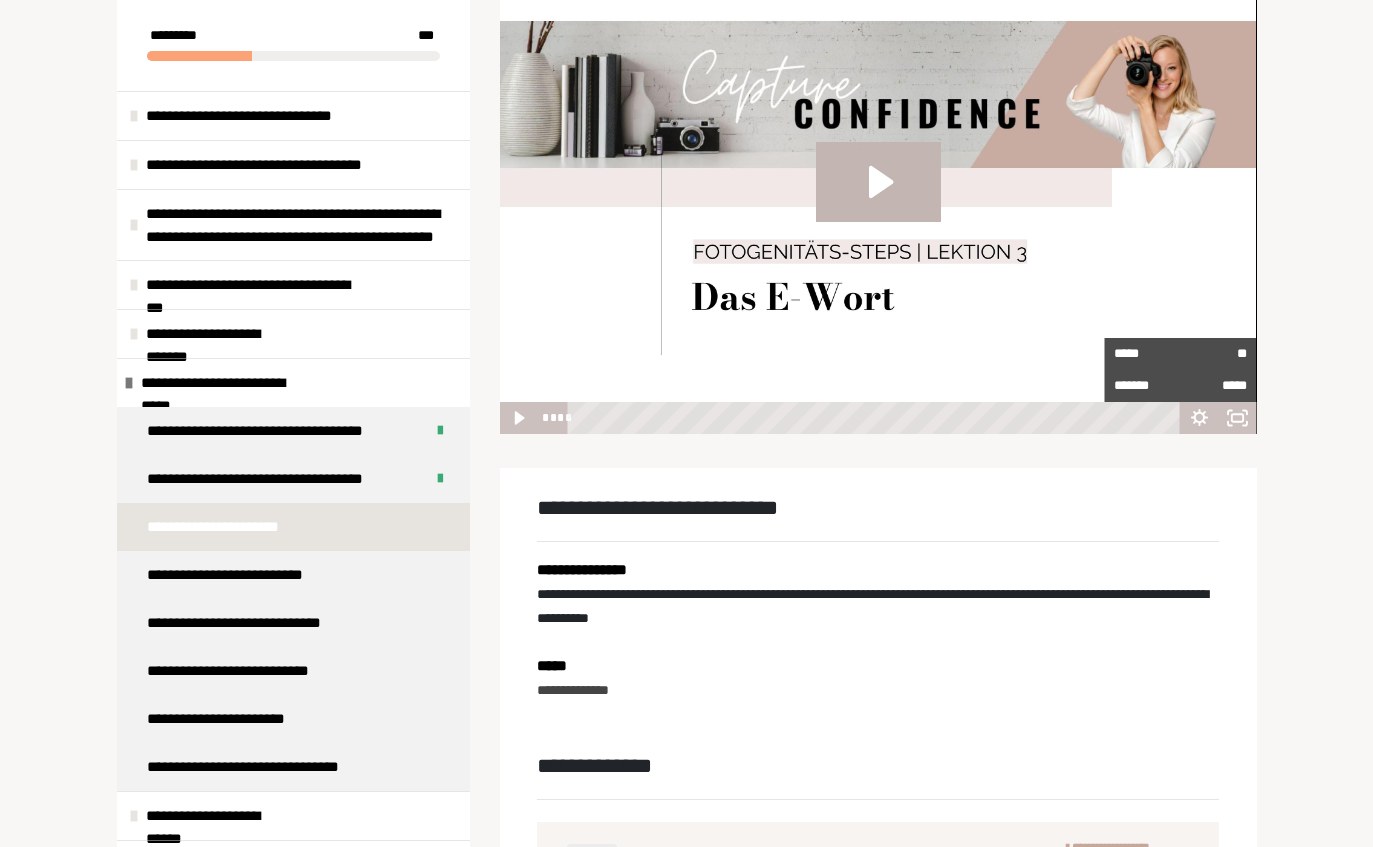 click on "*****" at bounding box center [1147, 354] 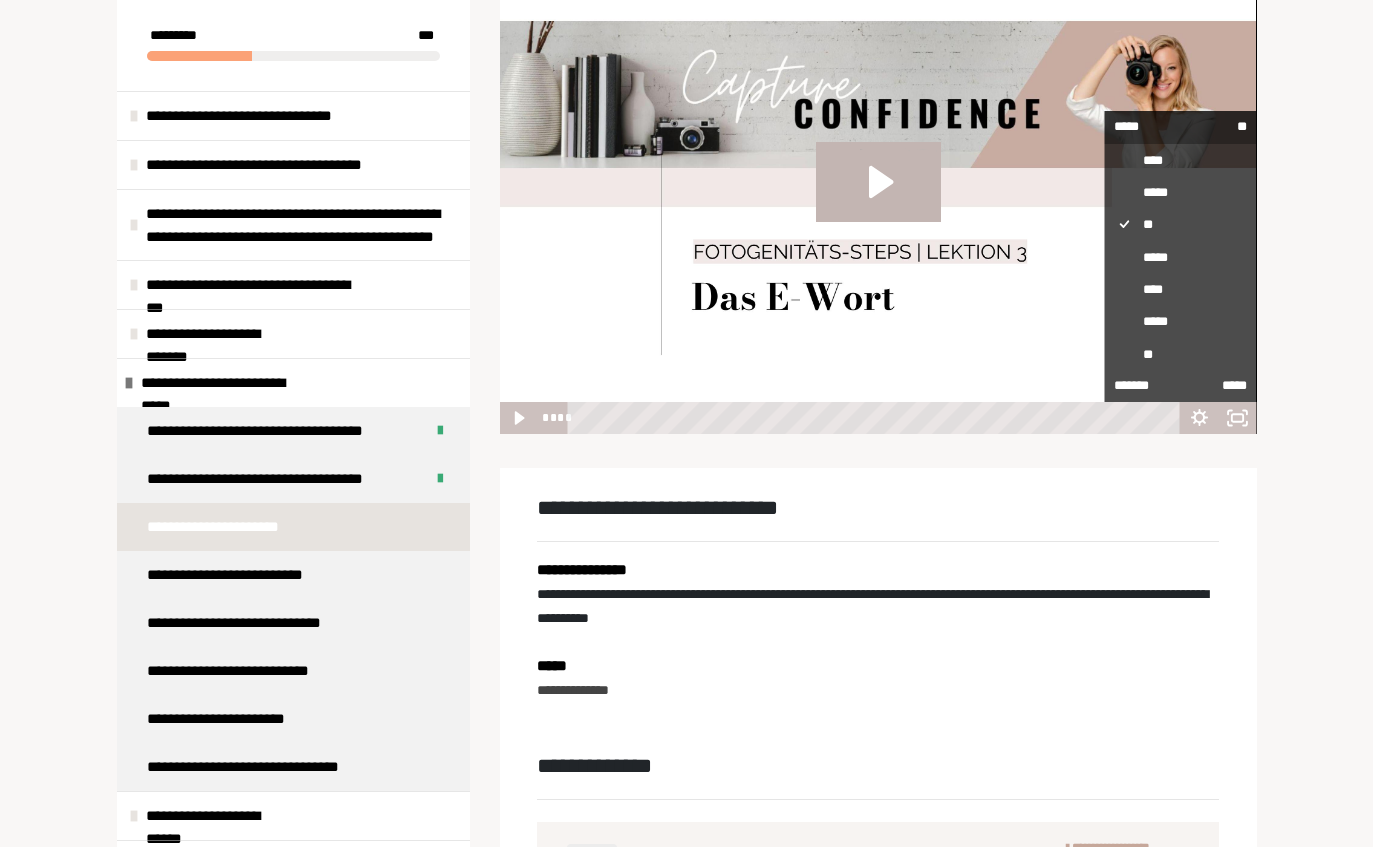 click on "****" at bounding box center (1181, 289) 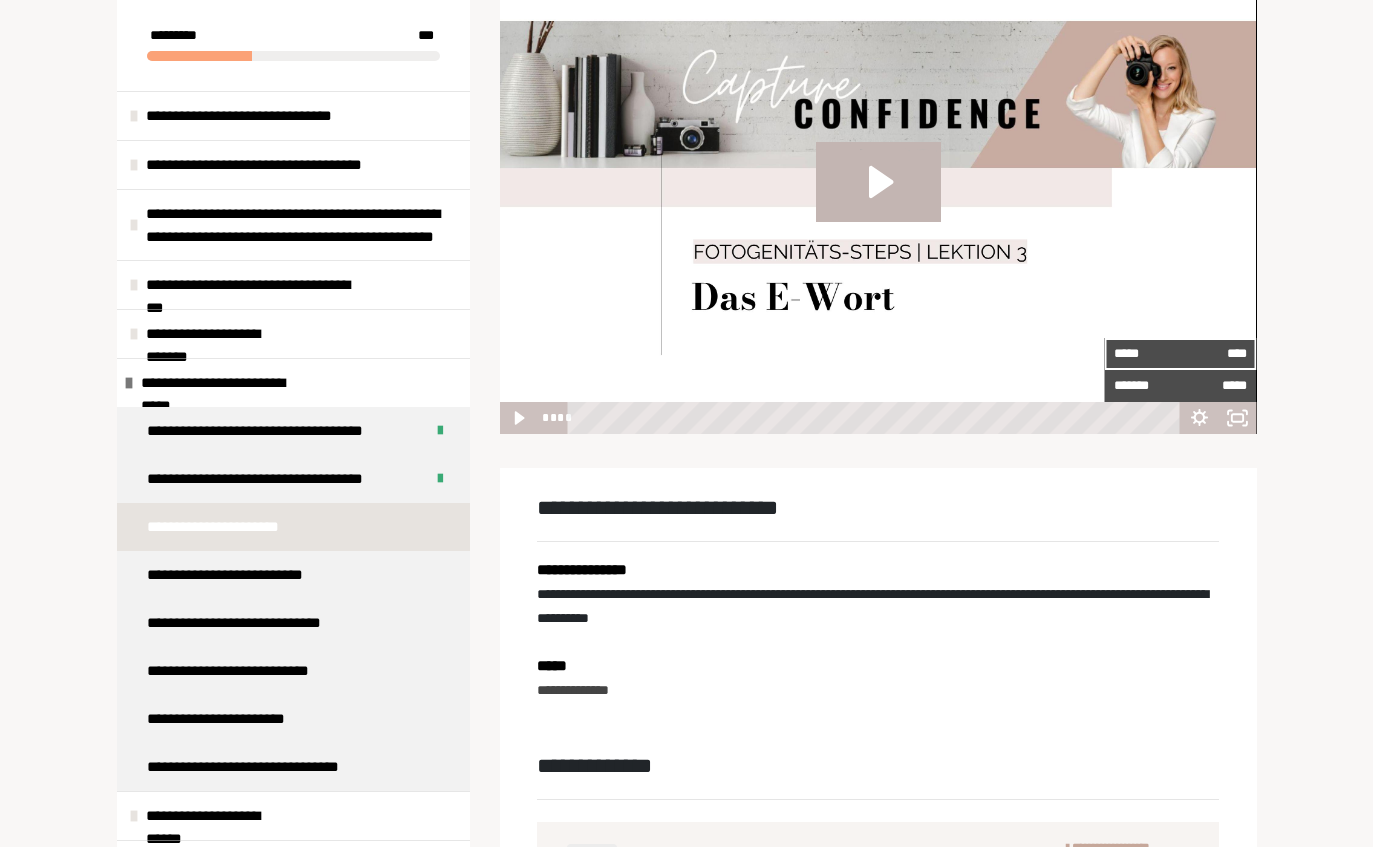 click 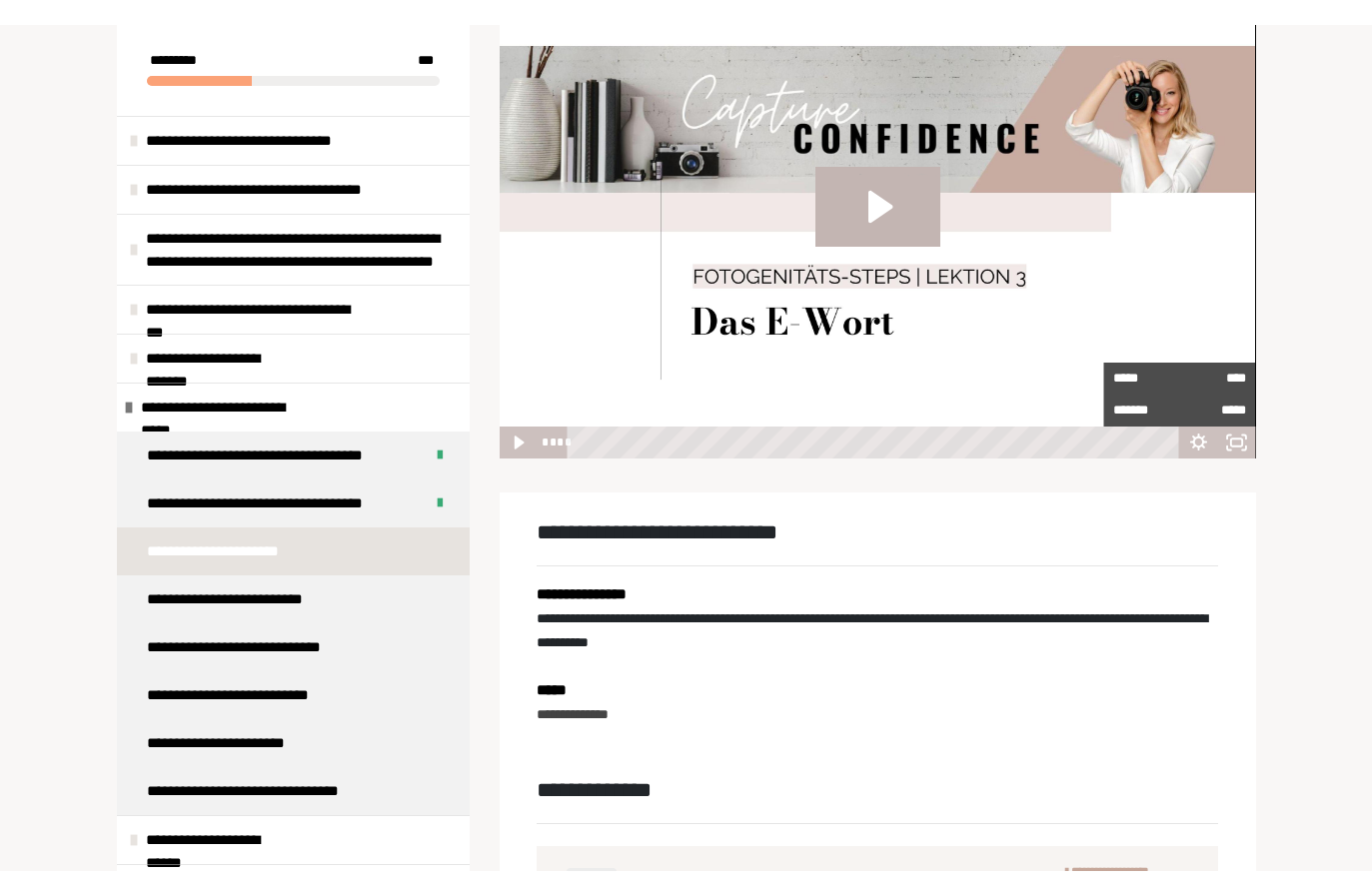 scroll, scrollTop: 24, scrollLeft: 0, axis: vertical 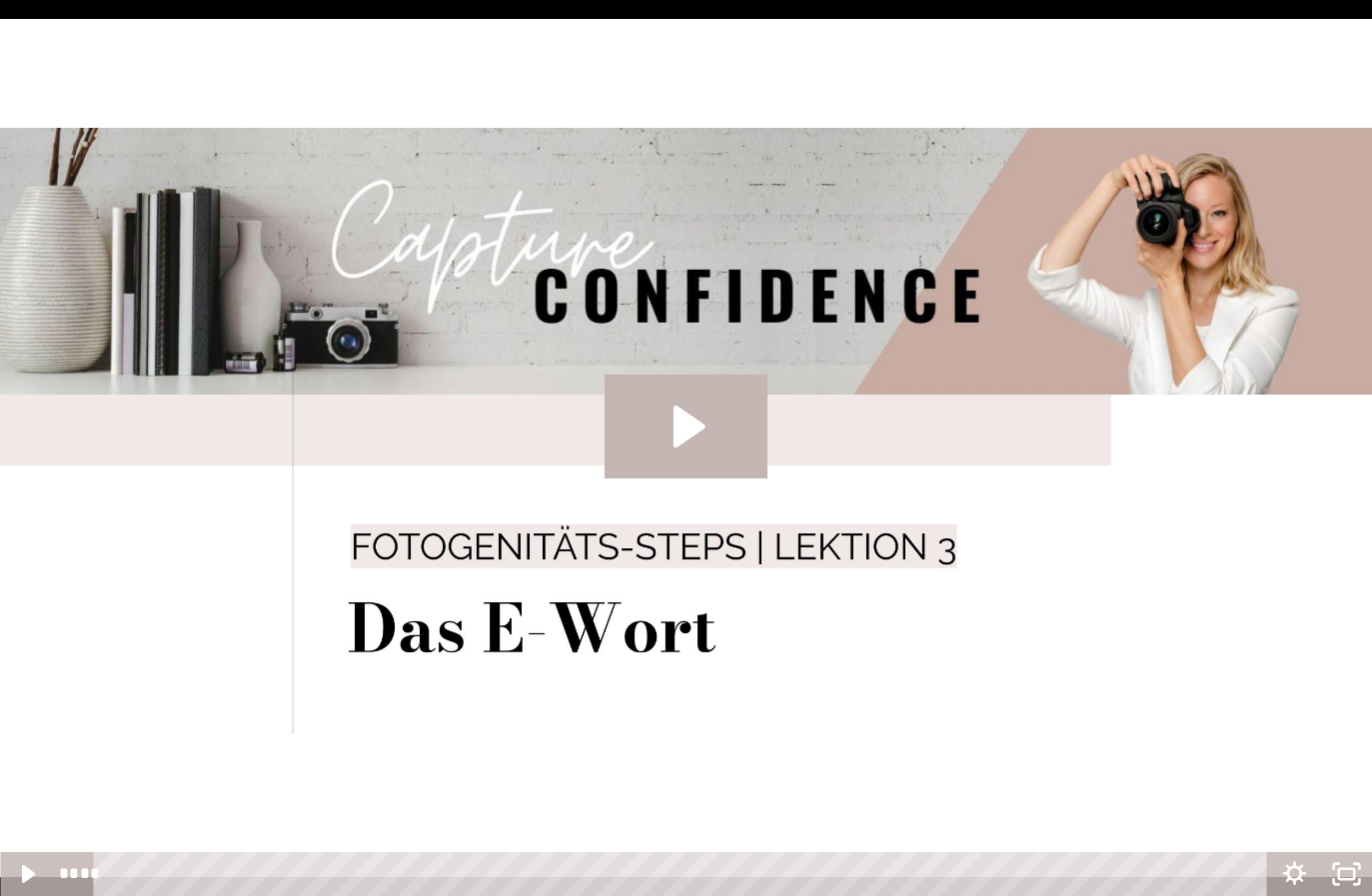 click 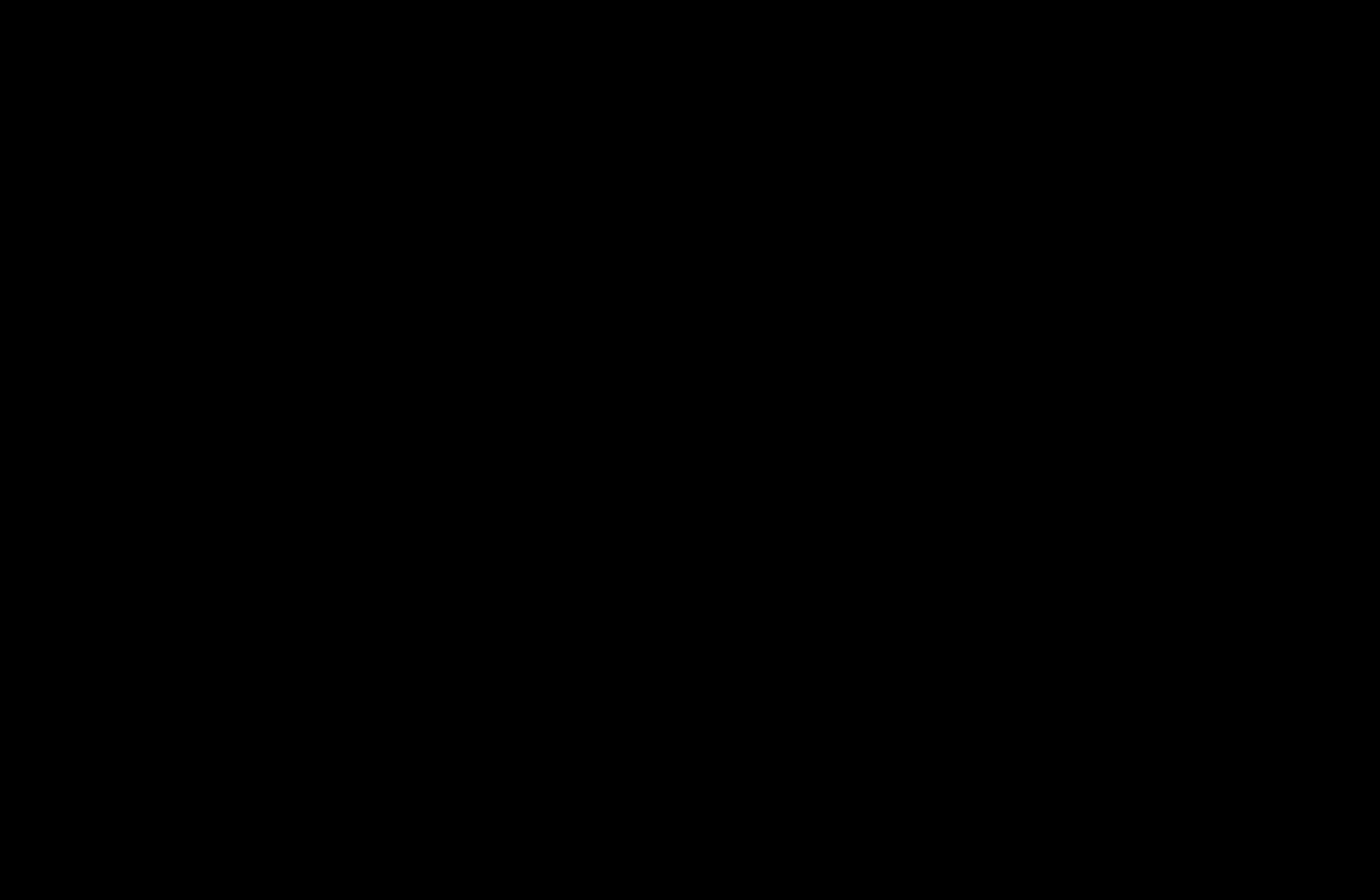 click at bounding box center (686, 448) 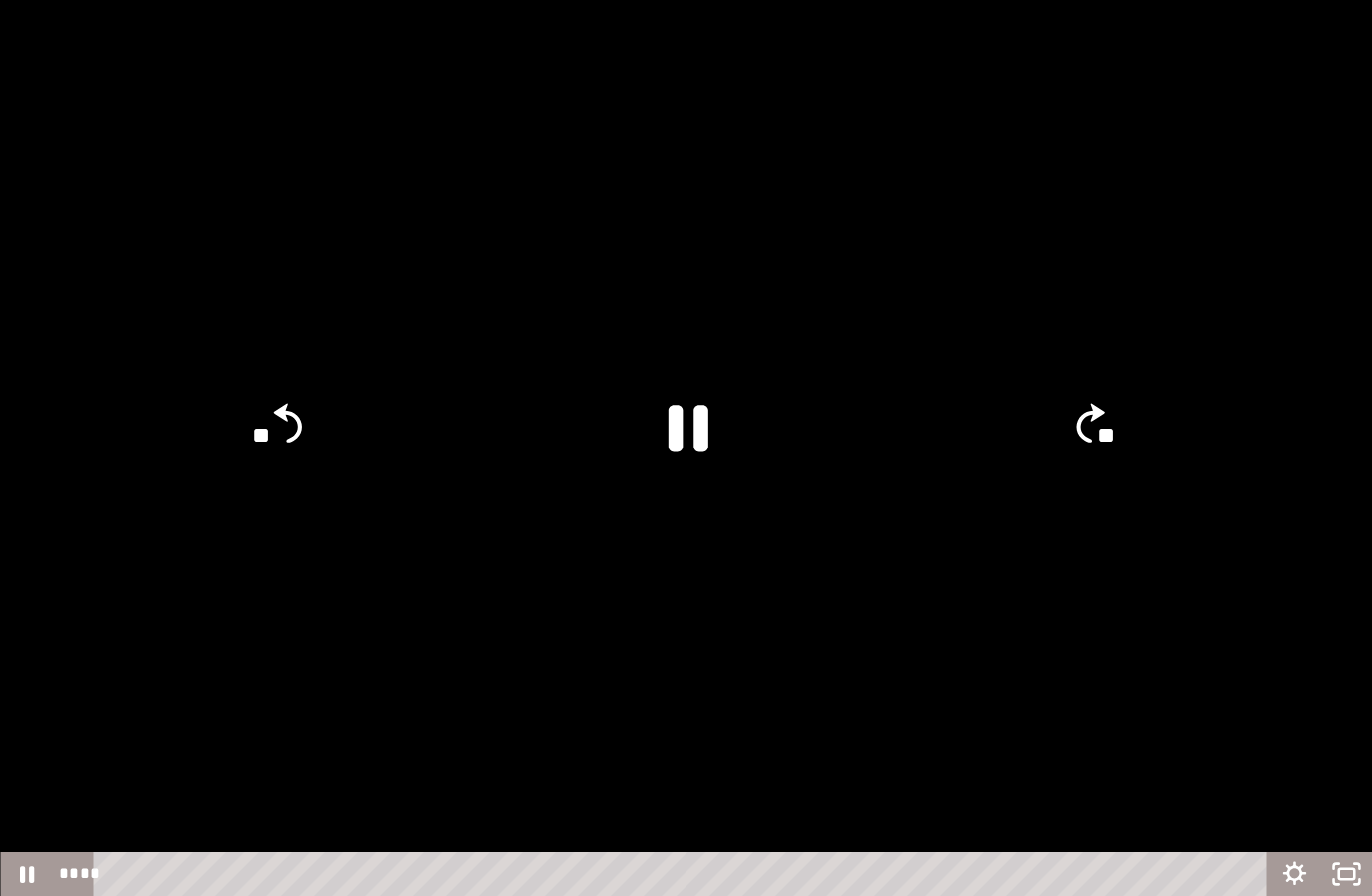 click 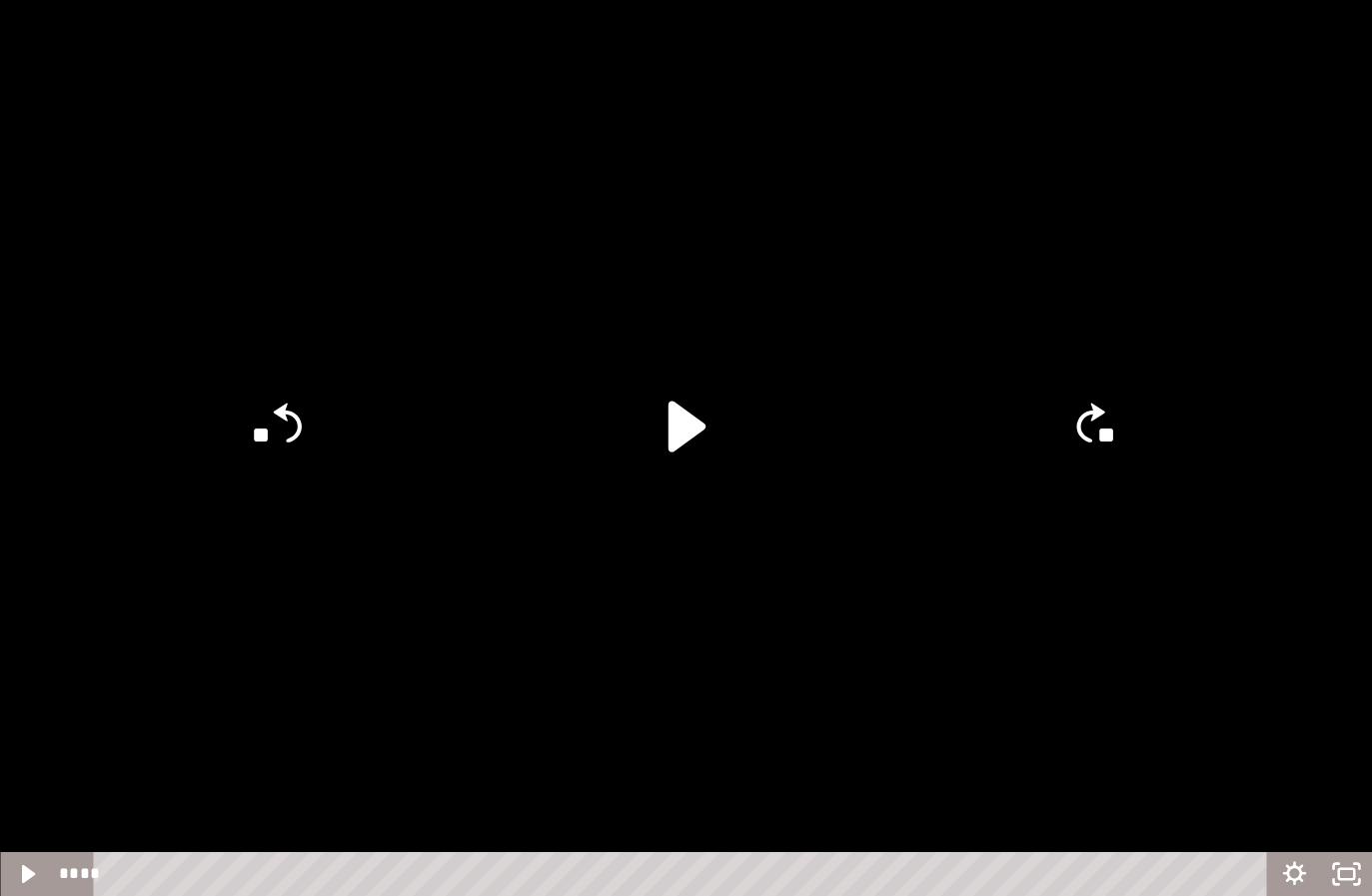 click at bounding box center (686, 448) 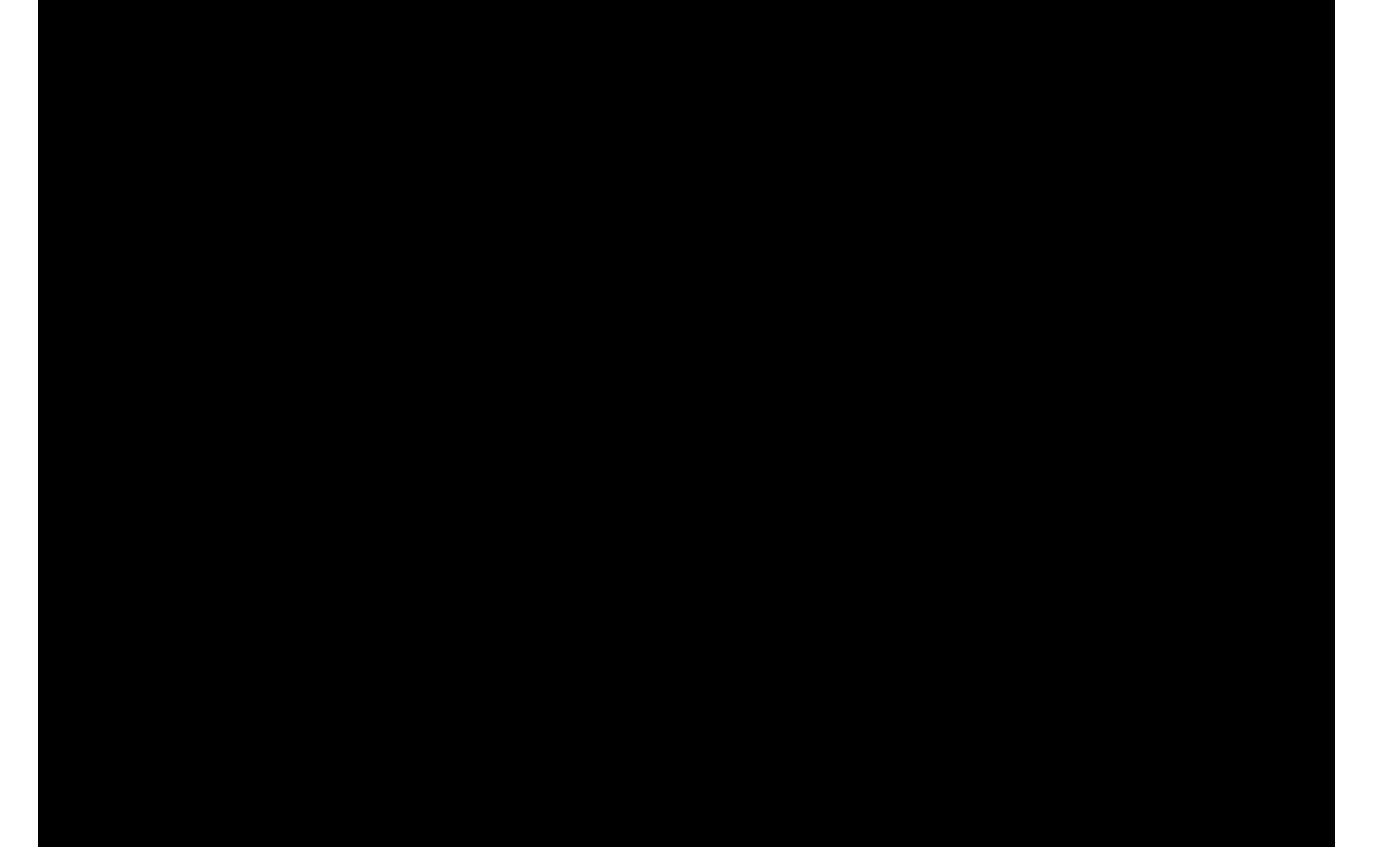 scroll, scrollTop: 349, scrollLeft: 0, axis: vertical 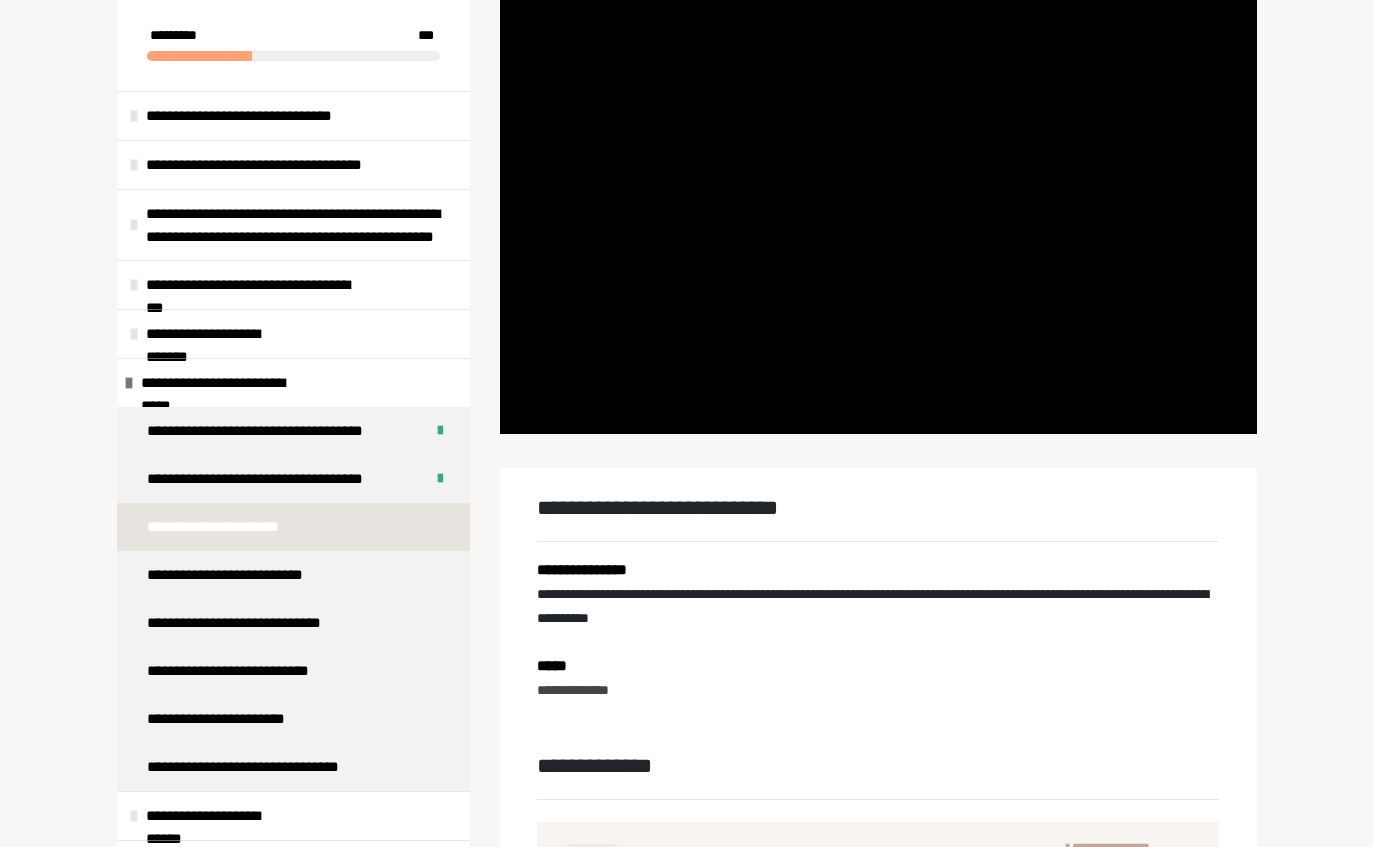 click at bounding box center [878, 197] 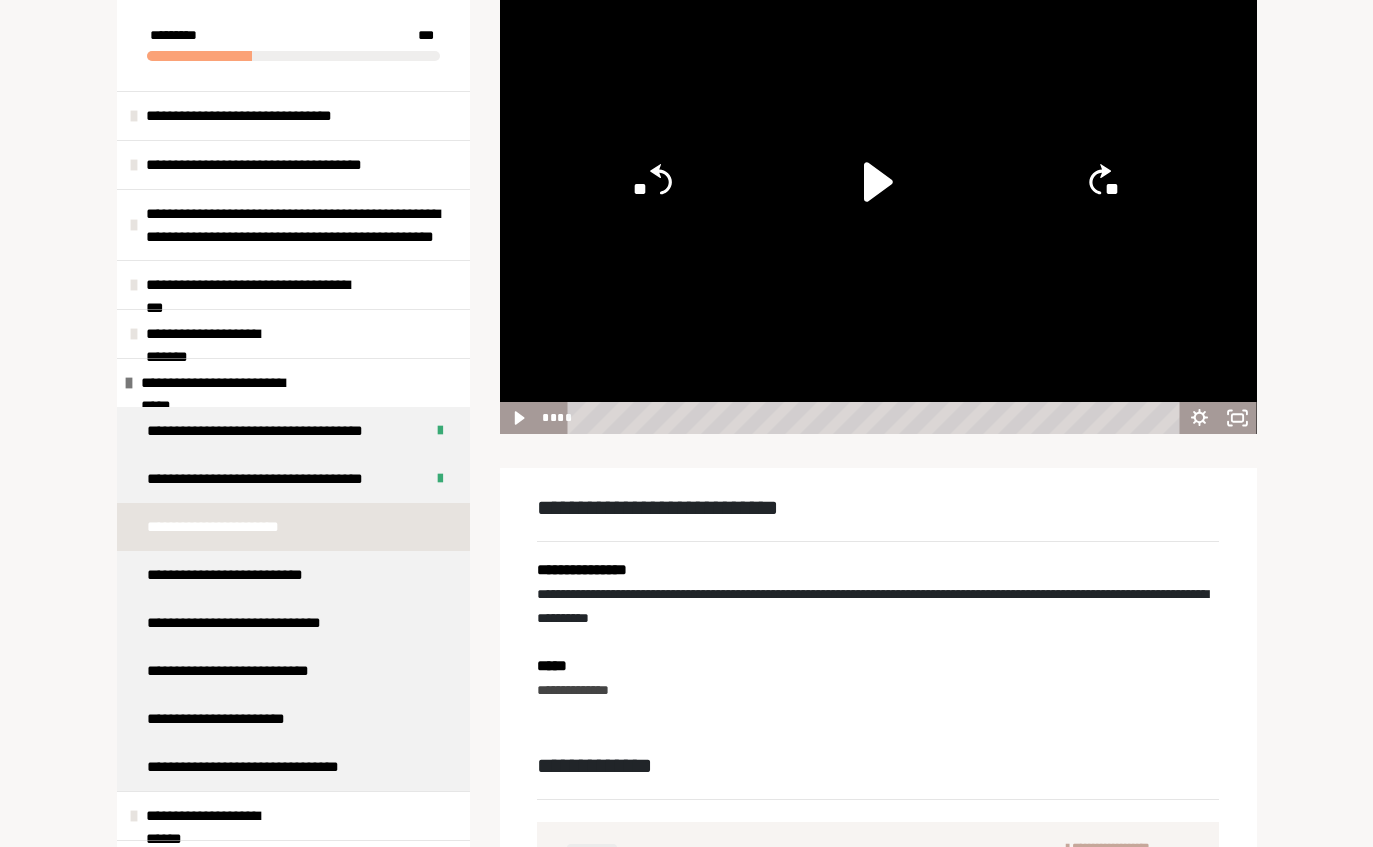 click 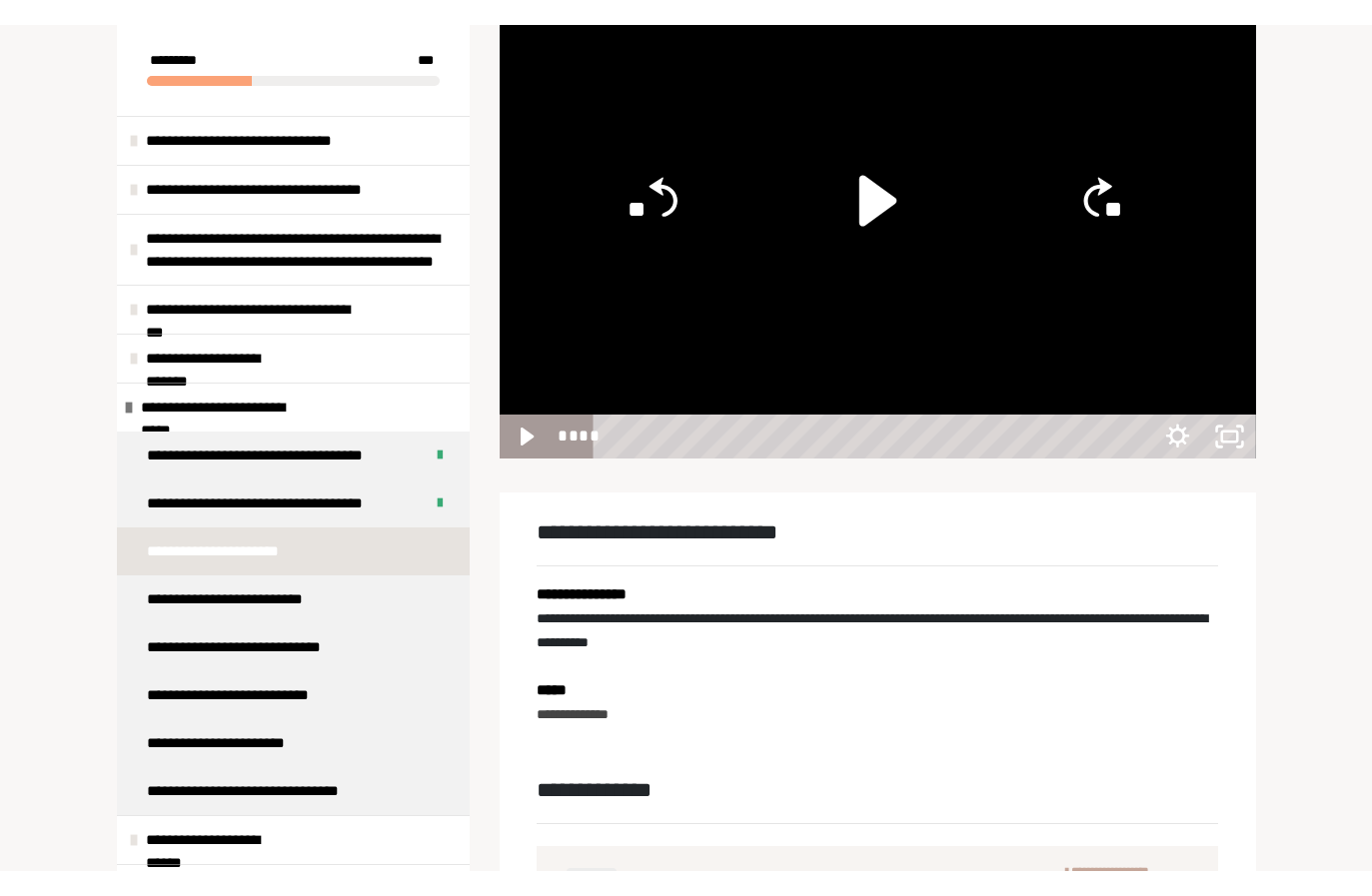scroll, scrollTop: 24, scrollLeft: 0, axis: vertical 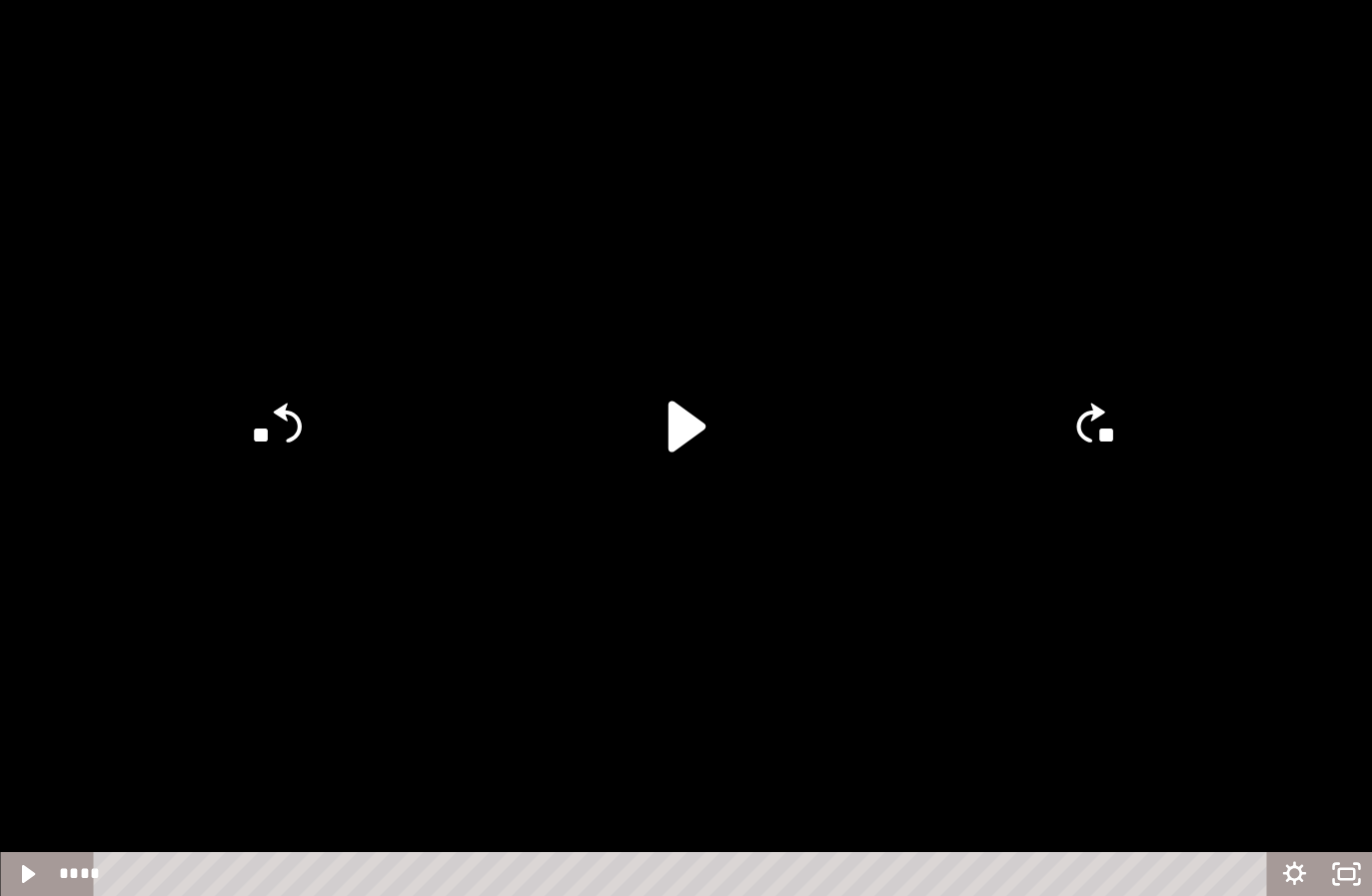 click 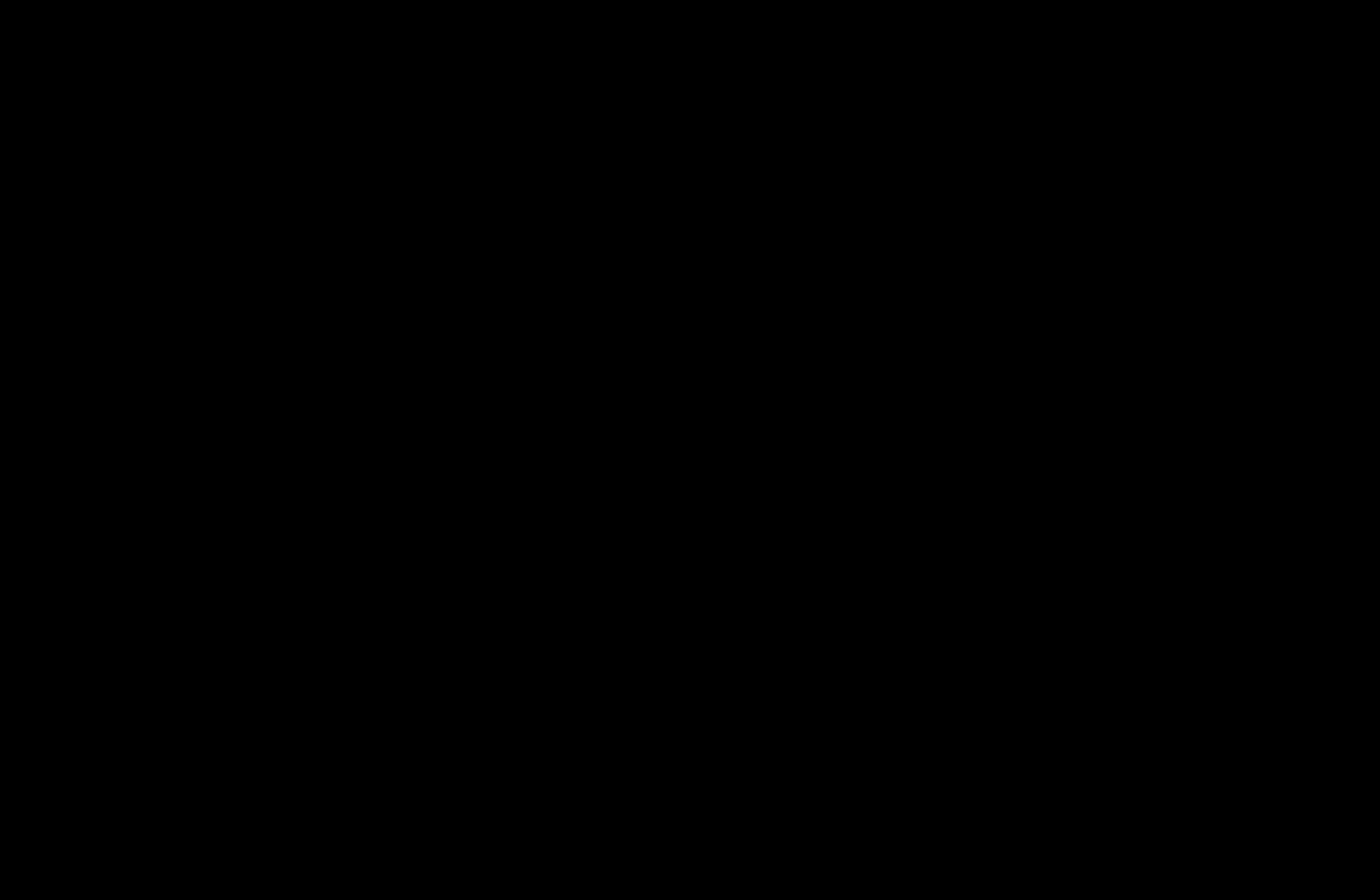 click at bounding box center [686, 448] 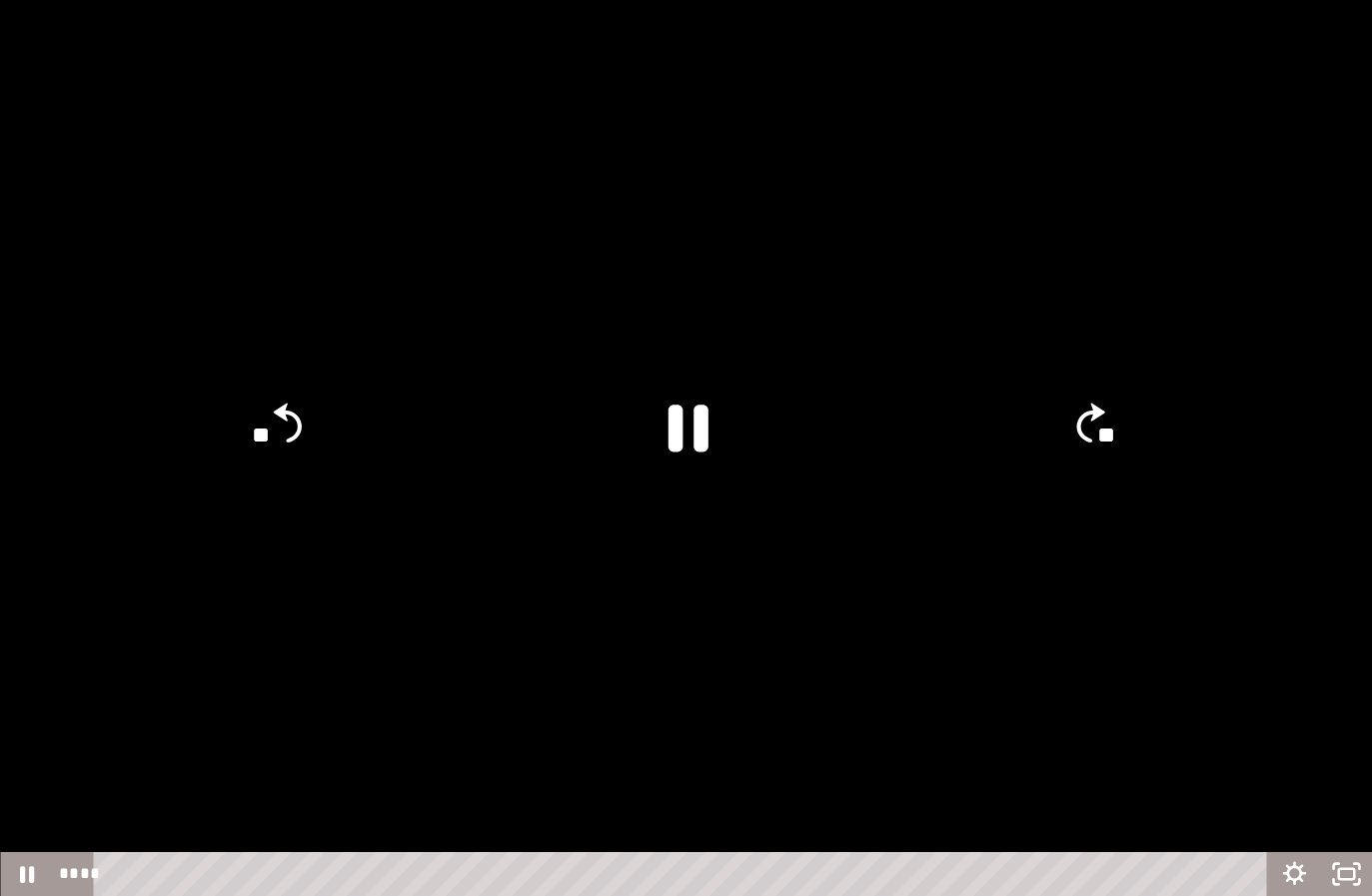 click 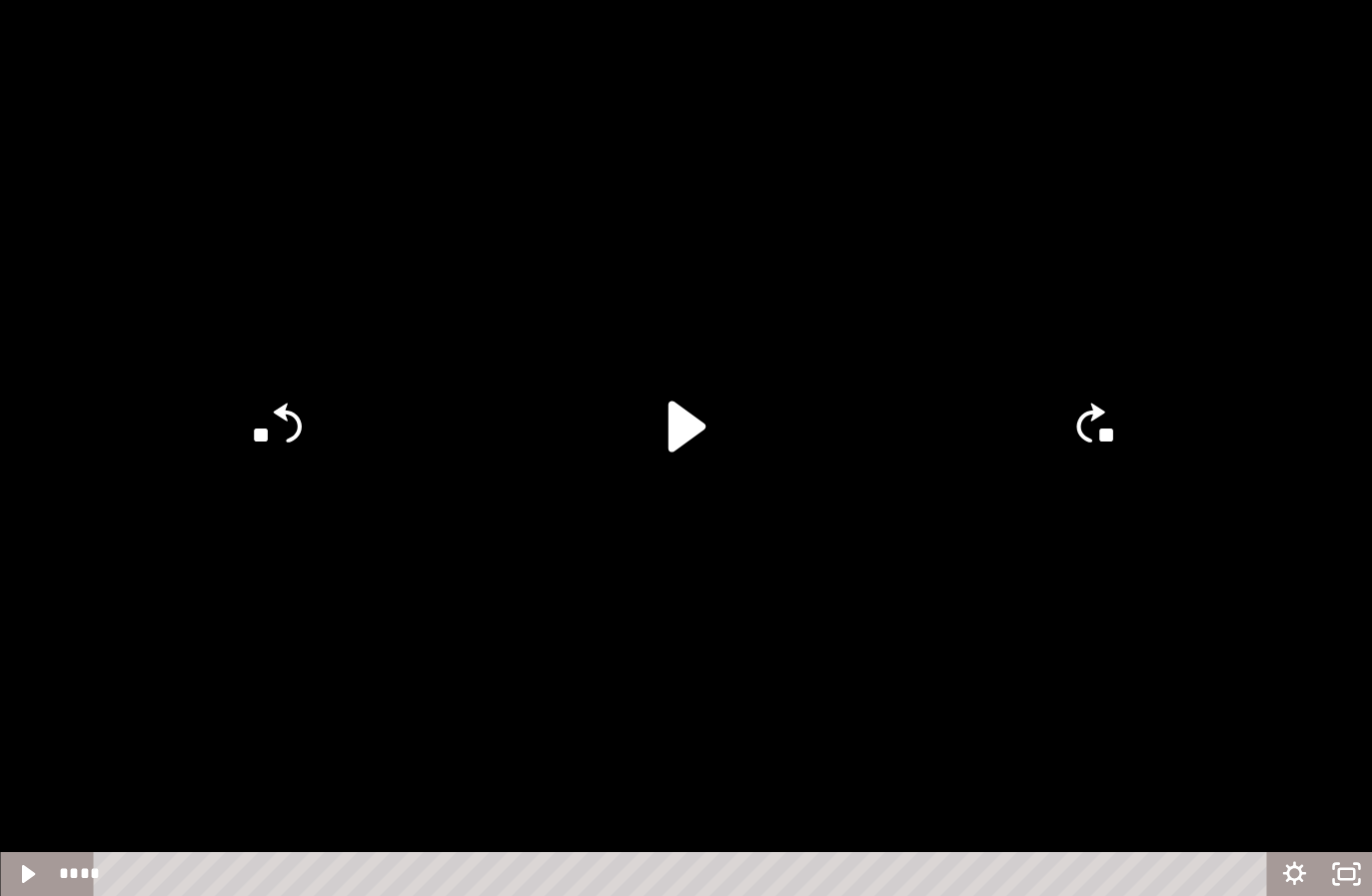 click 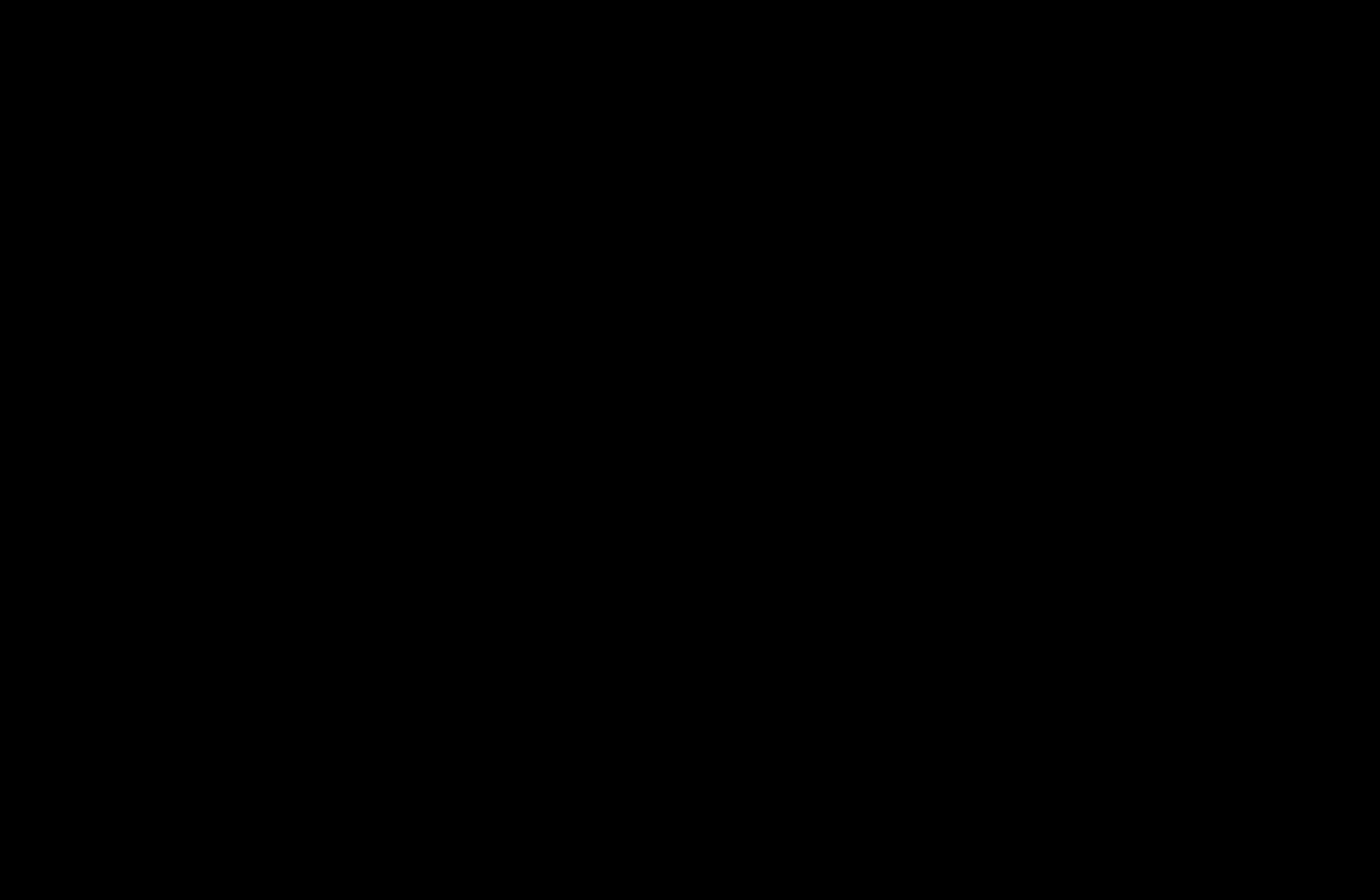 click at bounding box center [686, 448] 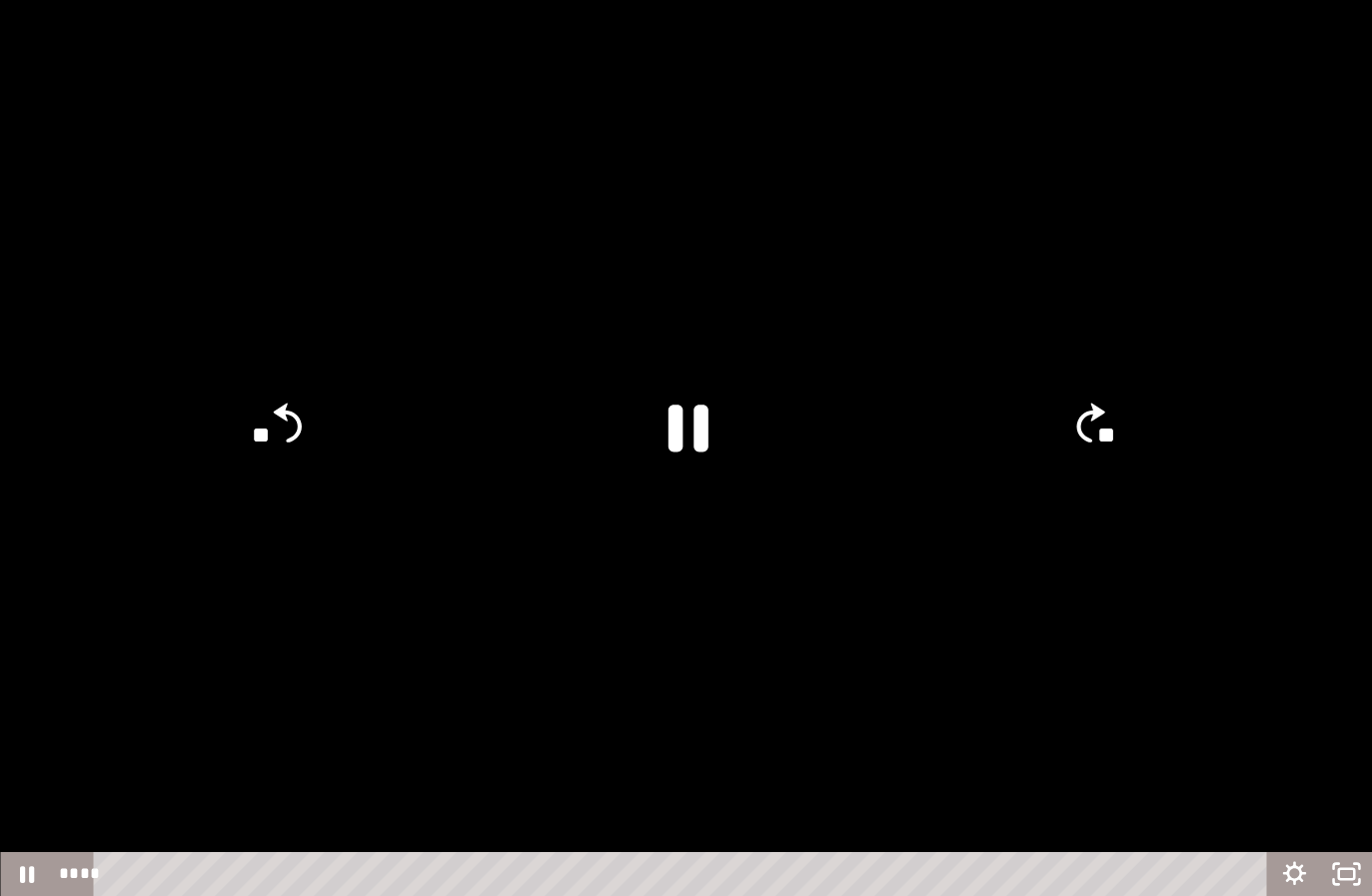 click 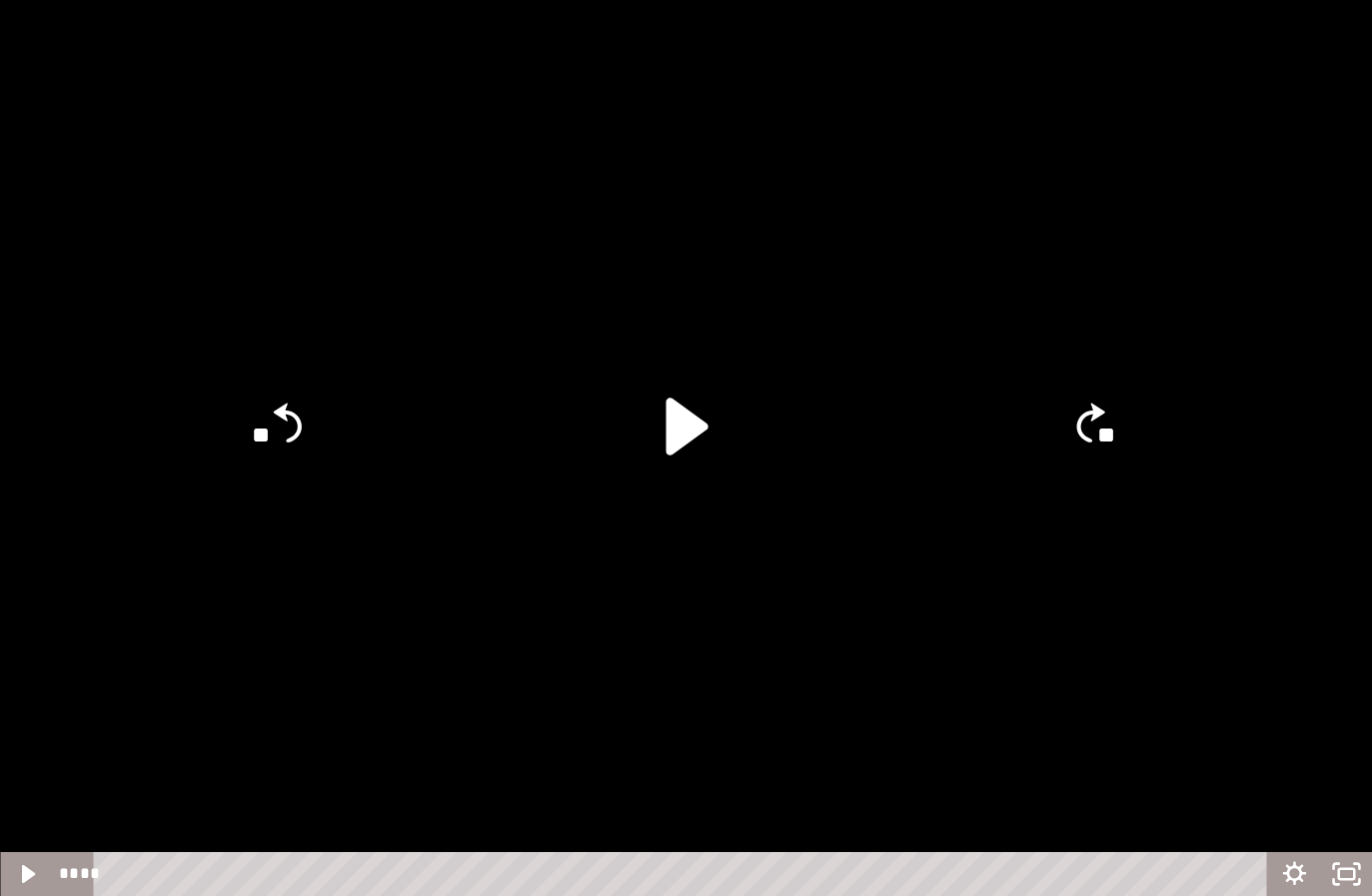 click 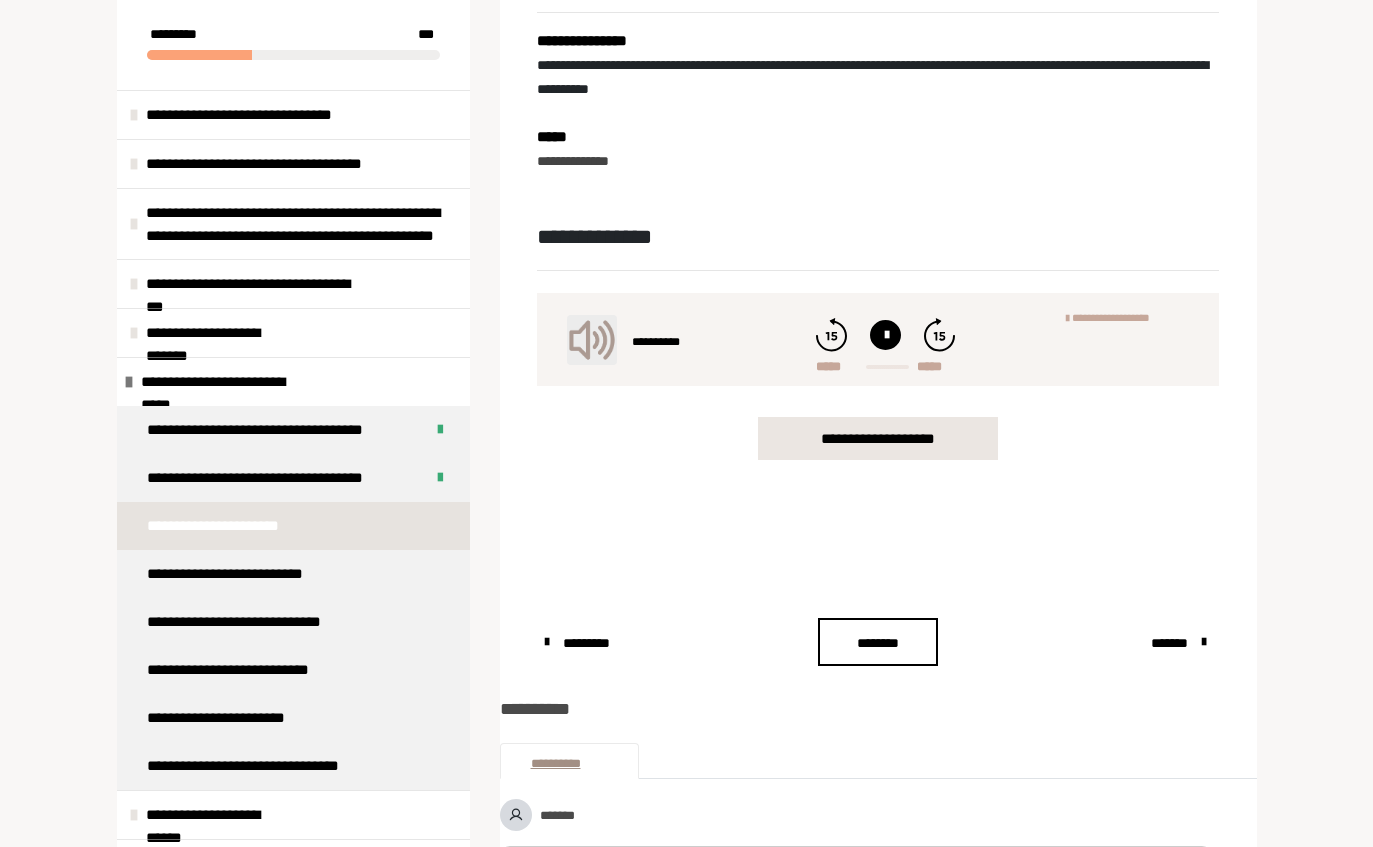 click on "********" at bounding box center [878, 643] 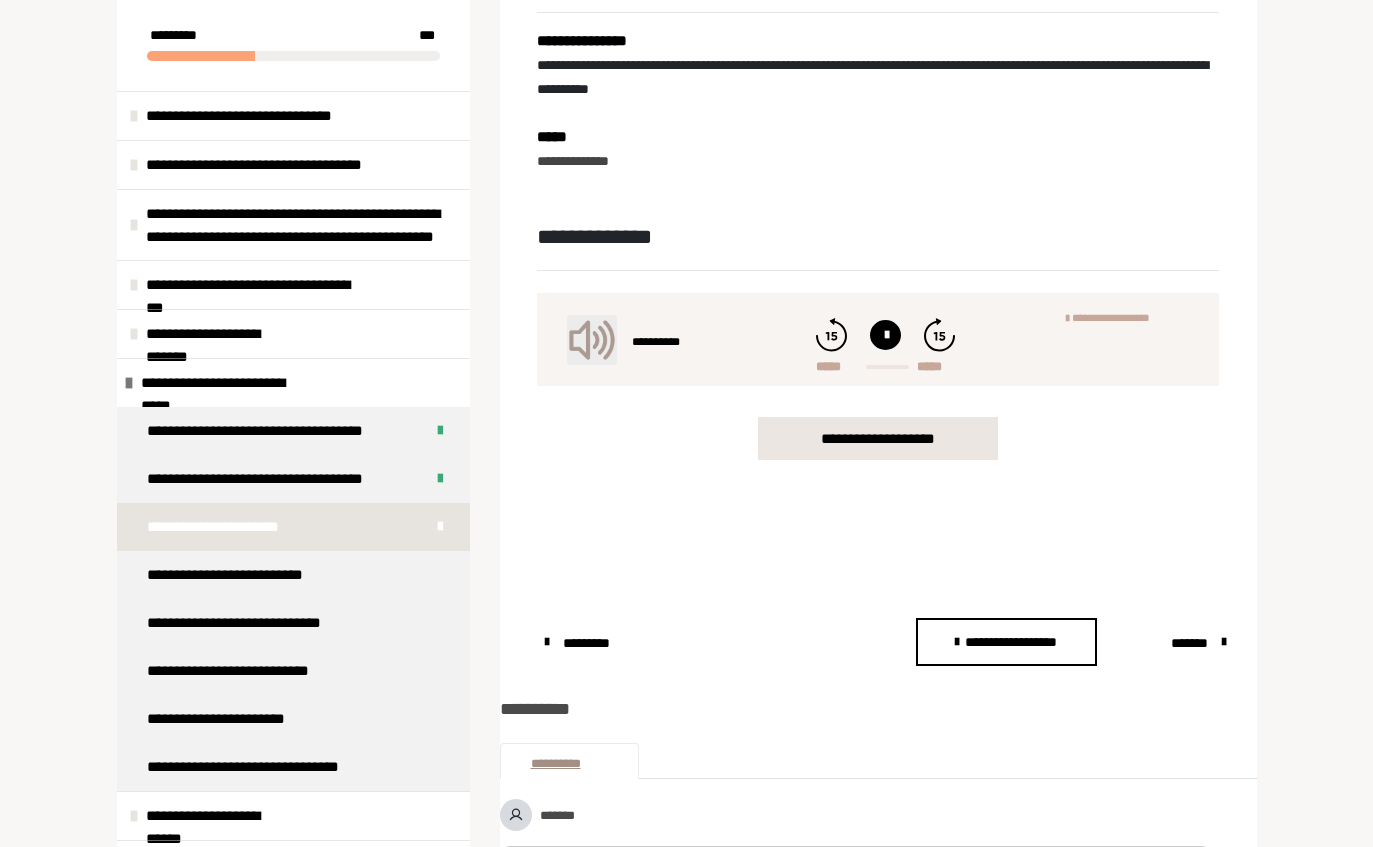 click on "*******" at bounding box center [1190, 643] 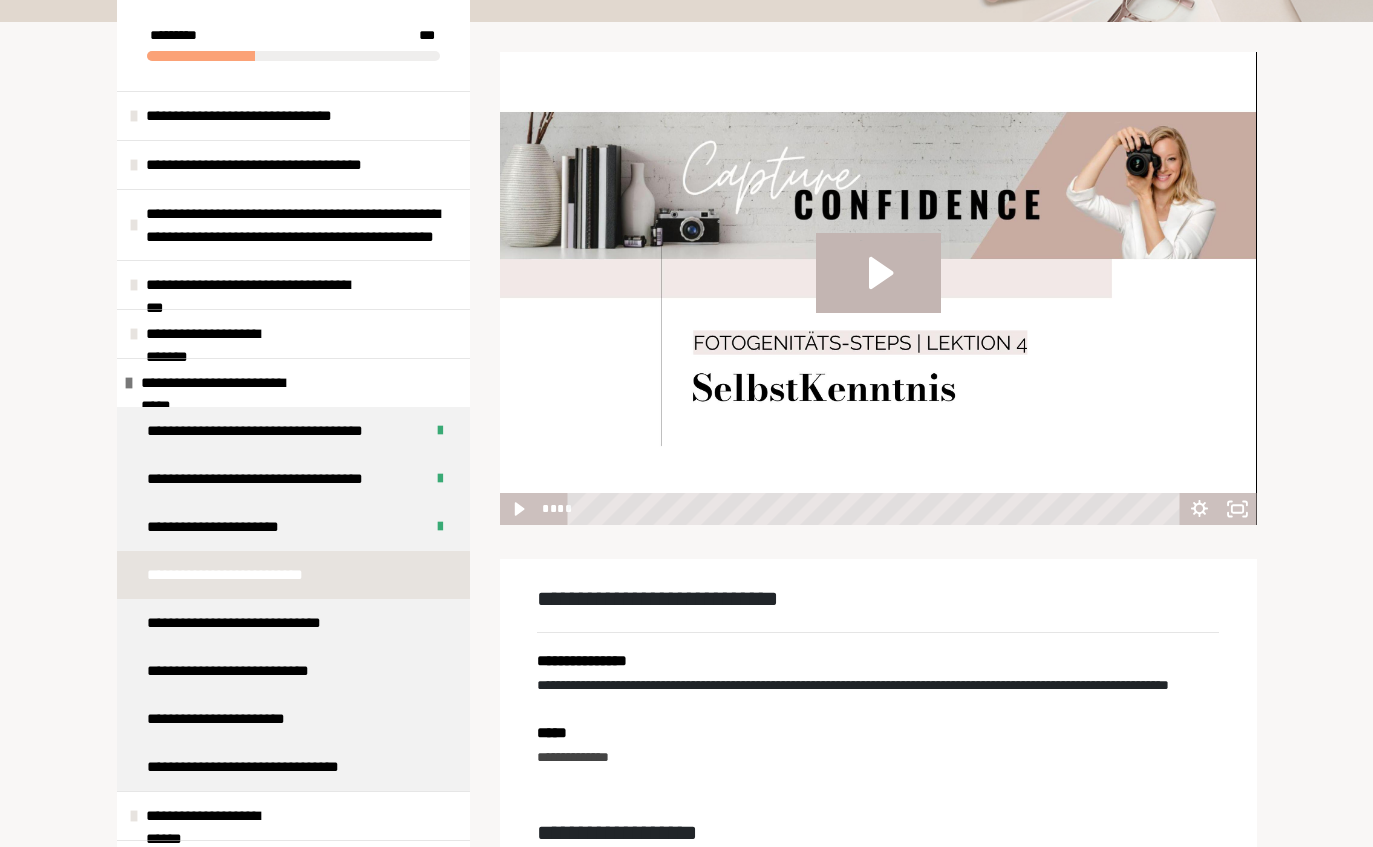 scroll, scrollTop: 257, scrollLeft: 0, axis: vertical 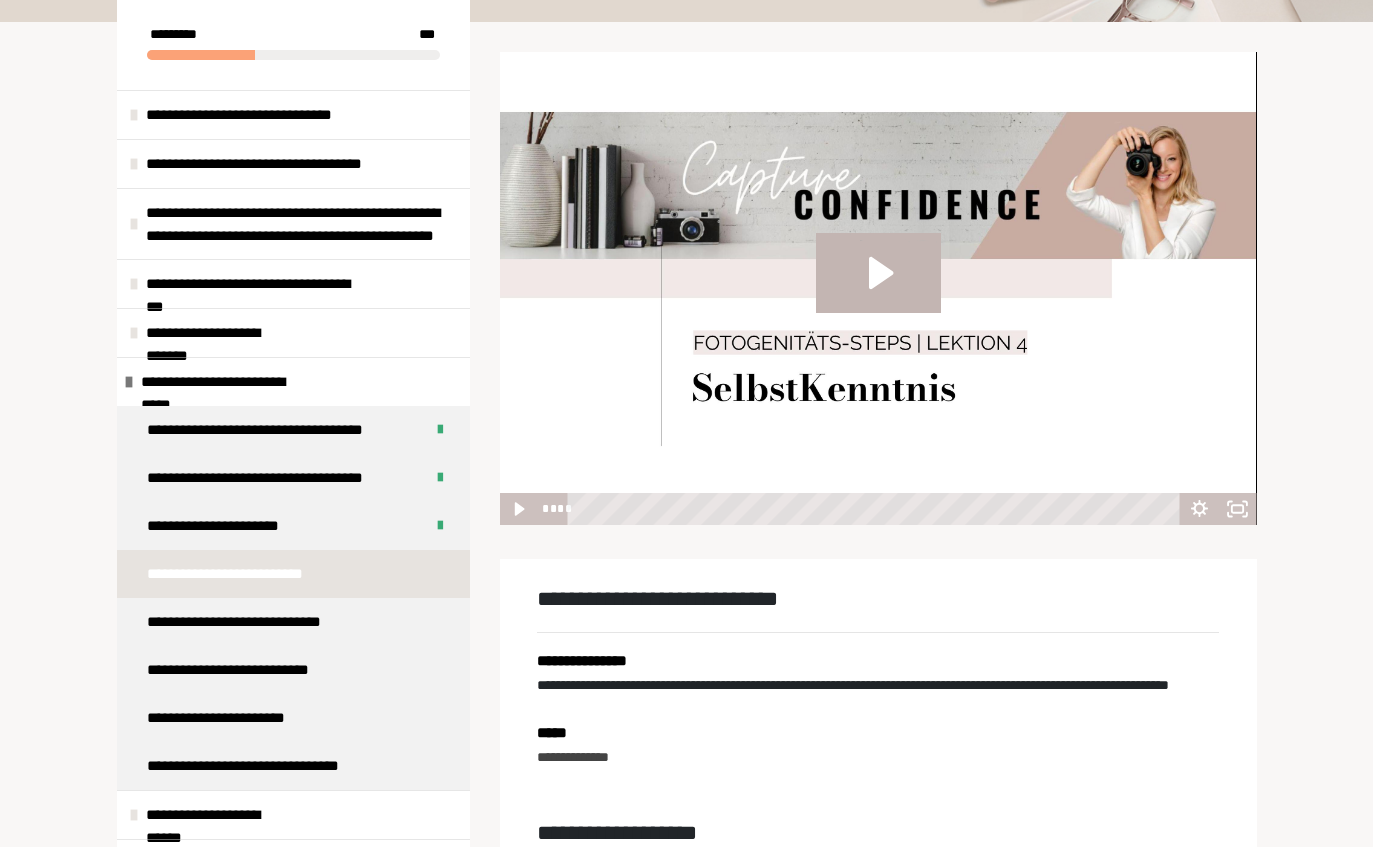 click 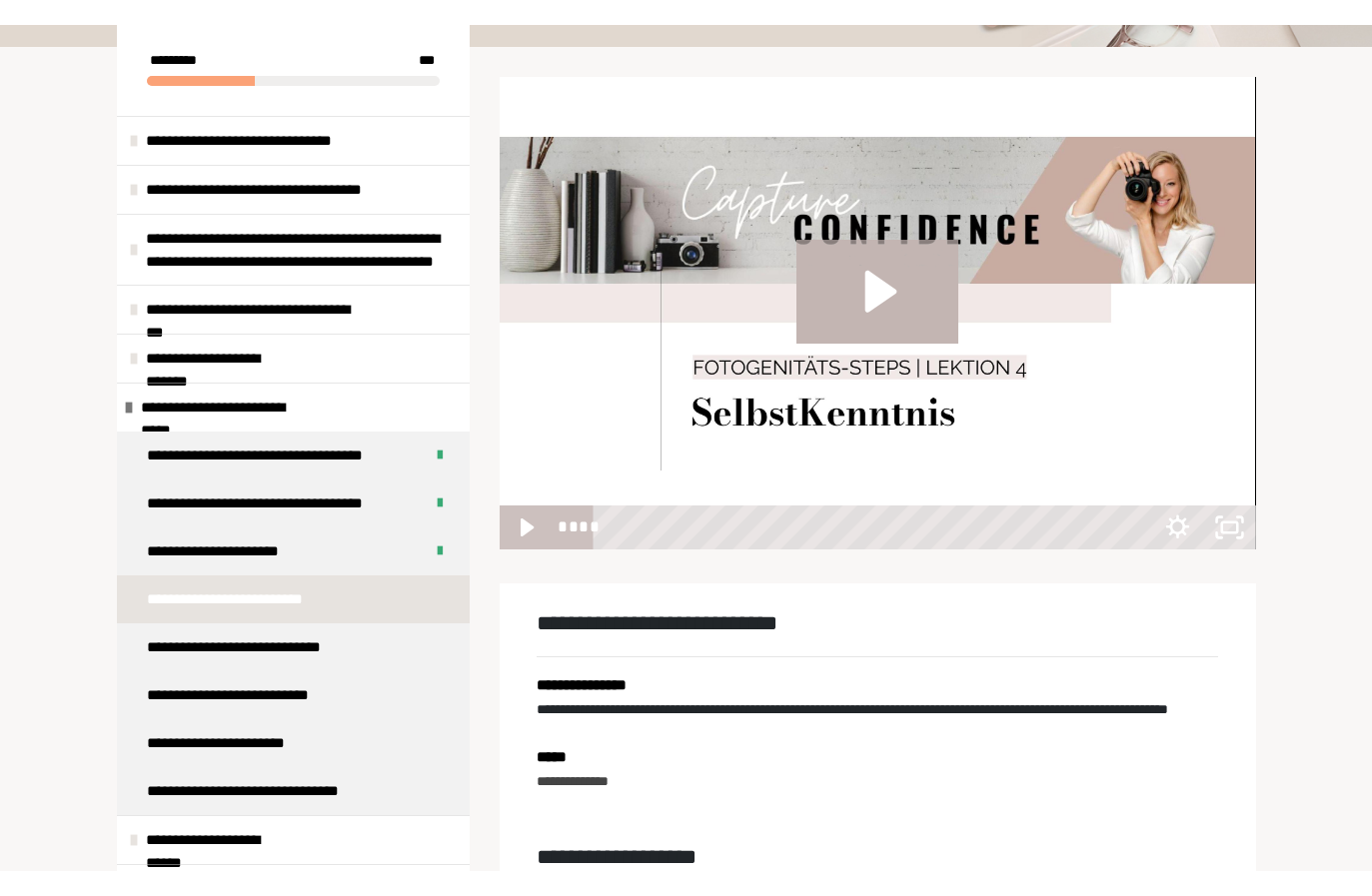 scroll, scrollTop: 24, scrollLeft: 0, axis: vertical 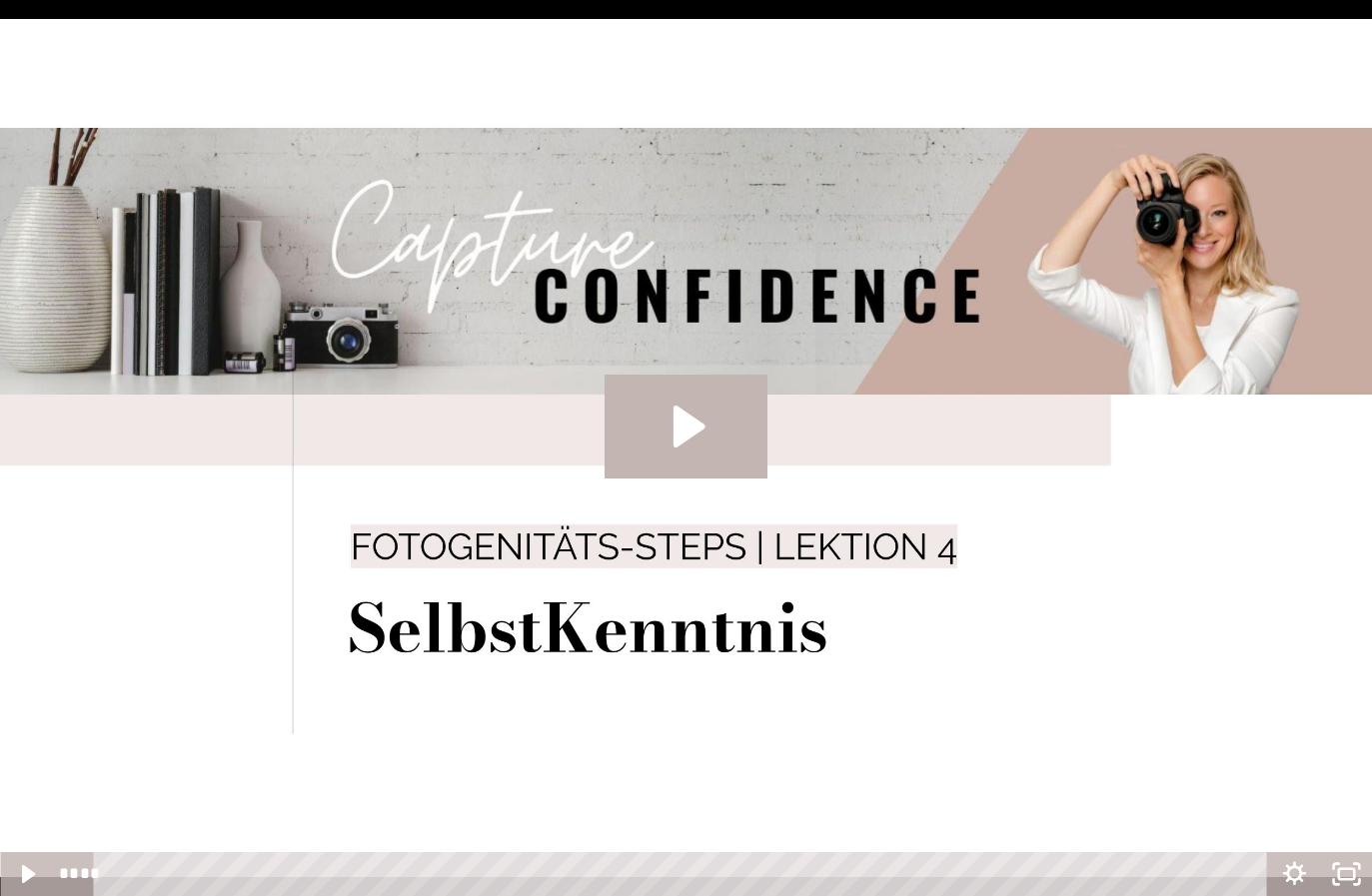 click 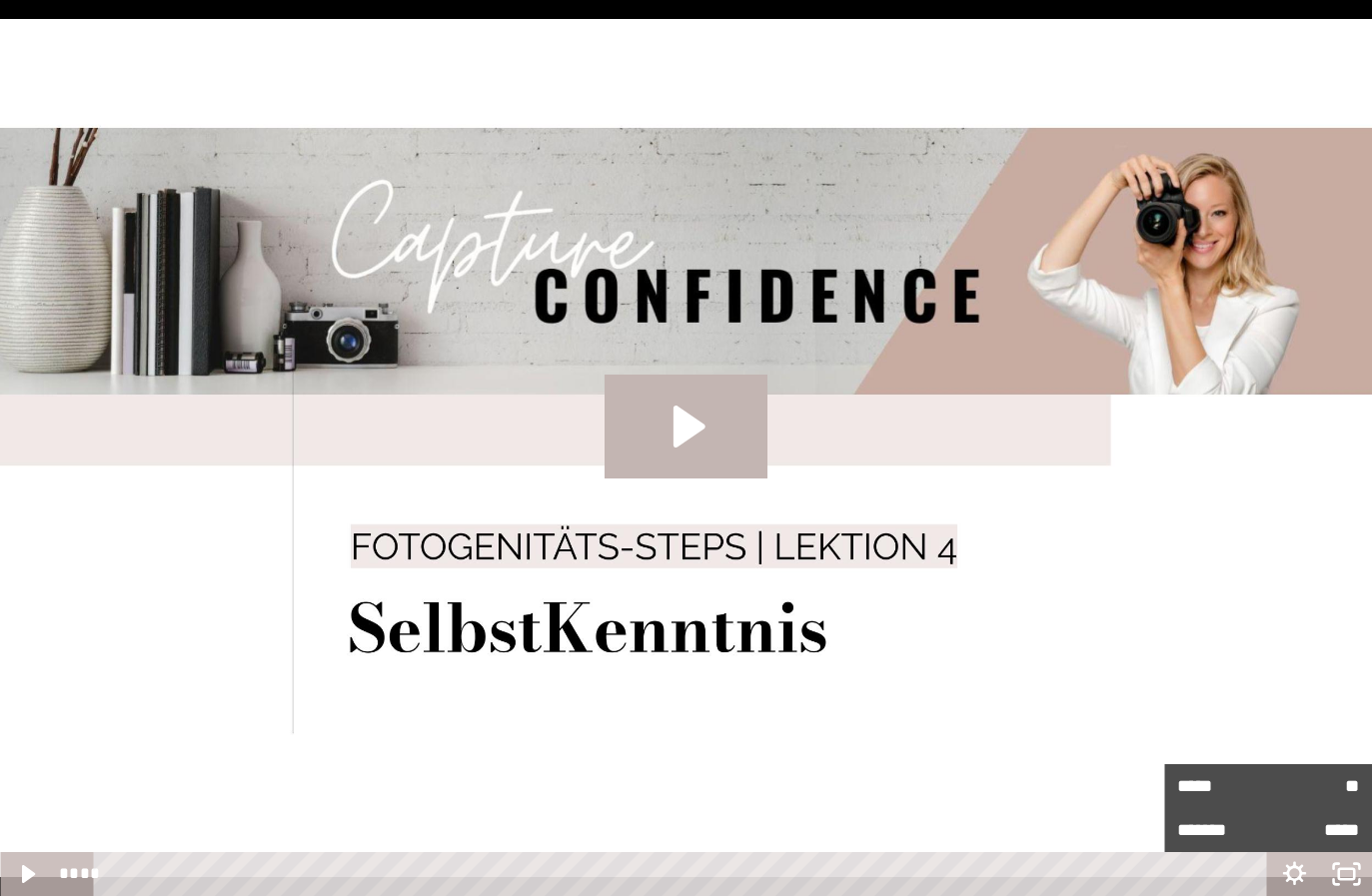 click on "*****" at bounding box center (1222, 786) 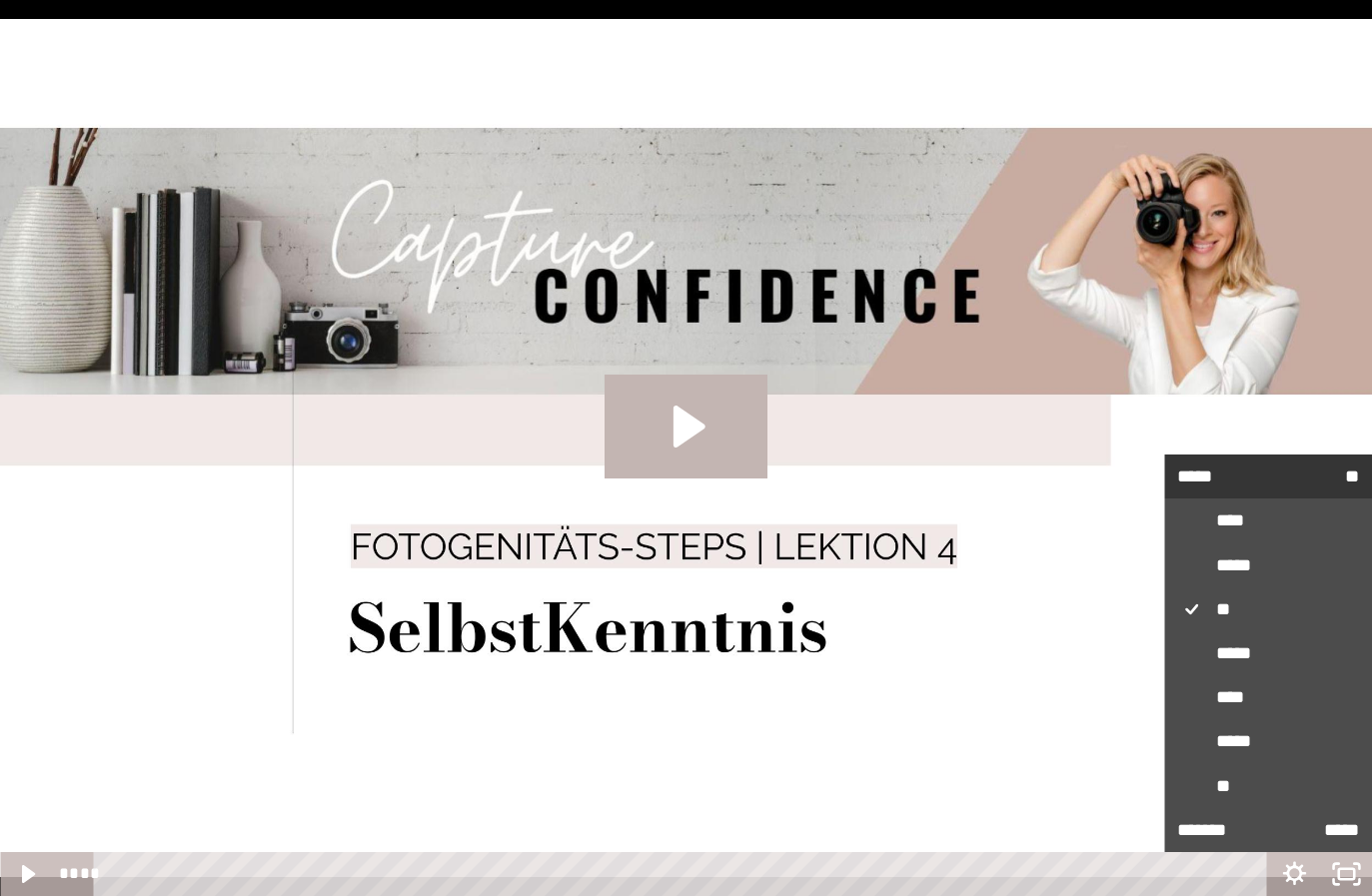 click on "****" at bounding box center [1268, 697] 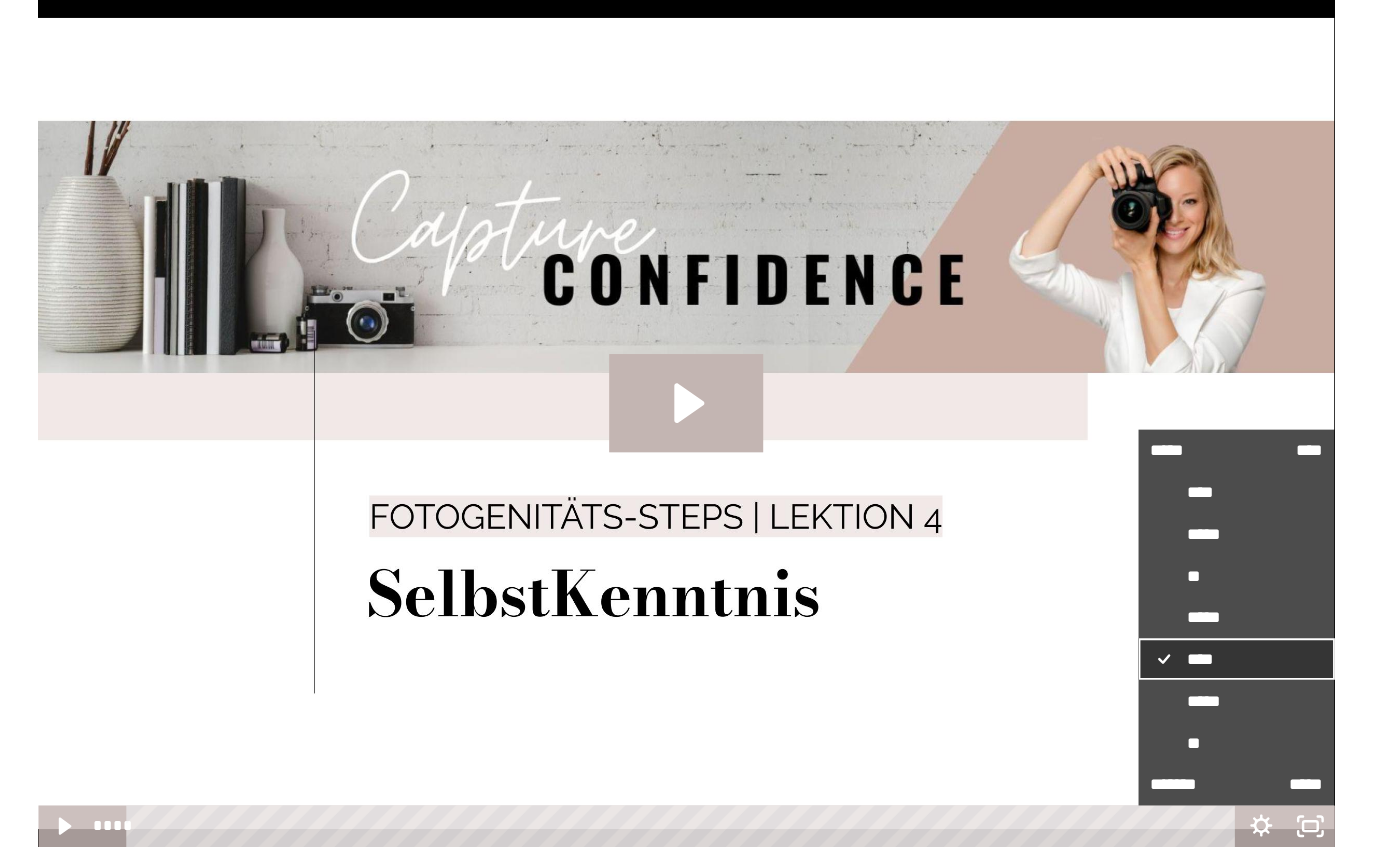 scroll, scrollTop: 258, scrollLeft: 0, axis: vertical 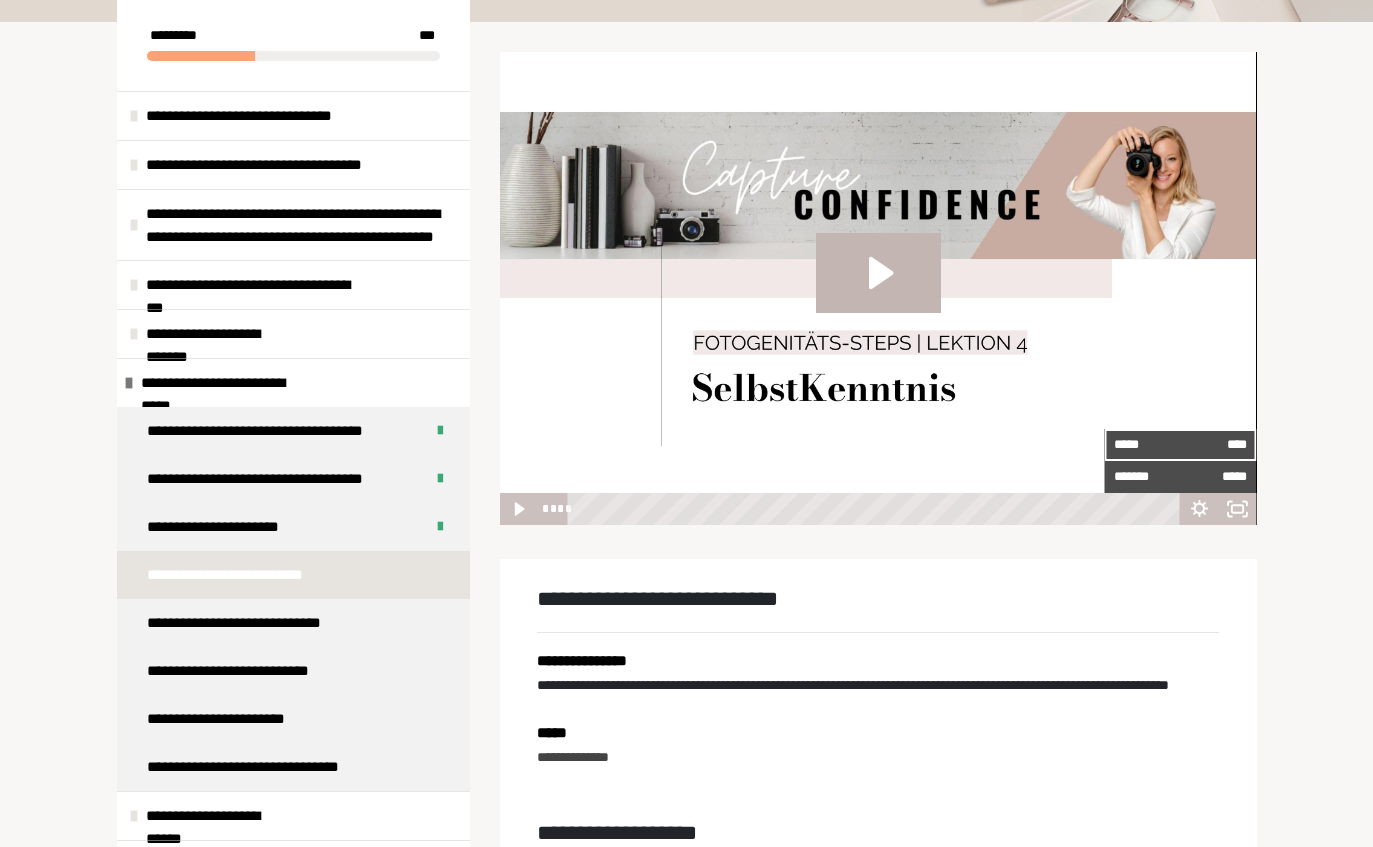 click 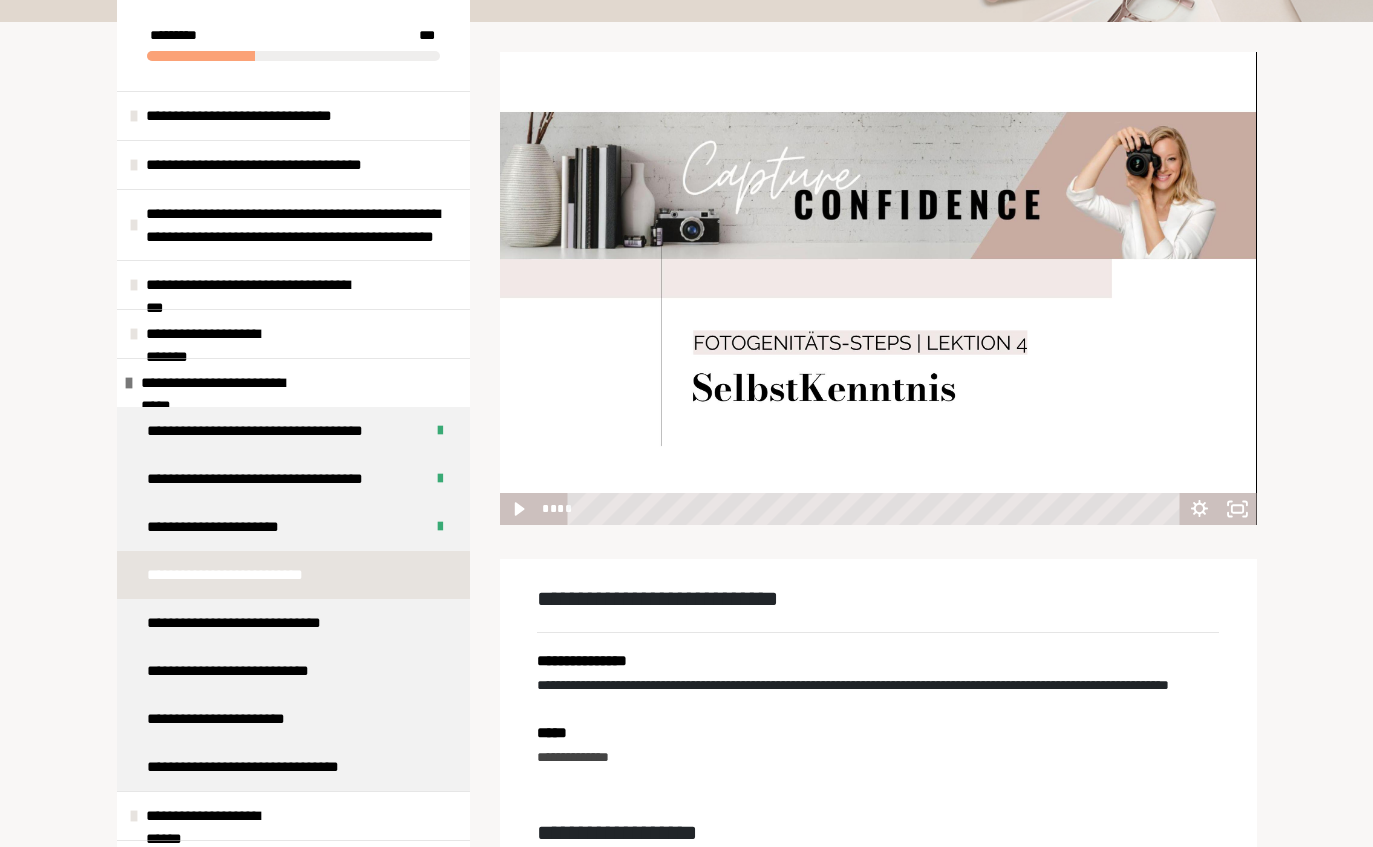 click 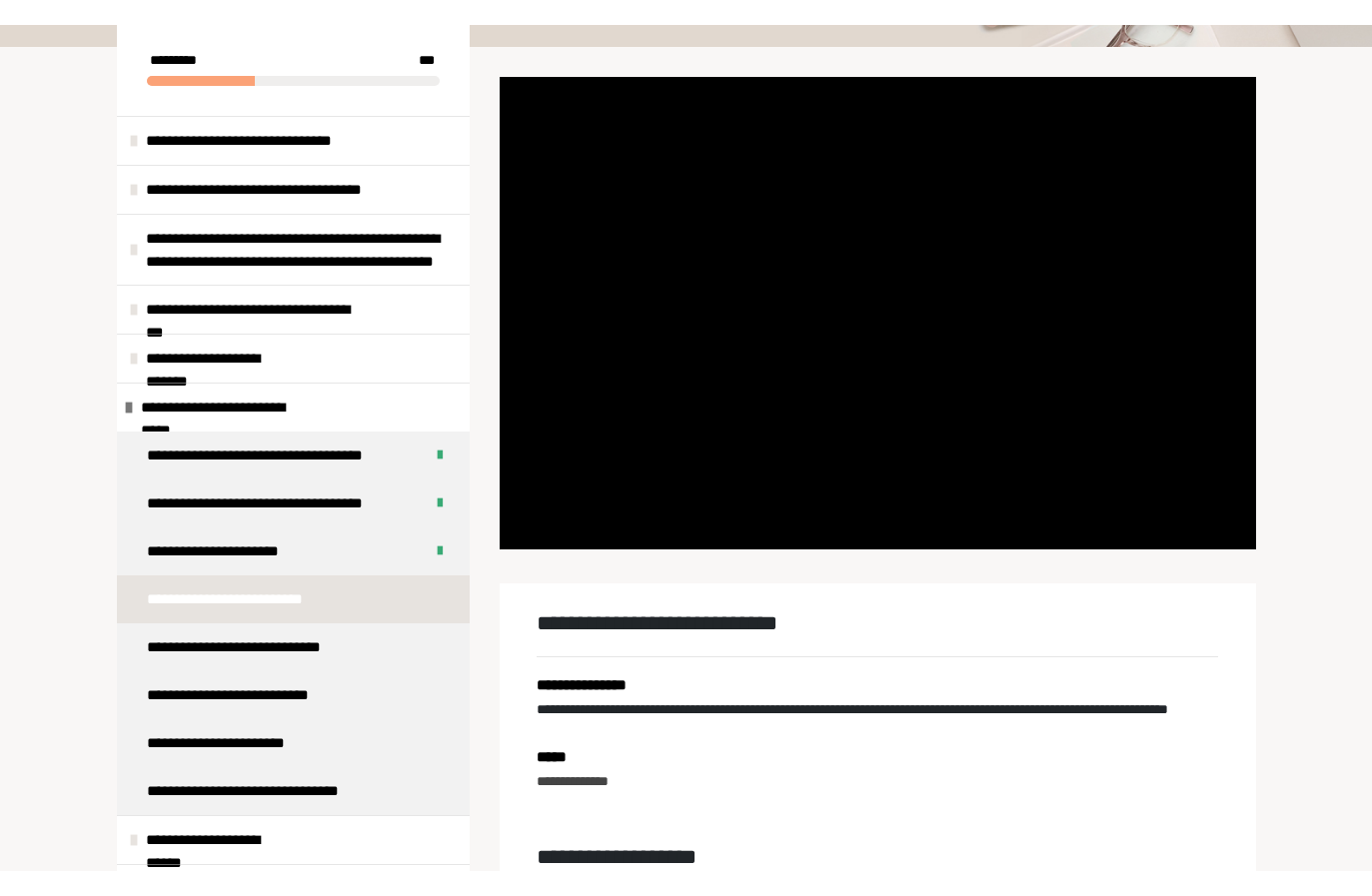 scroll, scrollTop: 24, scrollLeft: 0, axis: vertical 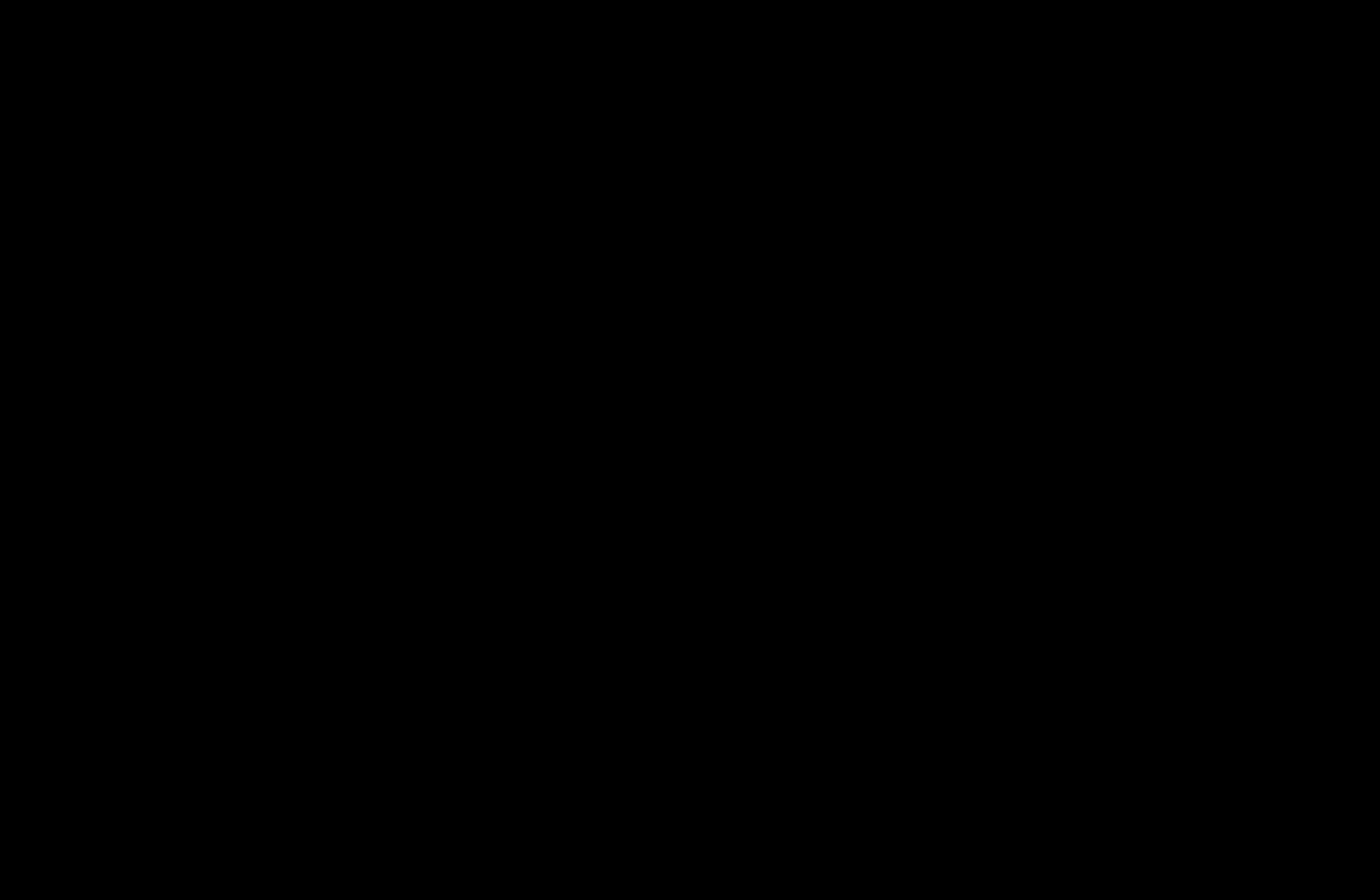 click at bounding box center (686, 448) 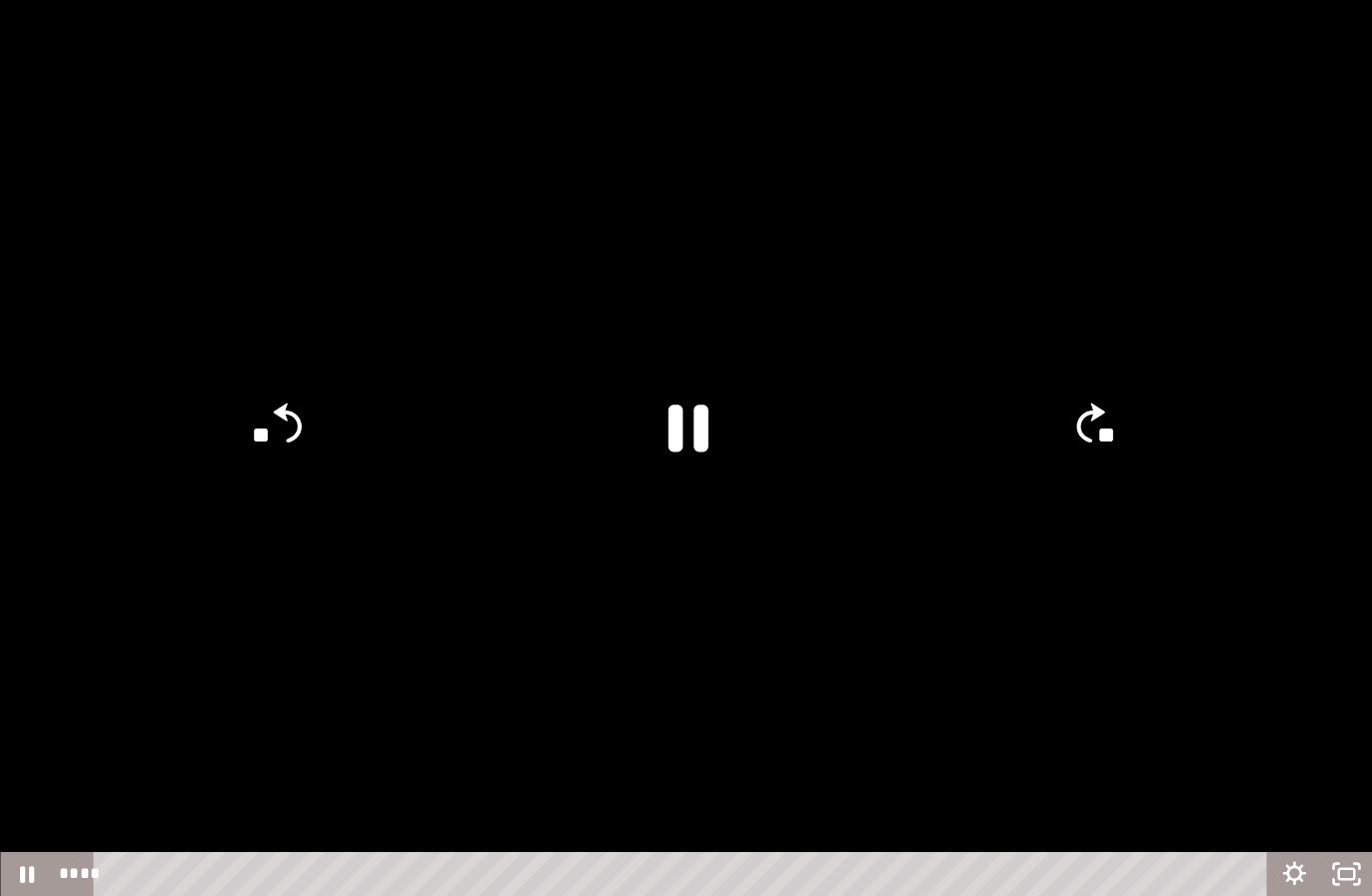 click 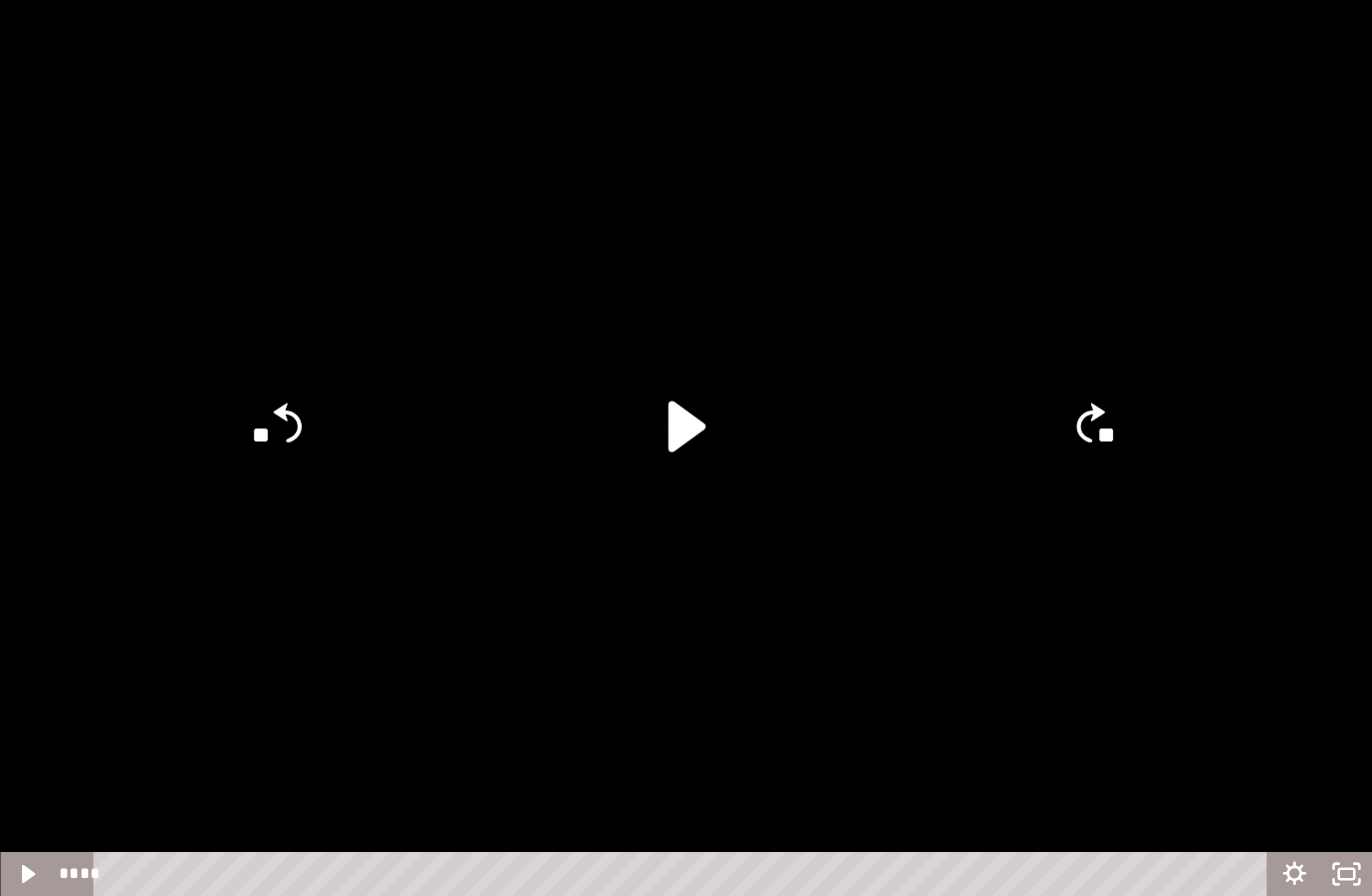 click 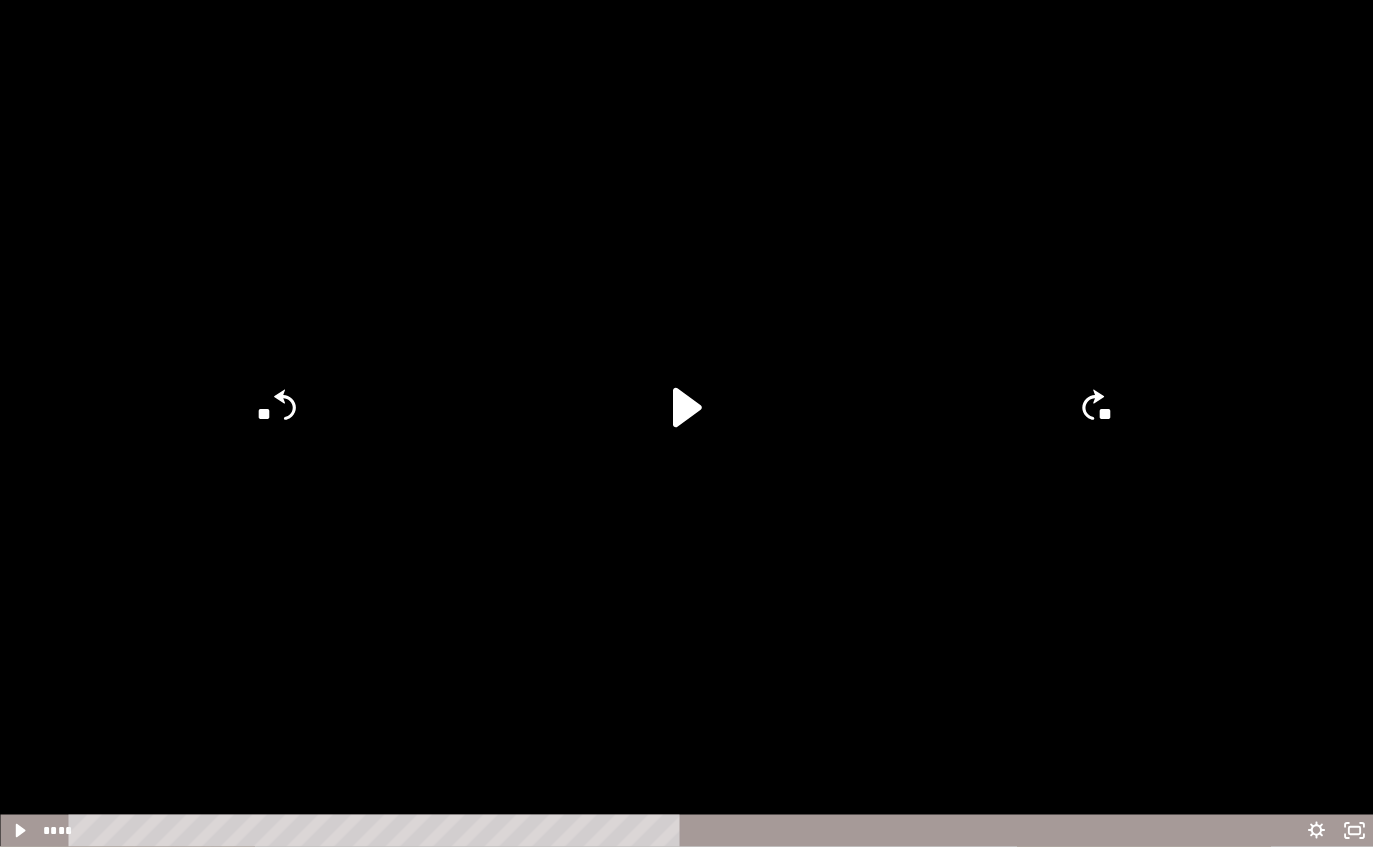 scroll, scrollTop: 737, scrollLeft: 0, axis: vertical 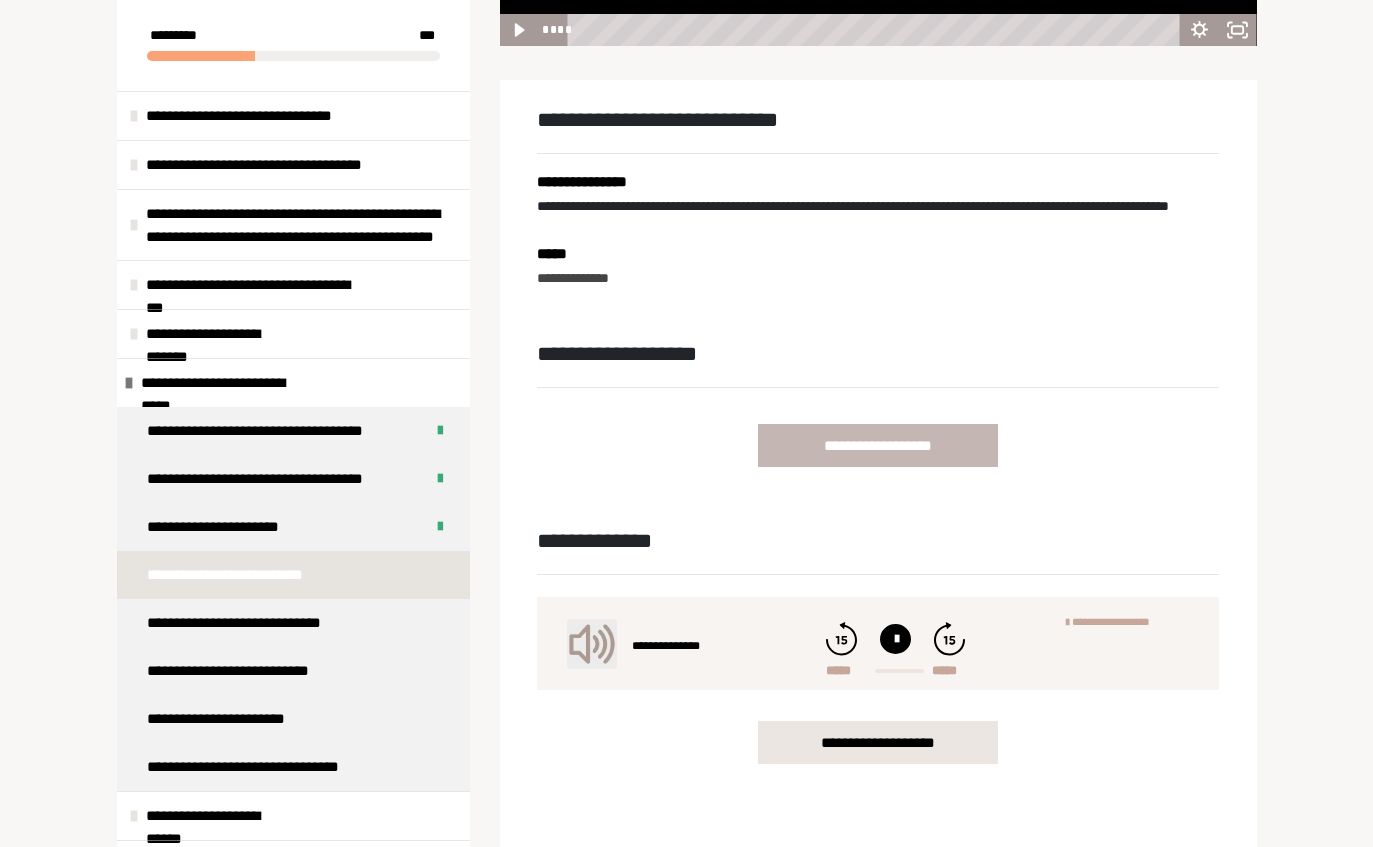 click on "**********" at bounding box center (878, 445) 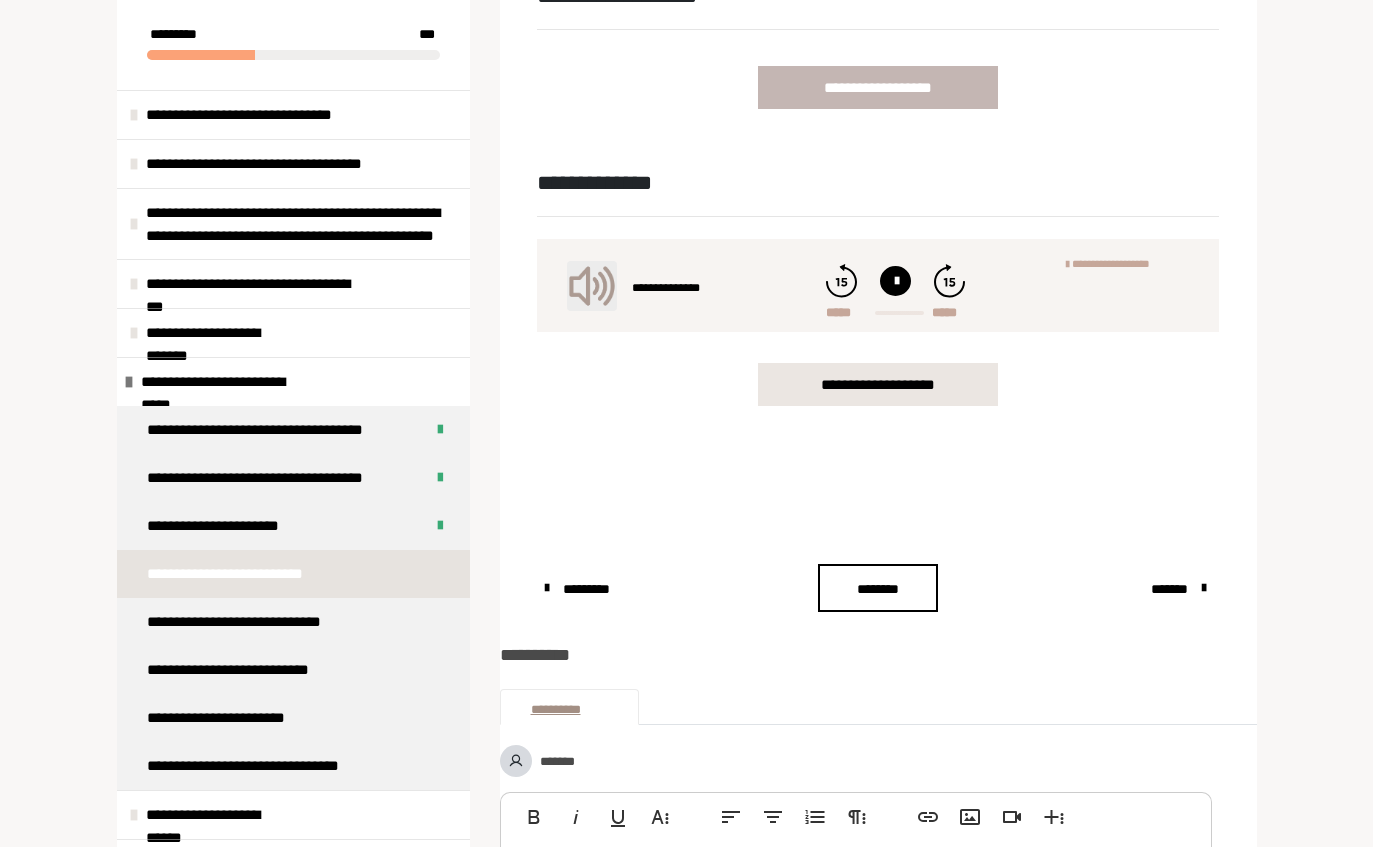 scroll, scrollTop: 1098, scrollLeft: 0, axis: vertical 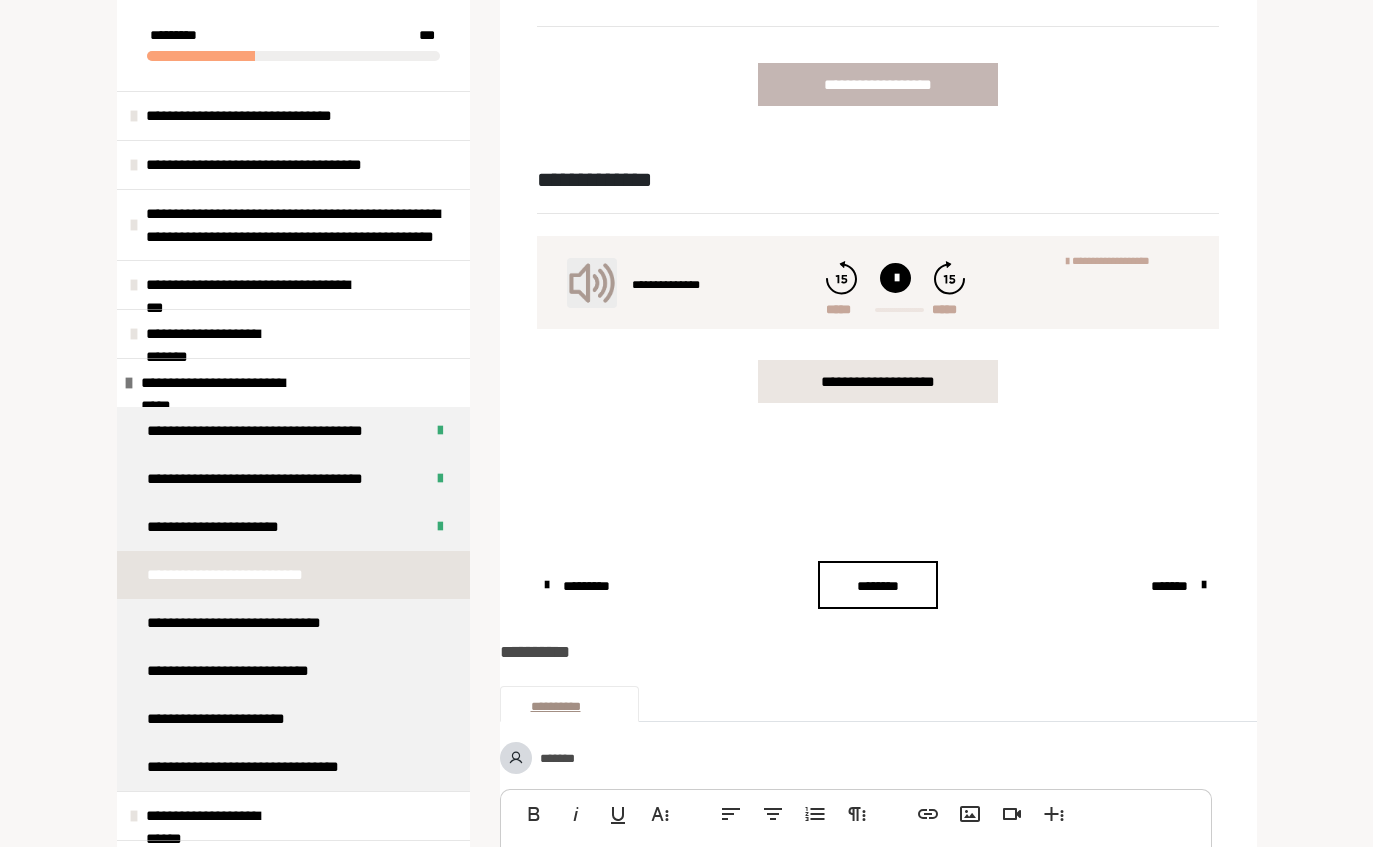 click on "********" at bounding box center (878, 586) 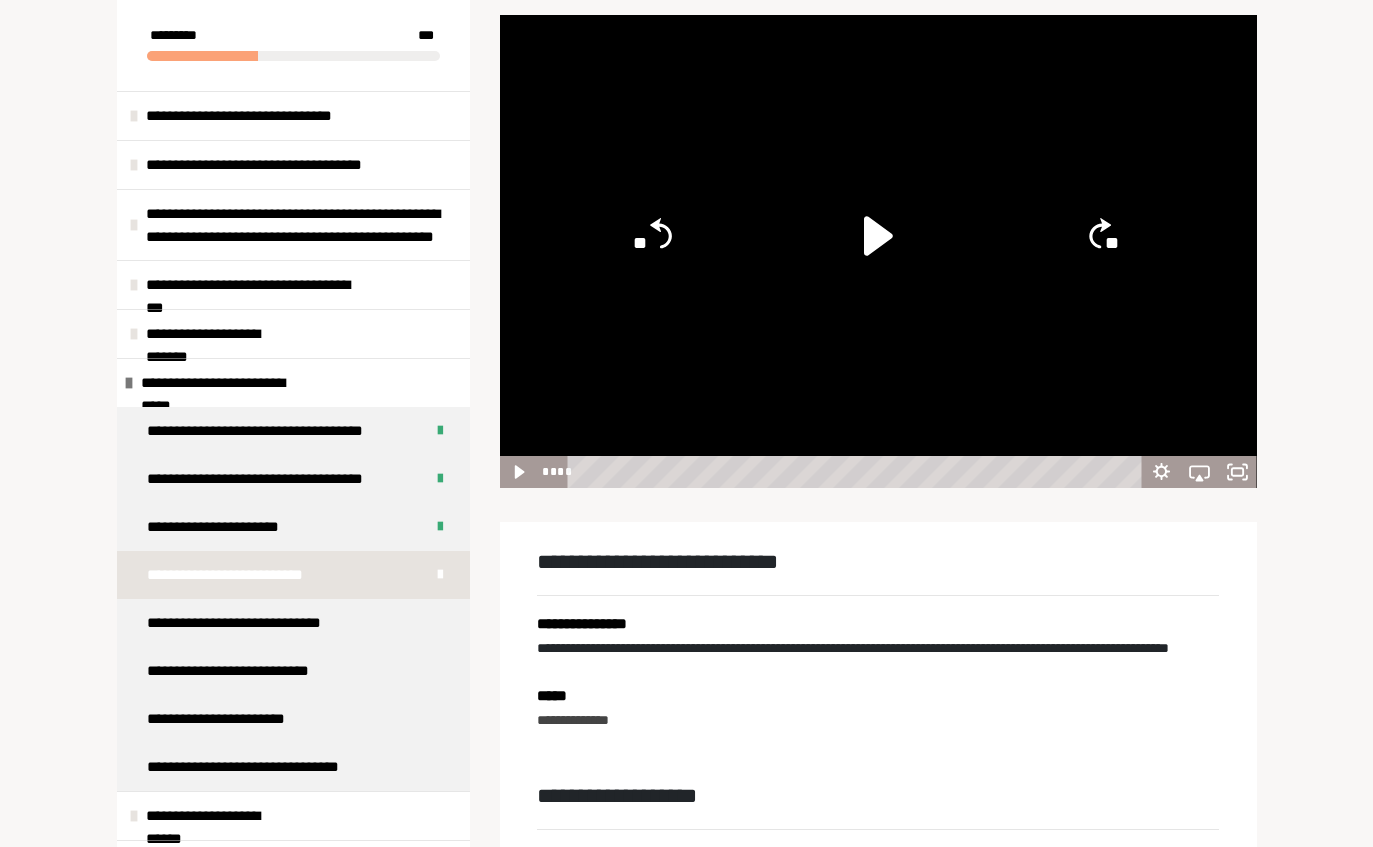 scroll, scrollTop: 294, scrollLeft: 0, axis: vertical 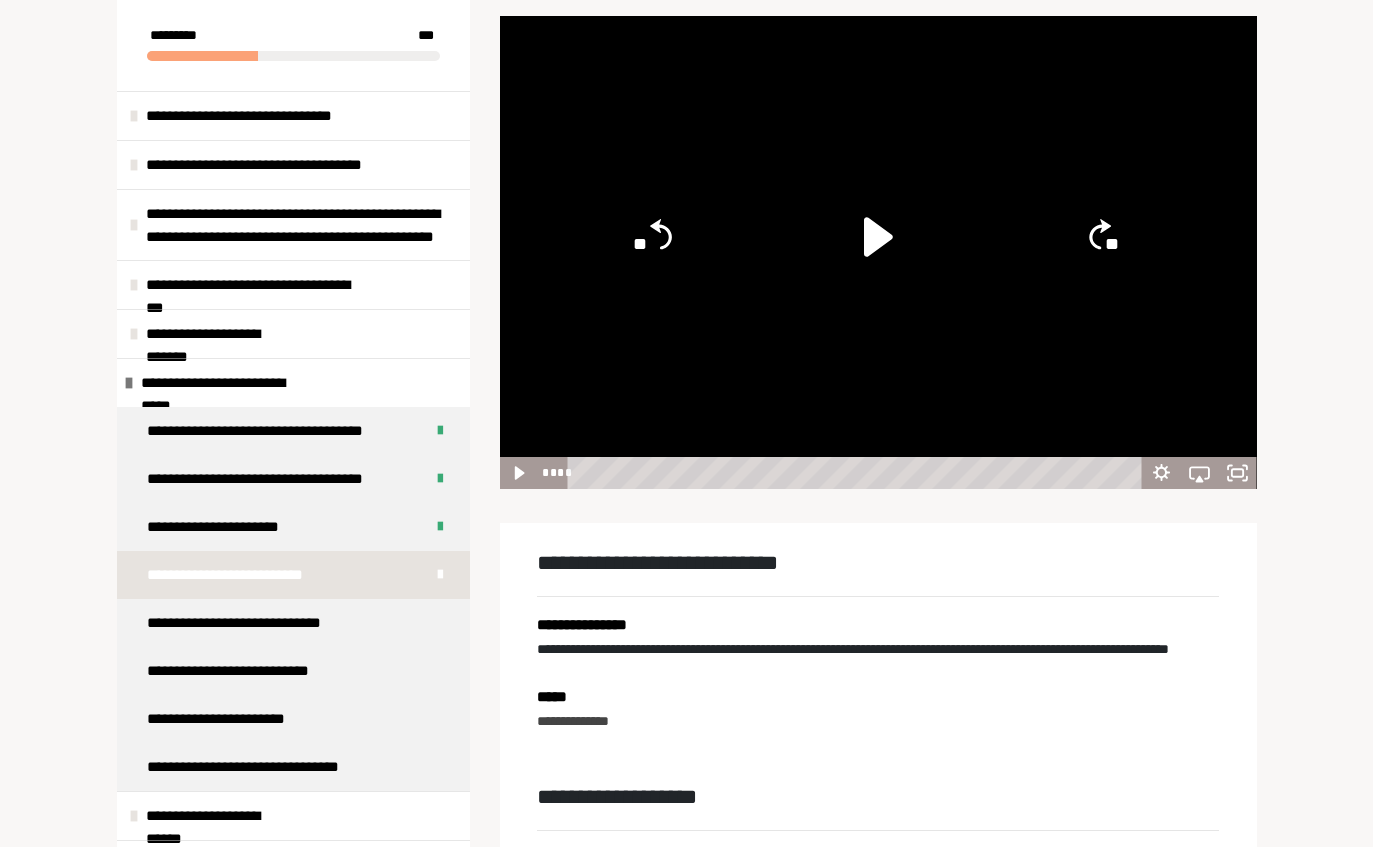 click 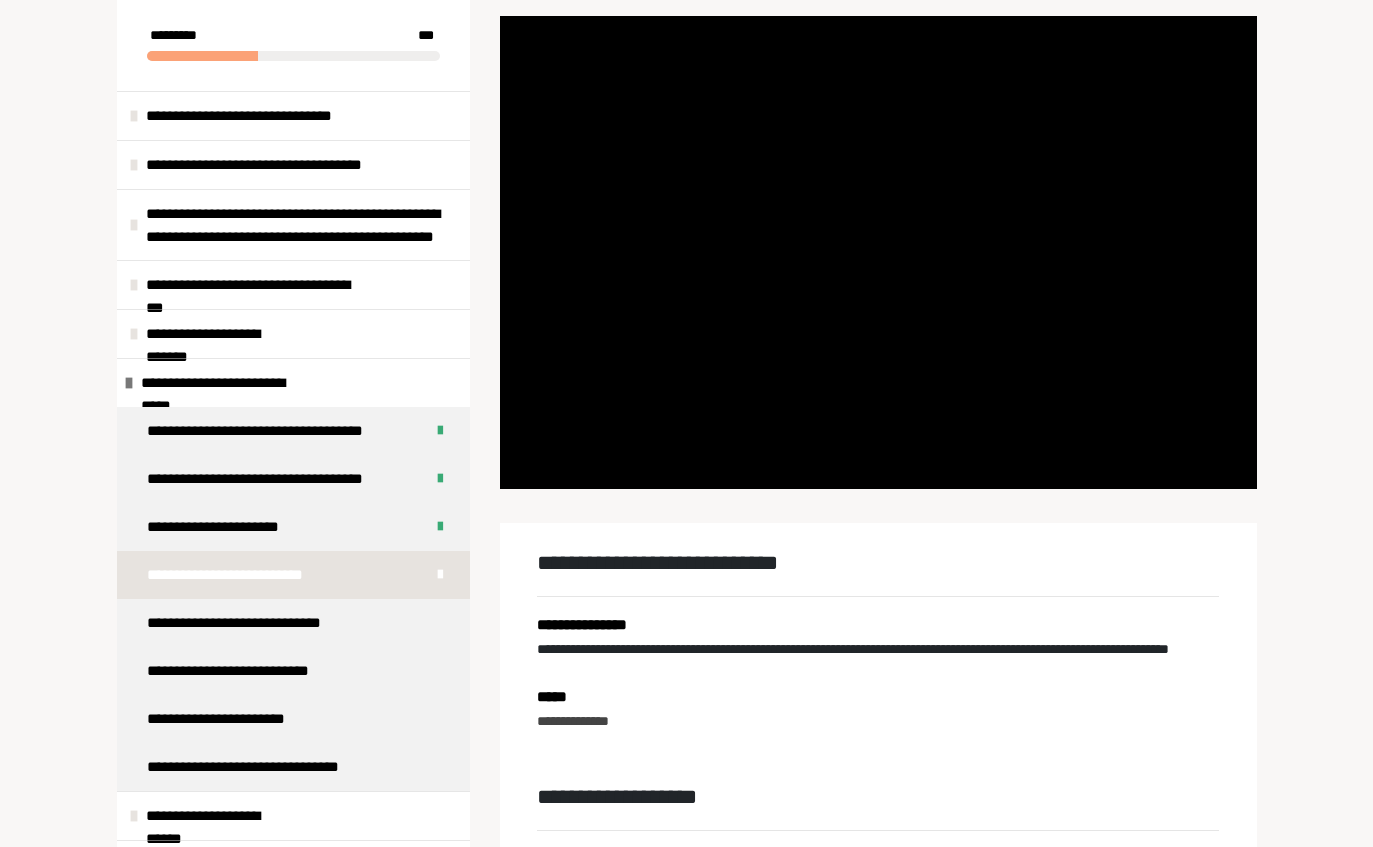 click at bounding box center (878, 252) 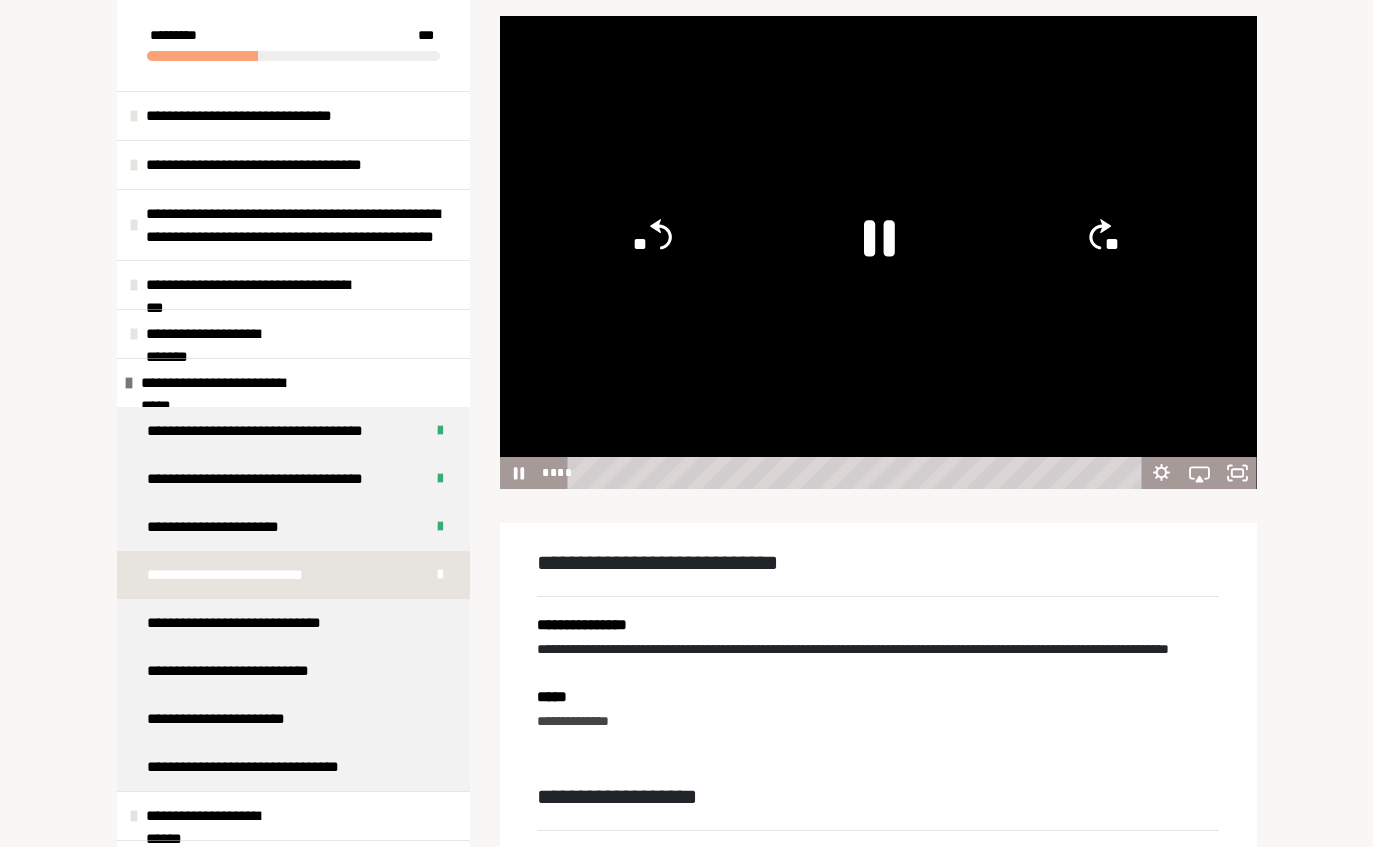 click 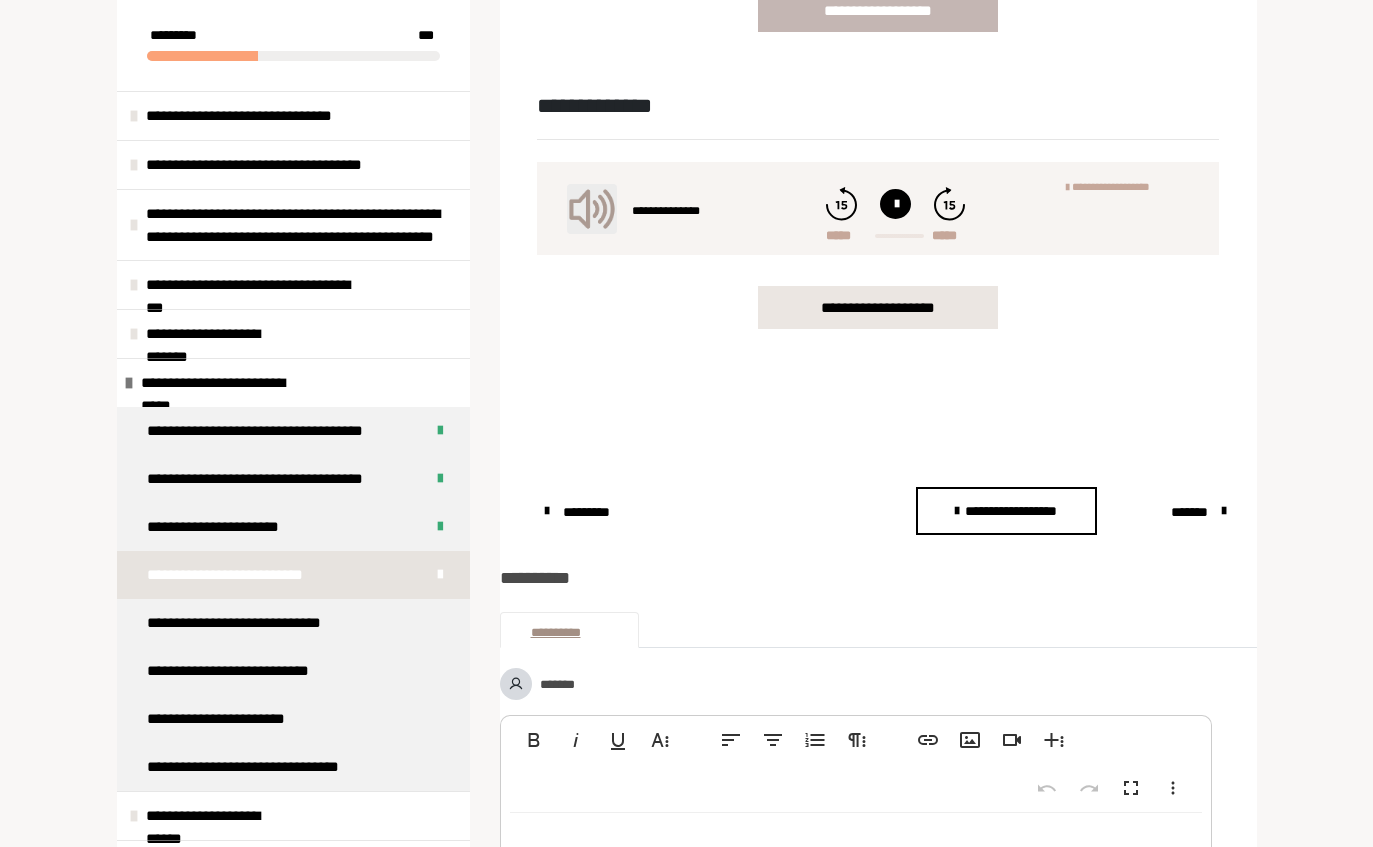 scroll, scrollTop: 1192, scrollLeft: 0, axis: vertical 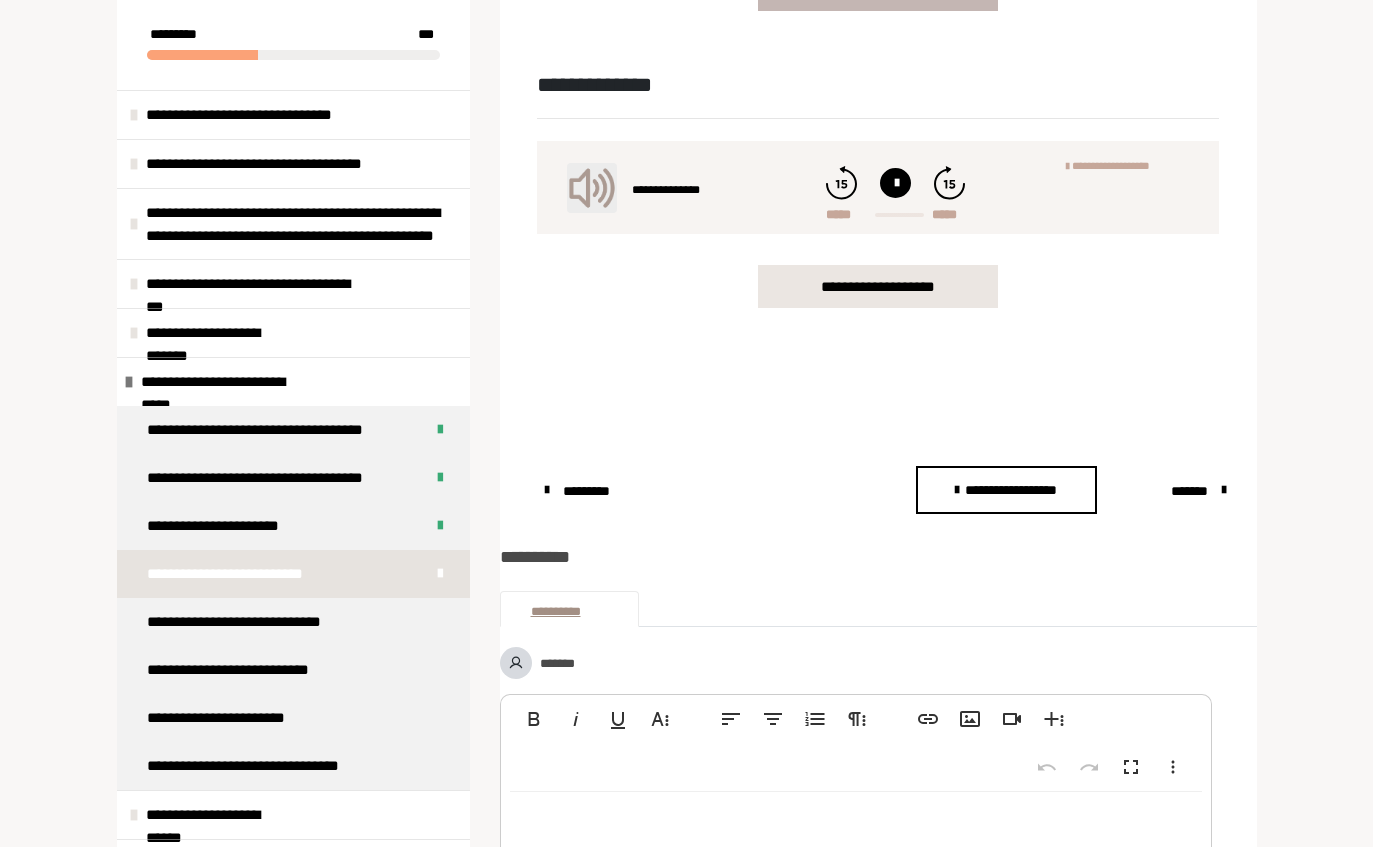 click on "*******" at bounding box center [1190, 492] 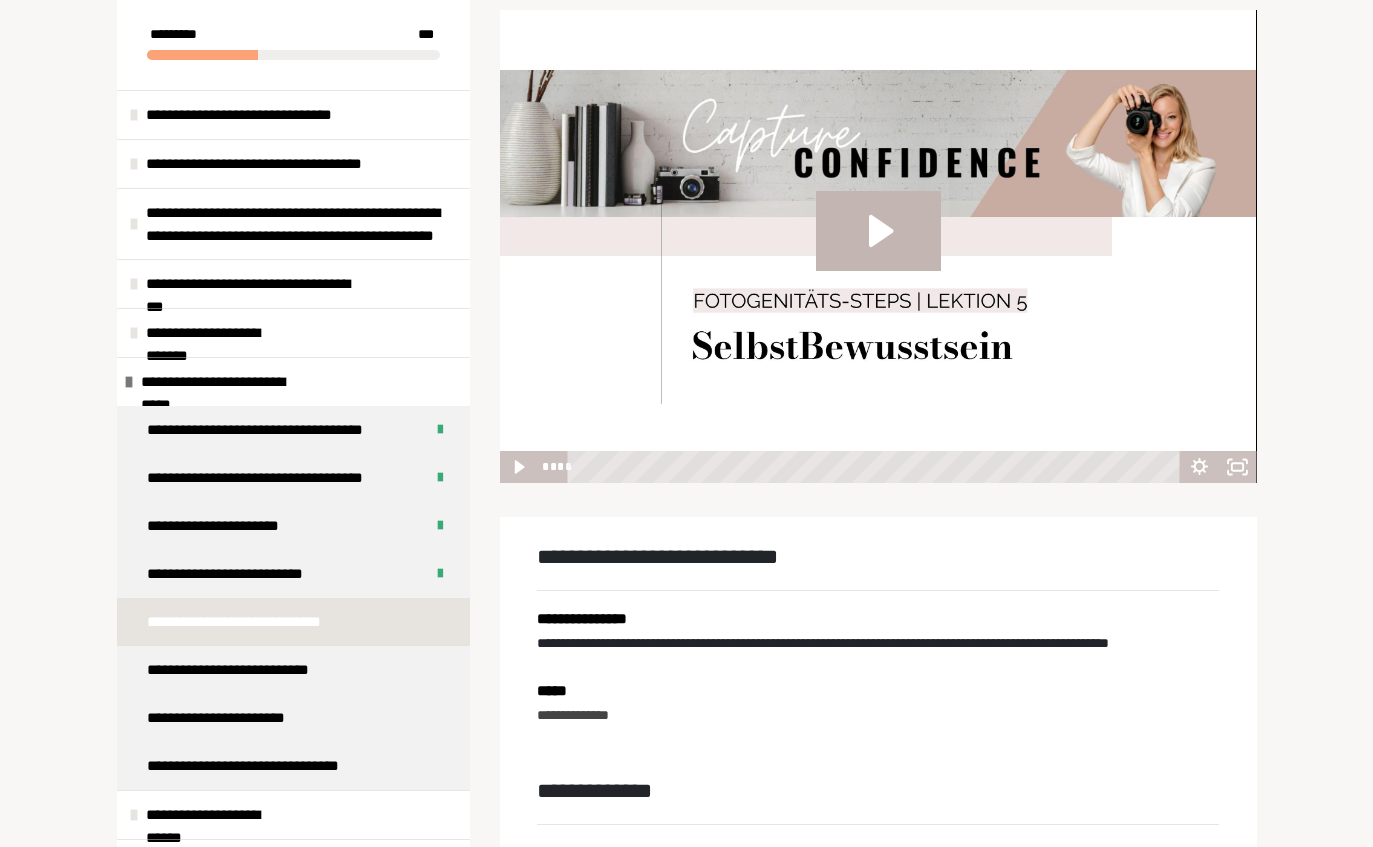 scroll, scrollTop: 285, scrollLeft: 0, axis: vertical 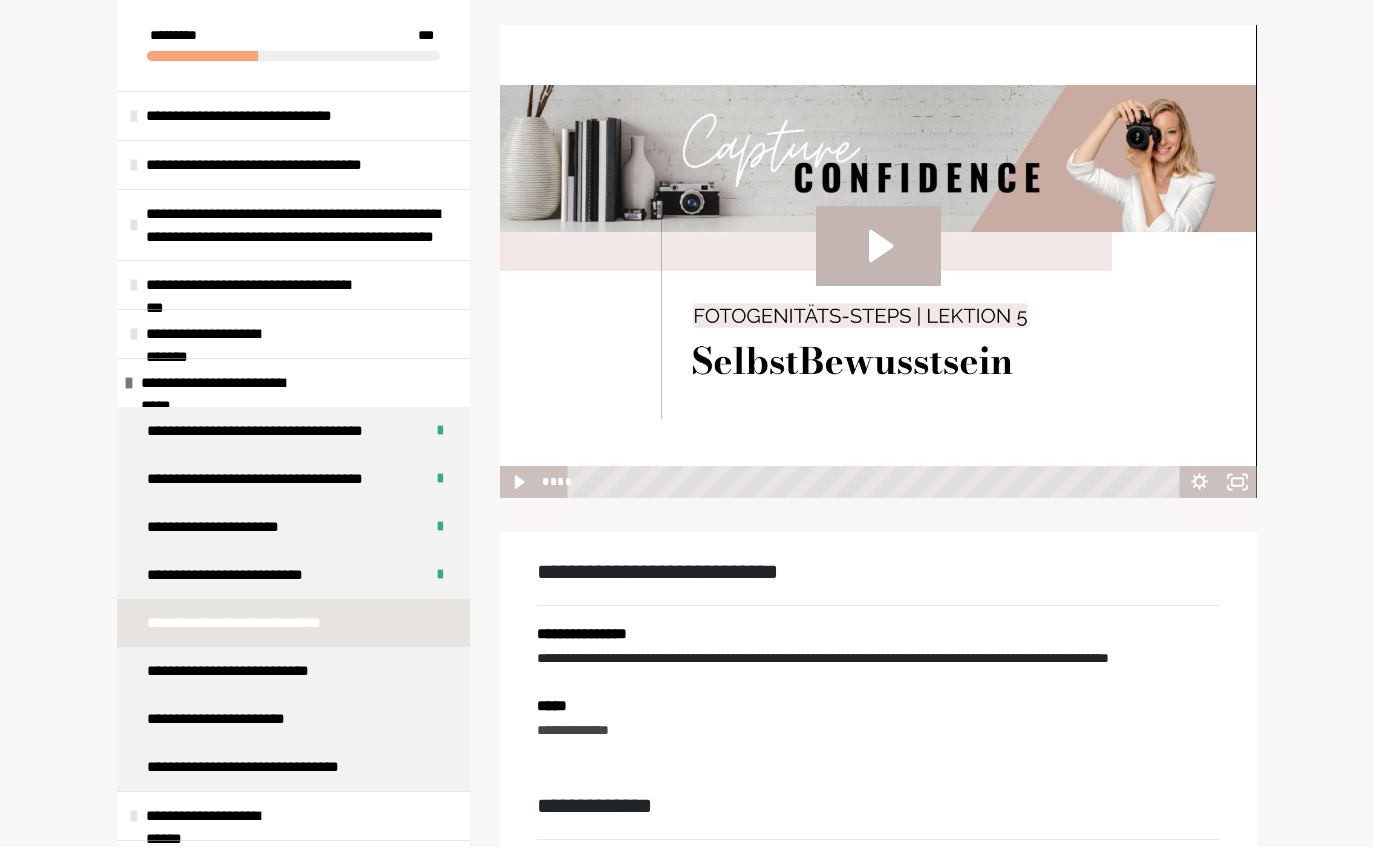 click 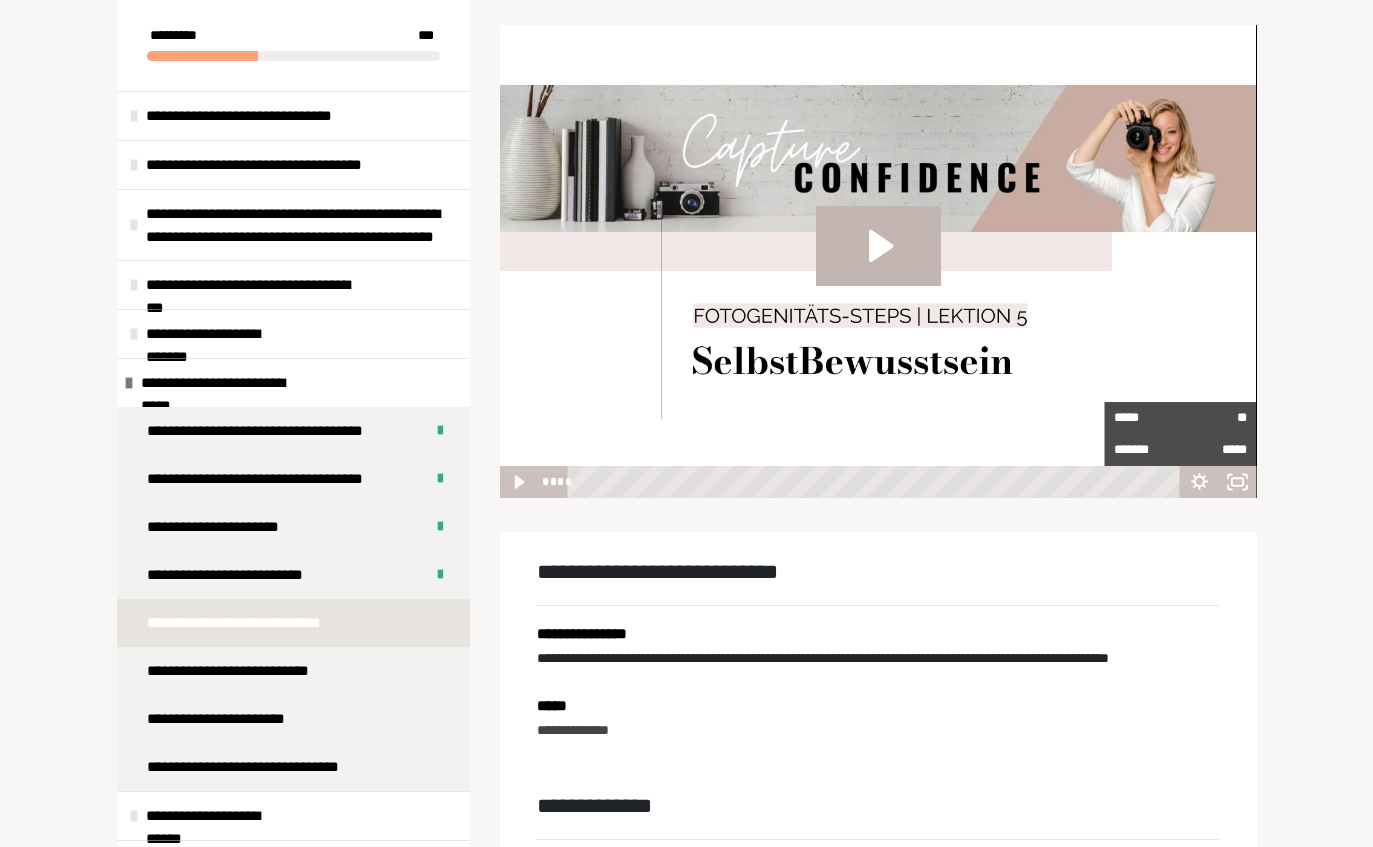 click on "*****" at bounding box center (1147, 418) 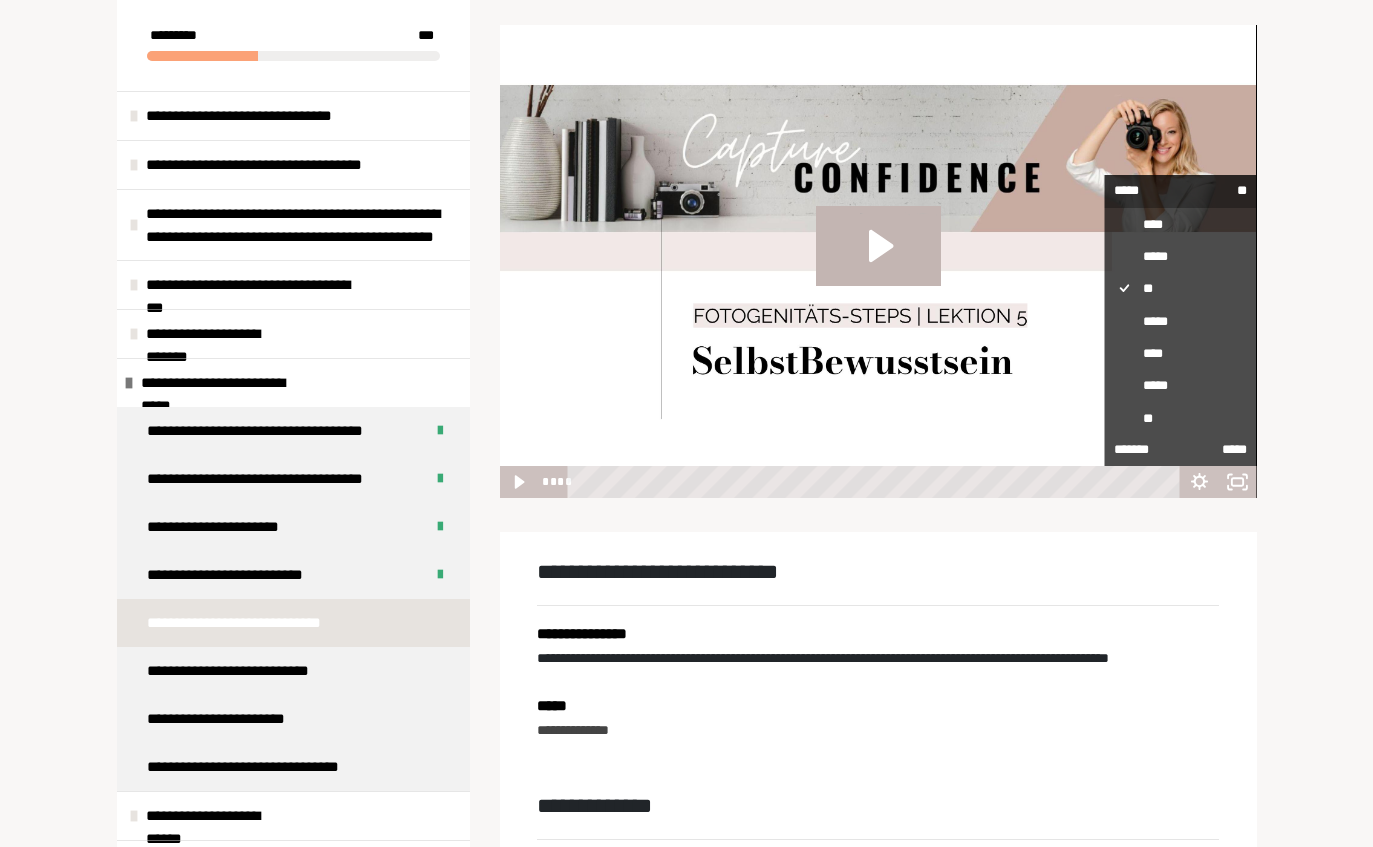 click on "****" at bounding box center (1181, 353) 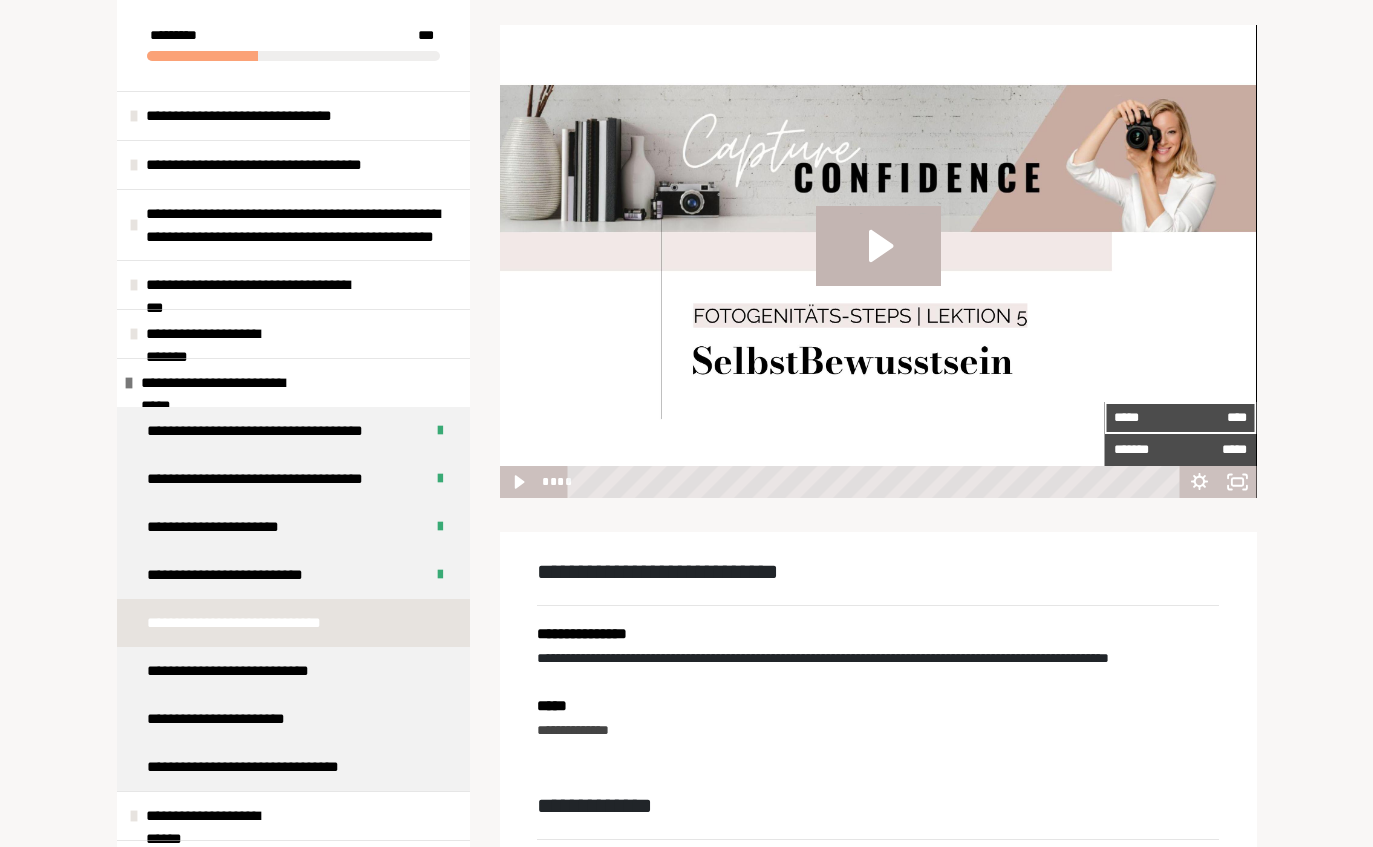 click 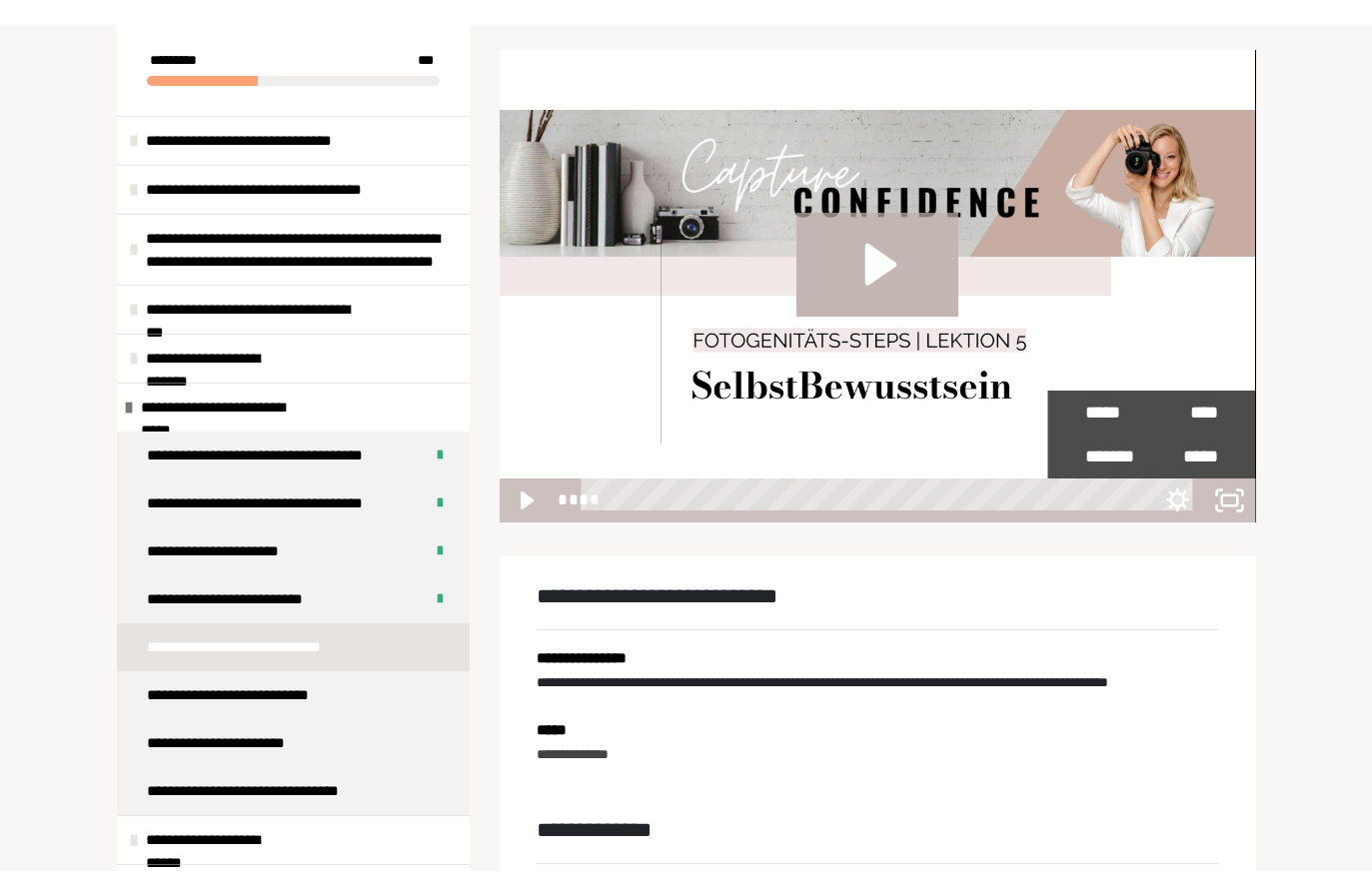 scroll, scrollTop: 24, scrollLeft: 0, axis: vertical 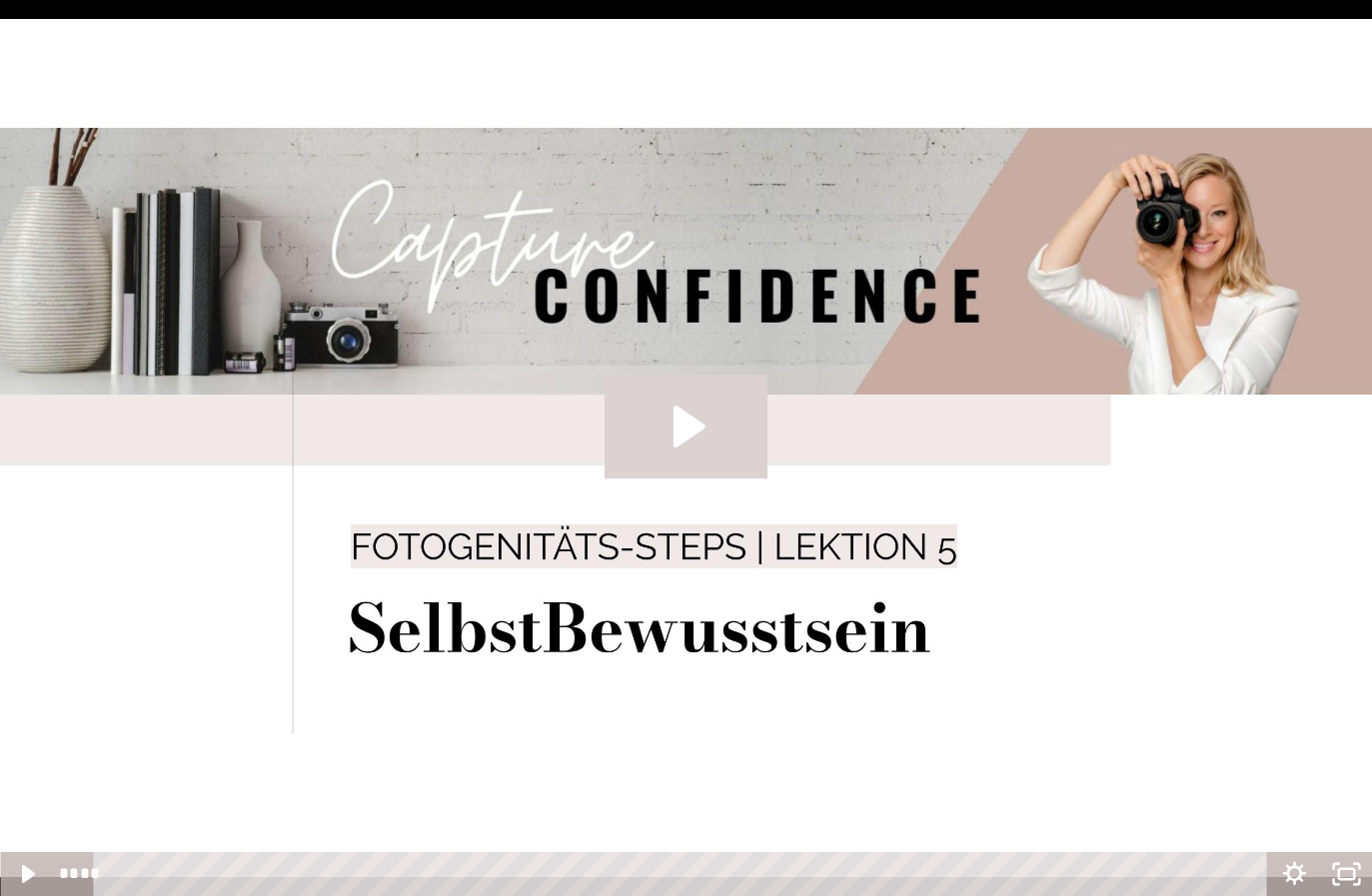 click 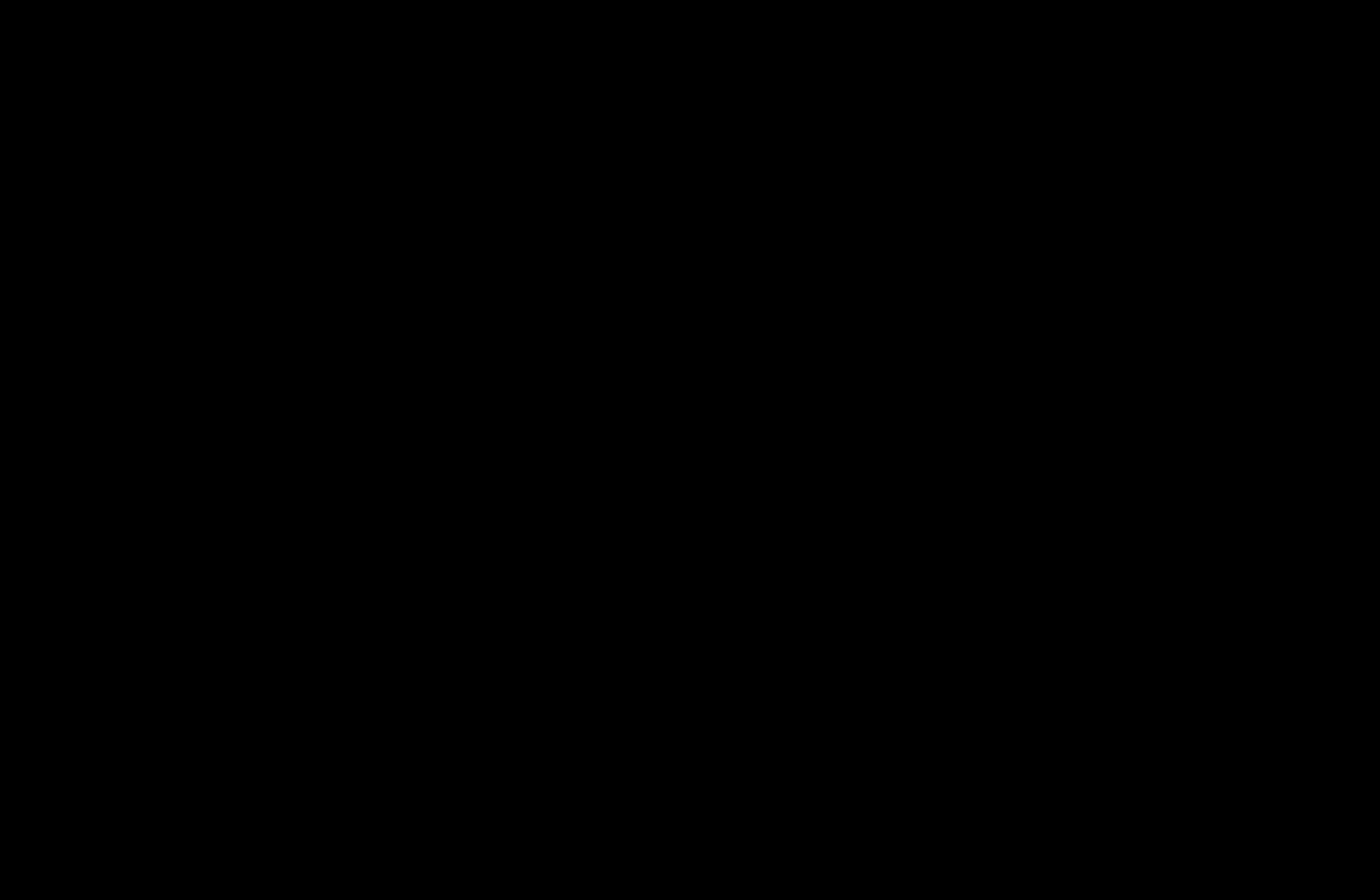 click at bounding box center (686, 448) 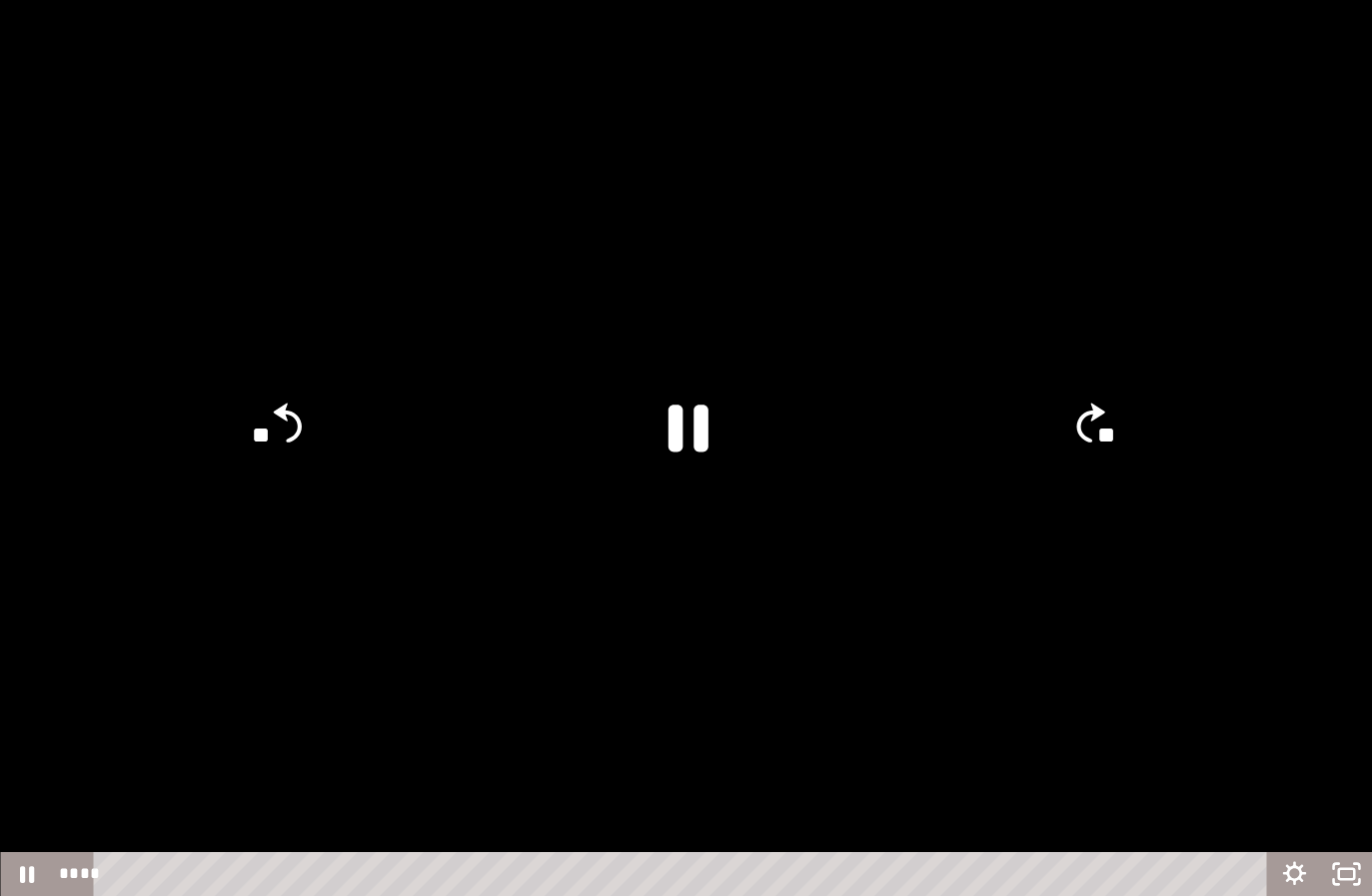 click 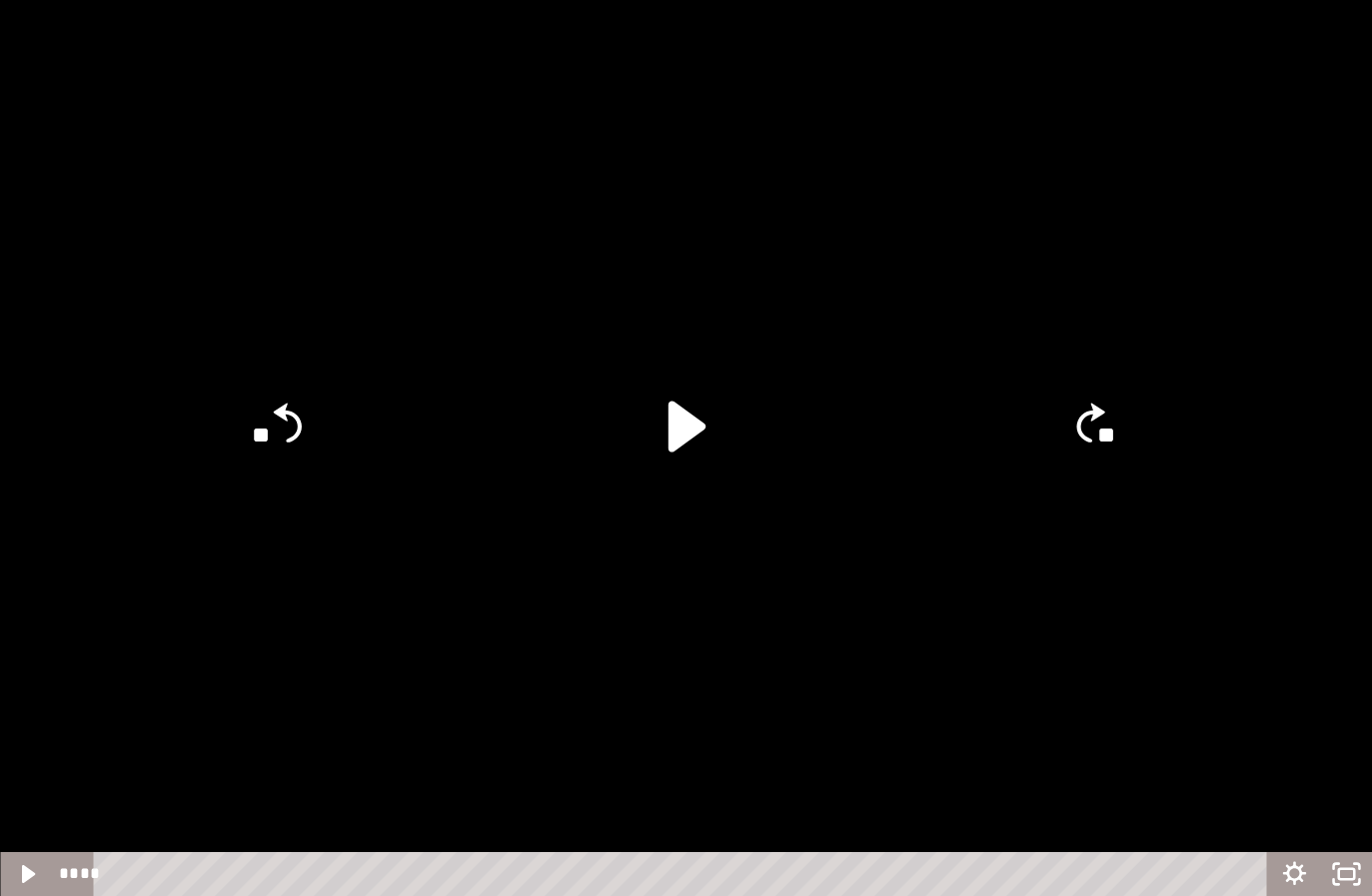click 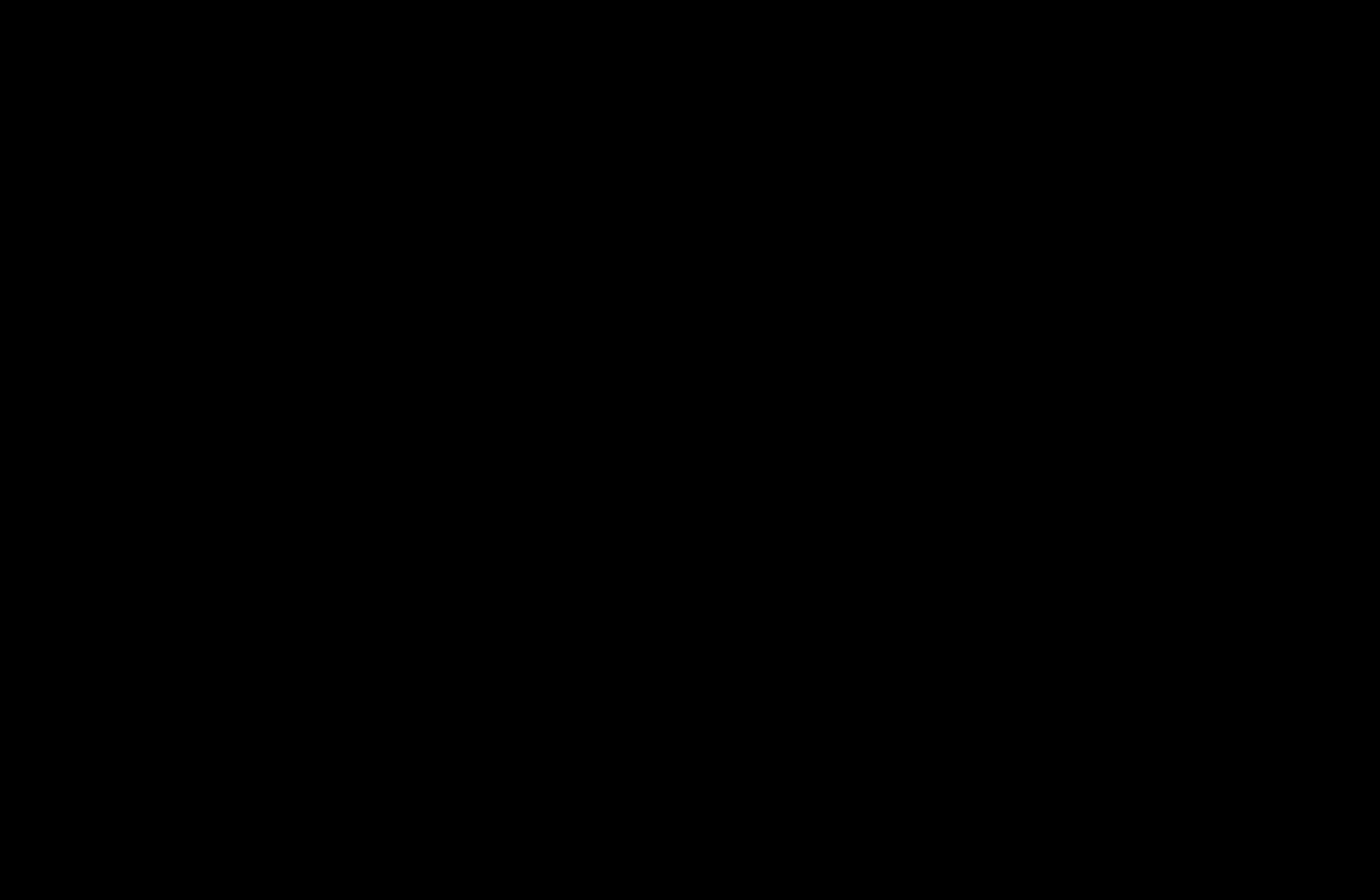 click at bounding box center [686, 448] 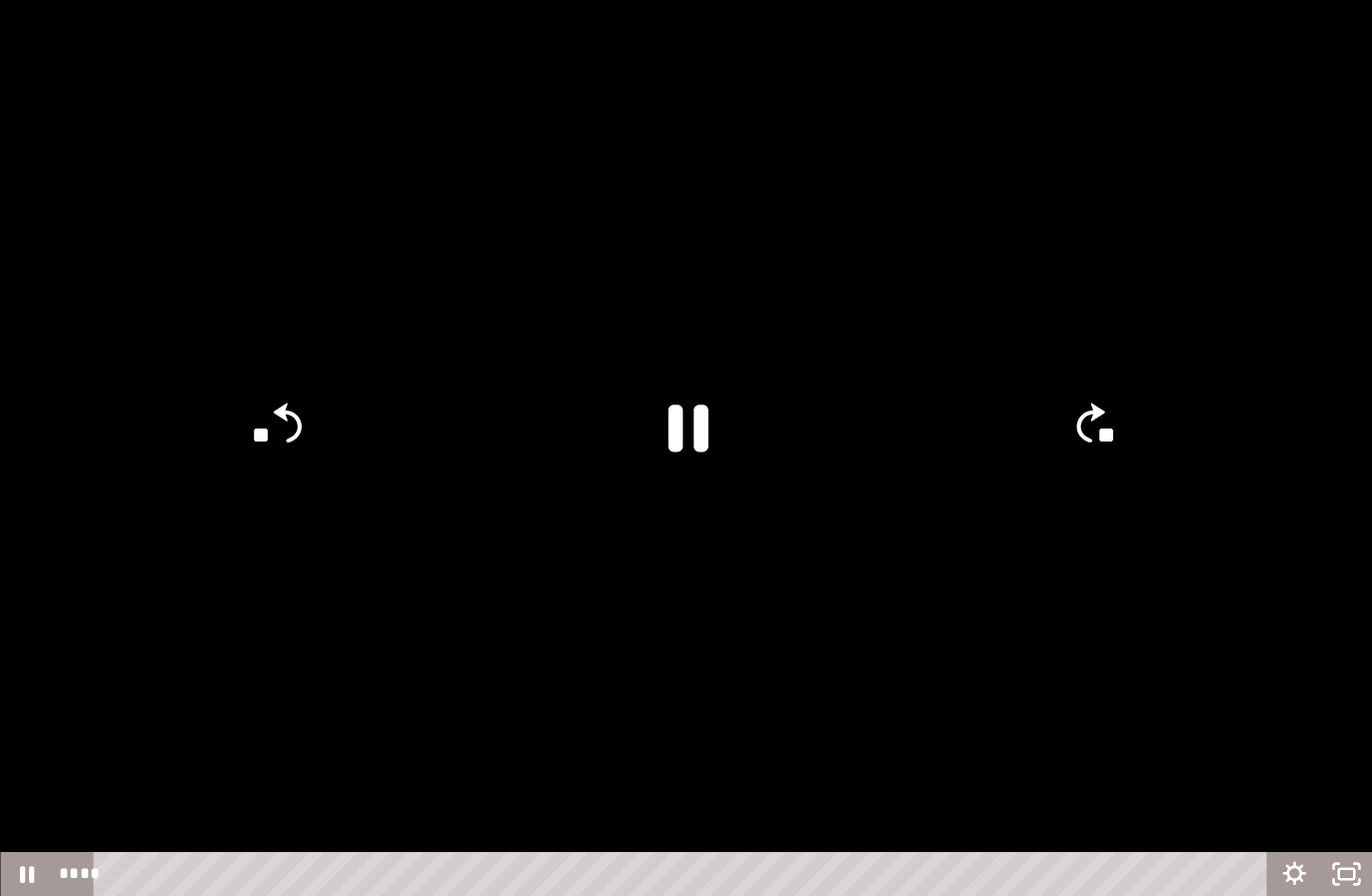 click 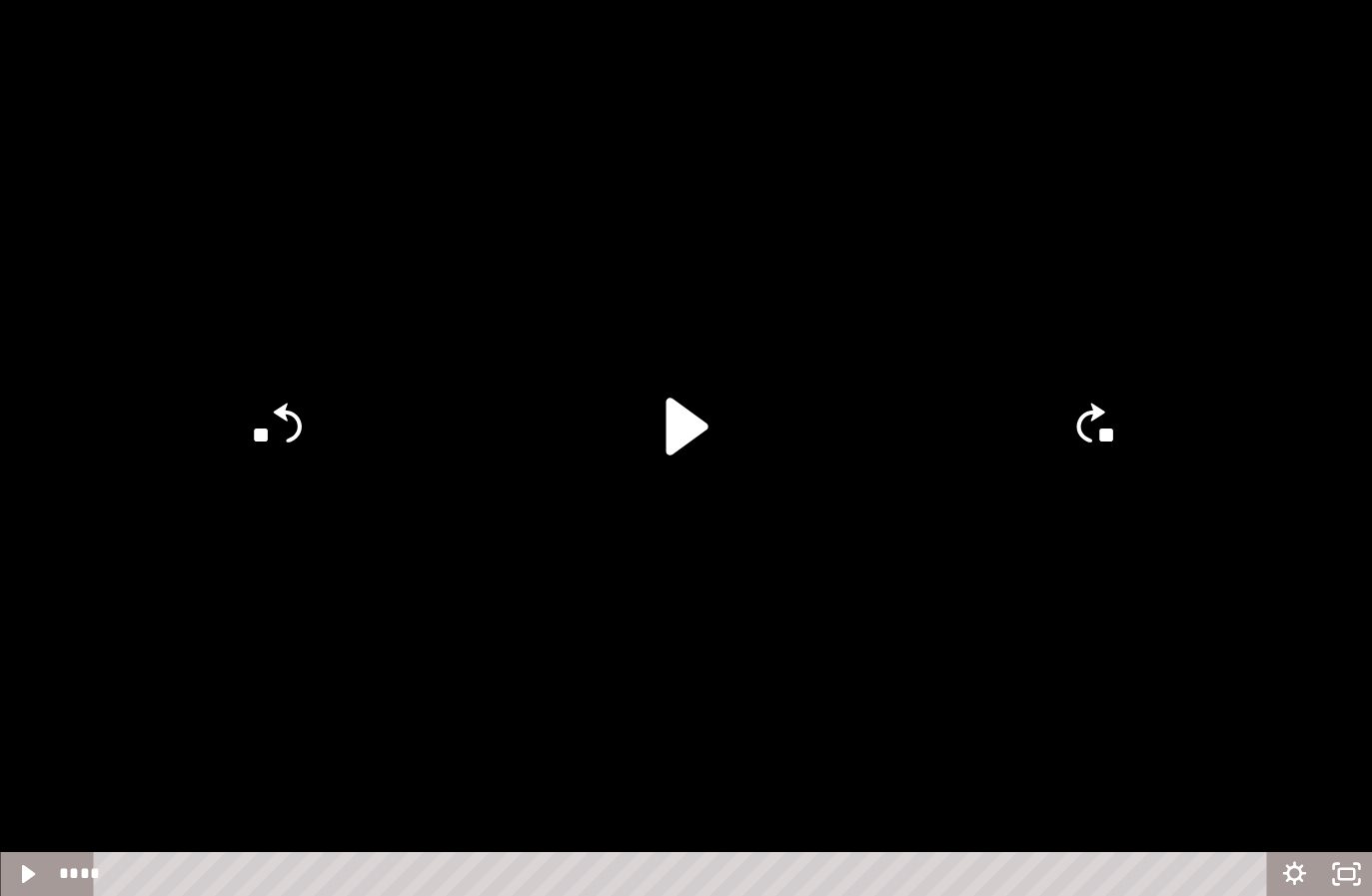 click 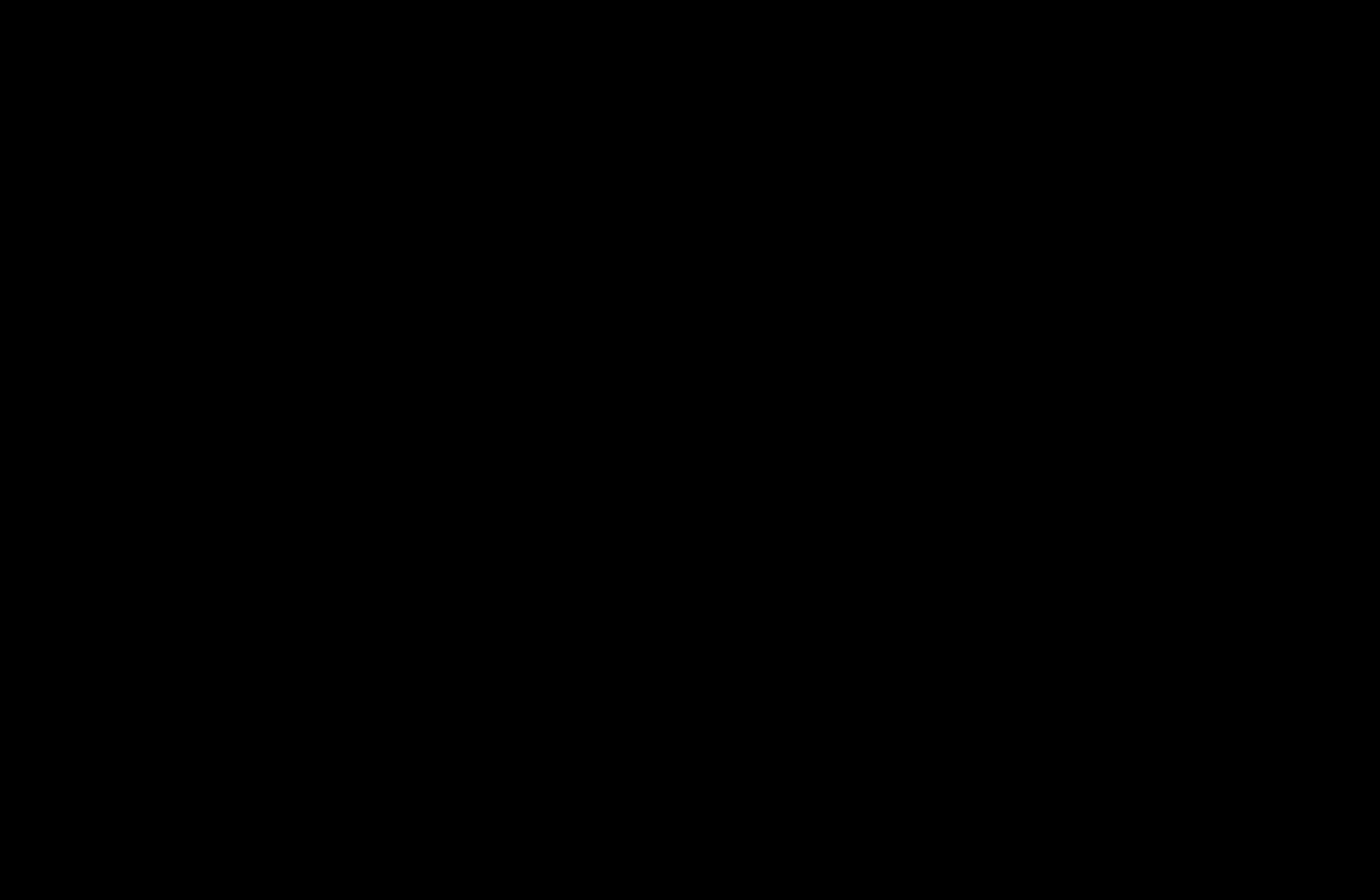 click at bounding box center (686, 448) 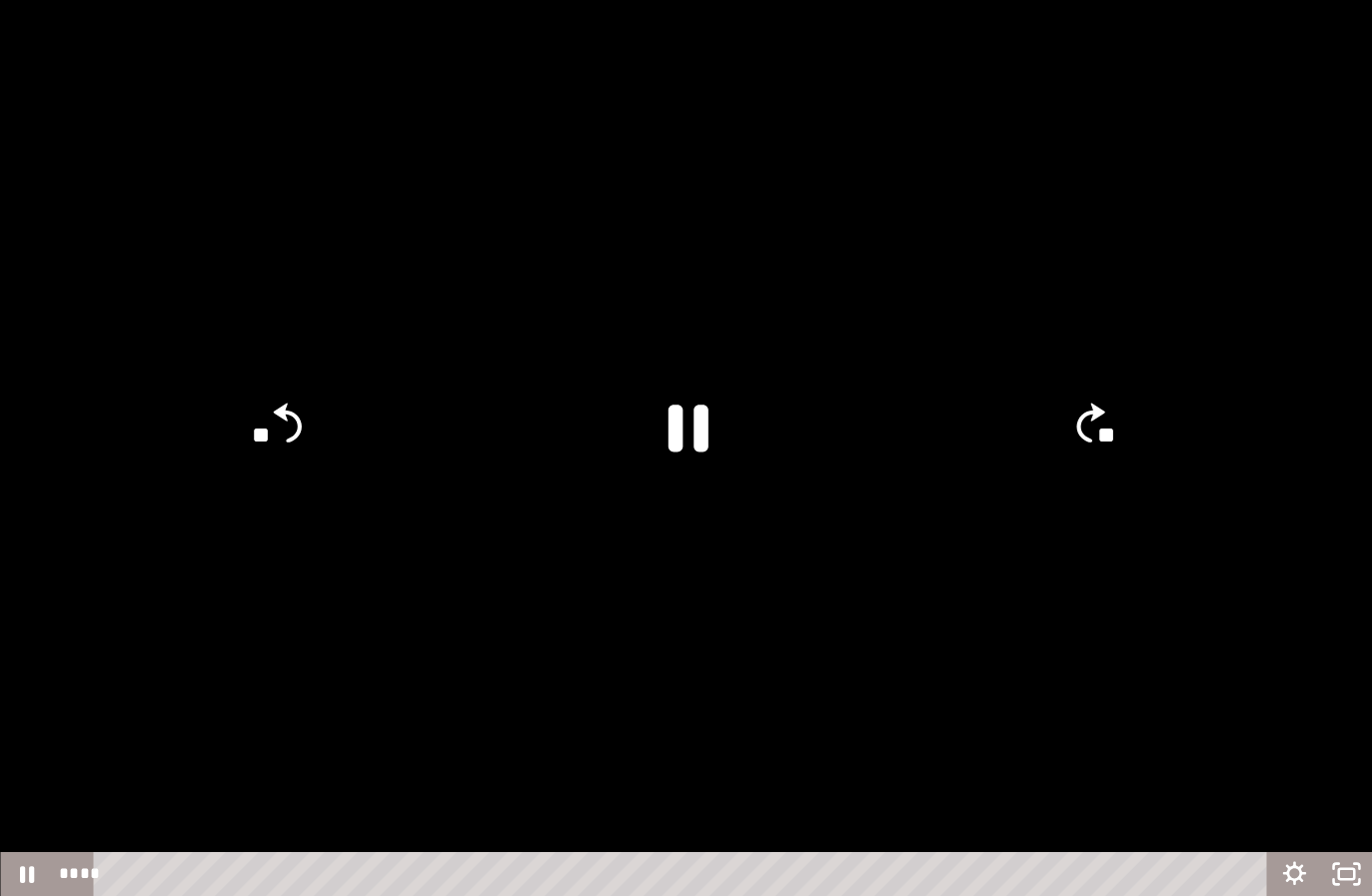 click 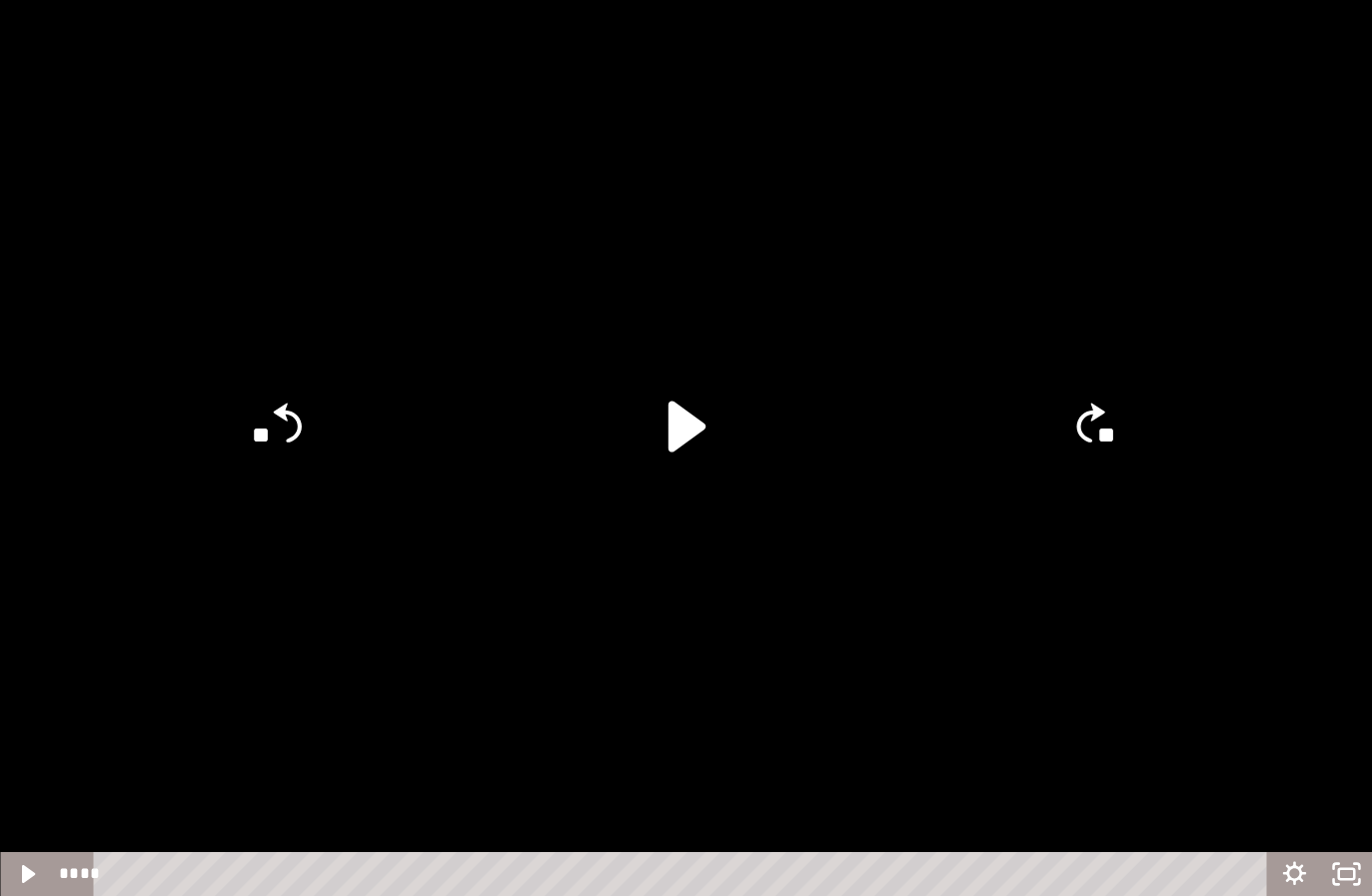 click 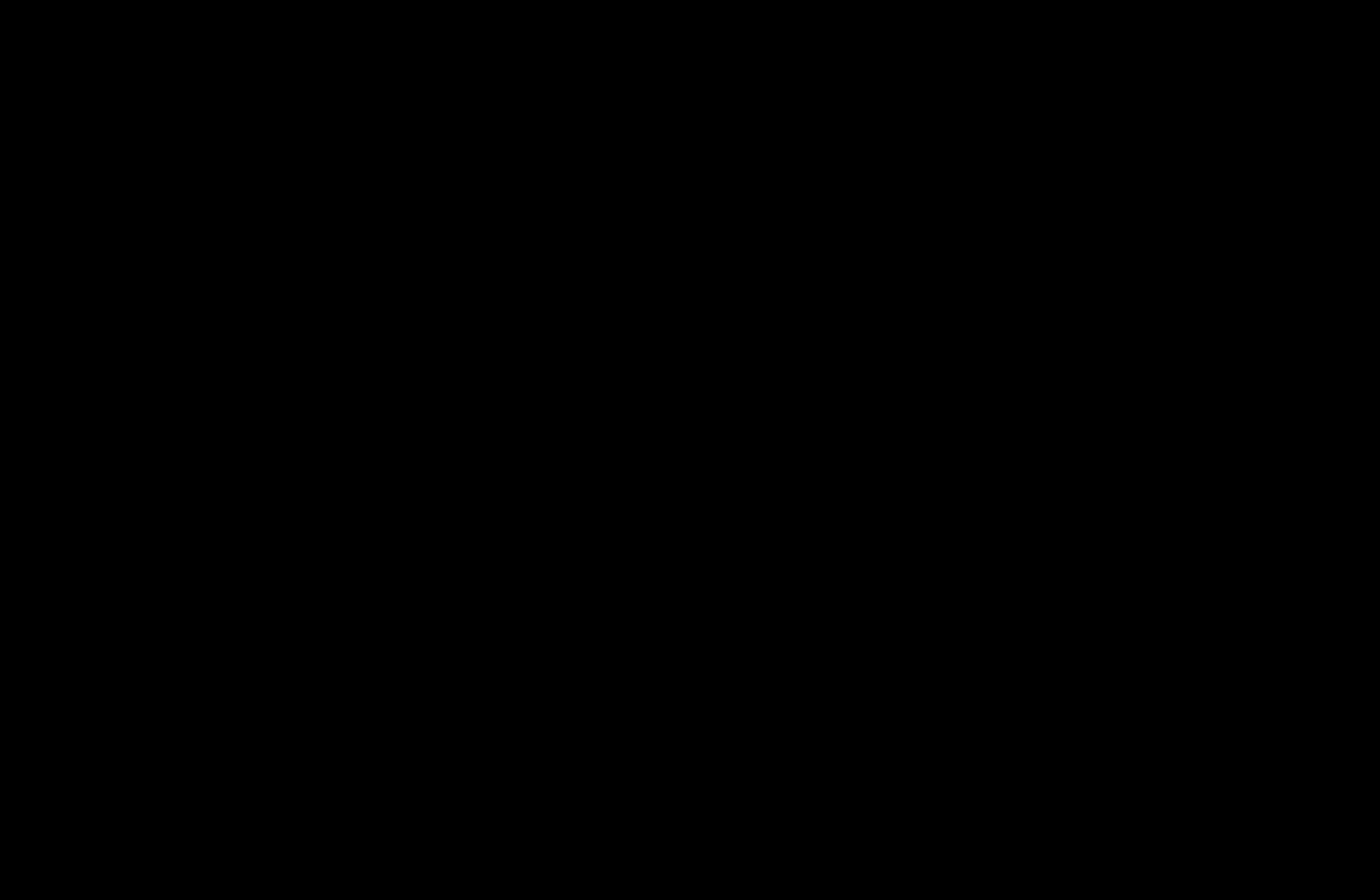 click at bounding box center (686, 448) 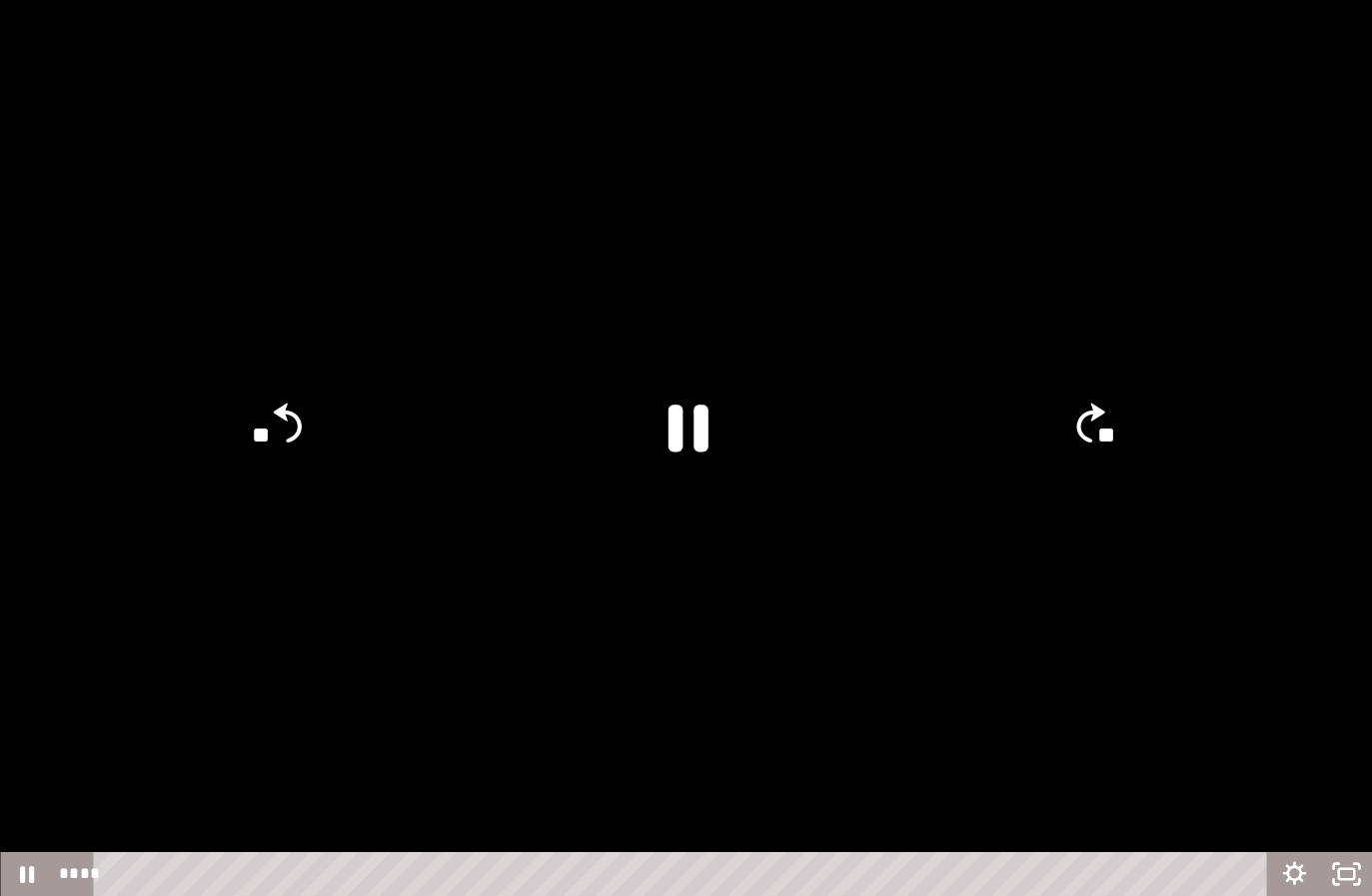 click 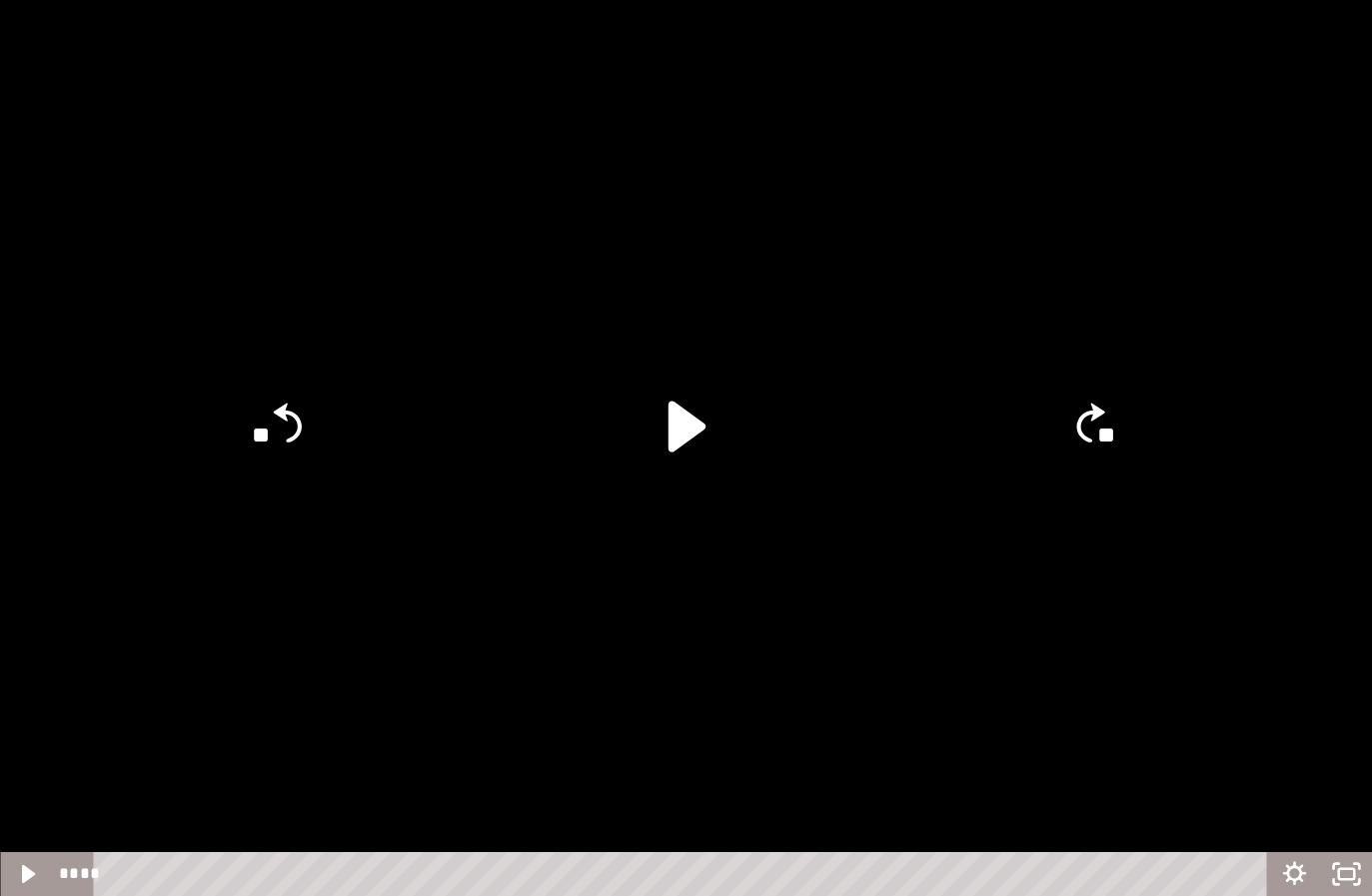 click on "**" 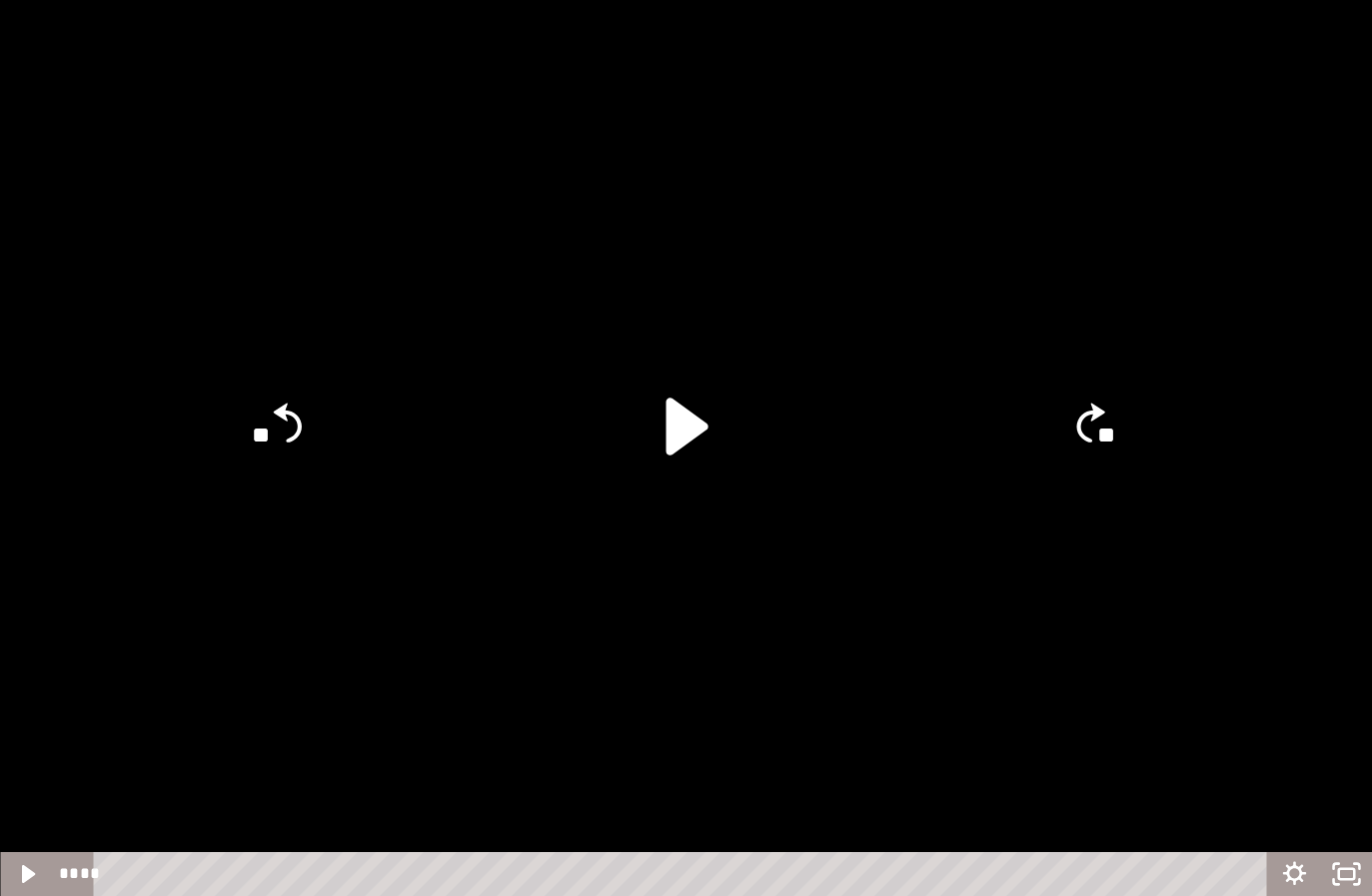 click 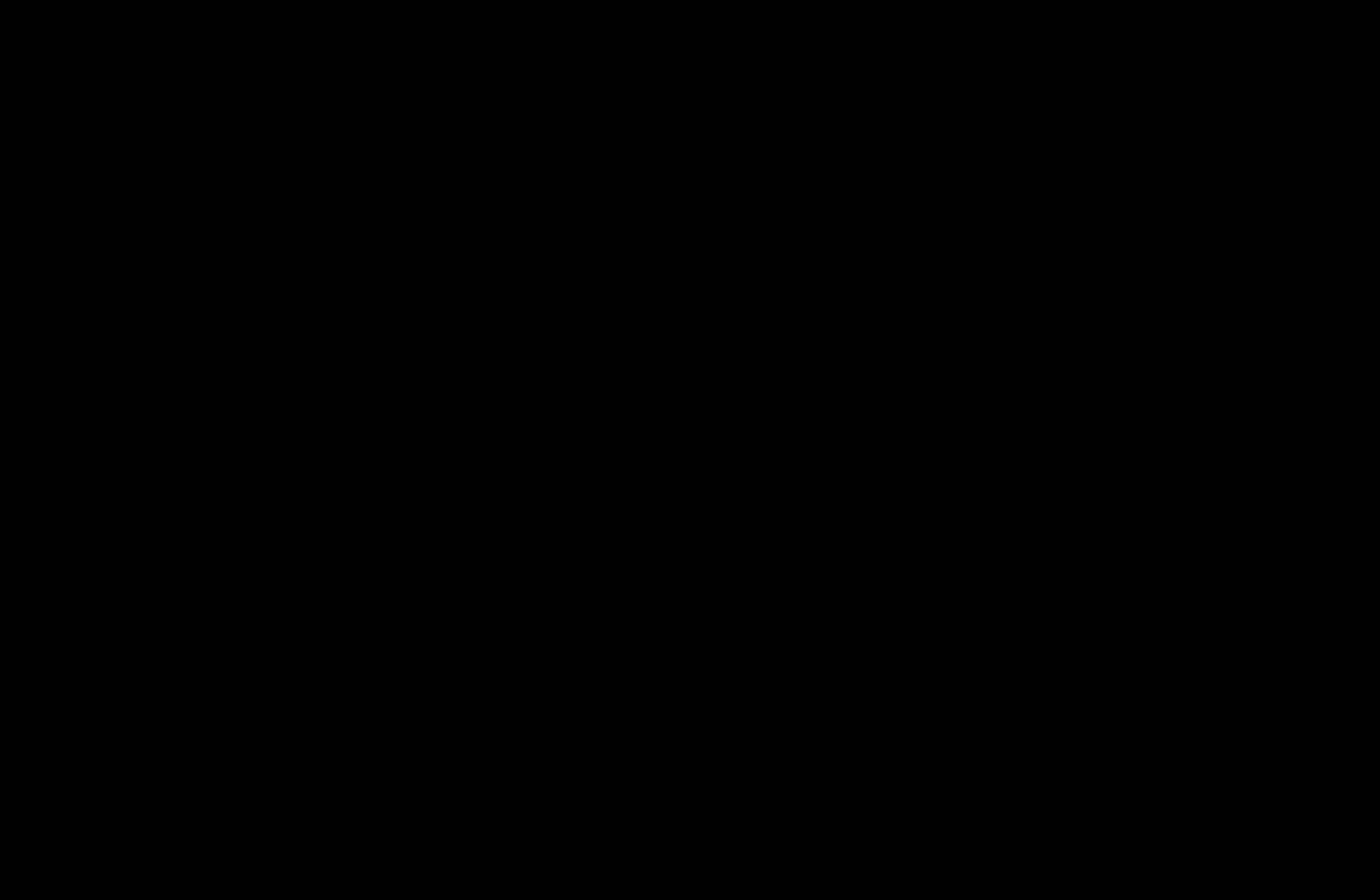 click at bounding box center (686, 448) 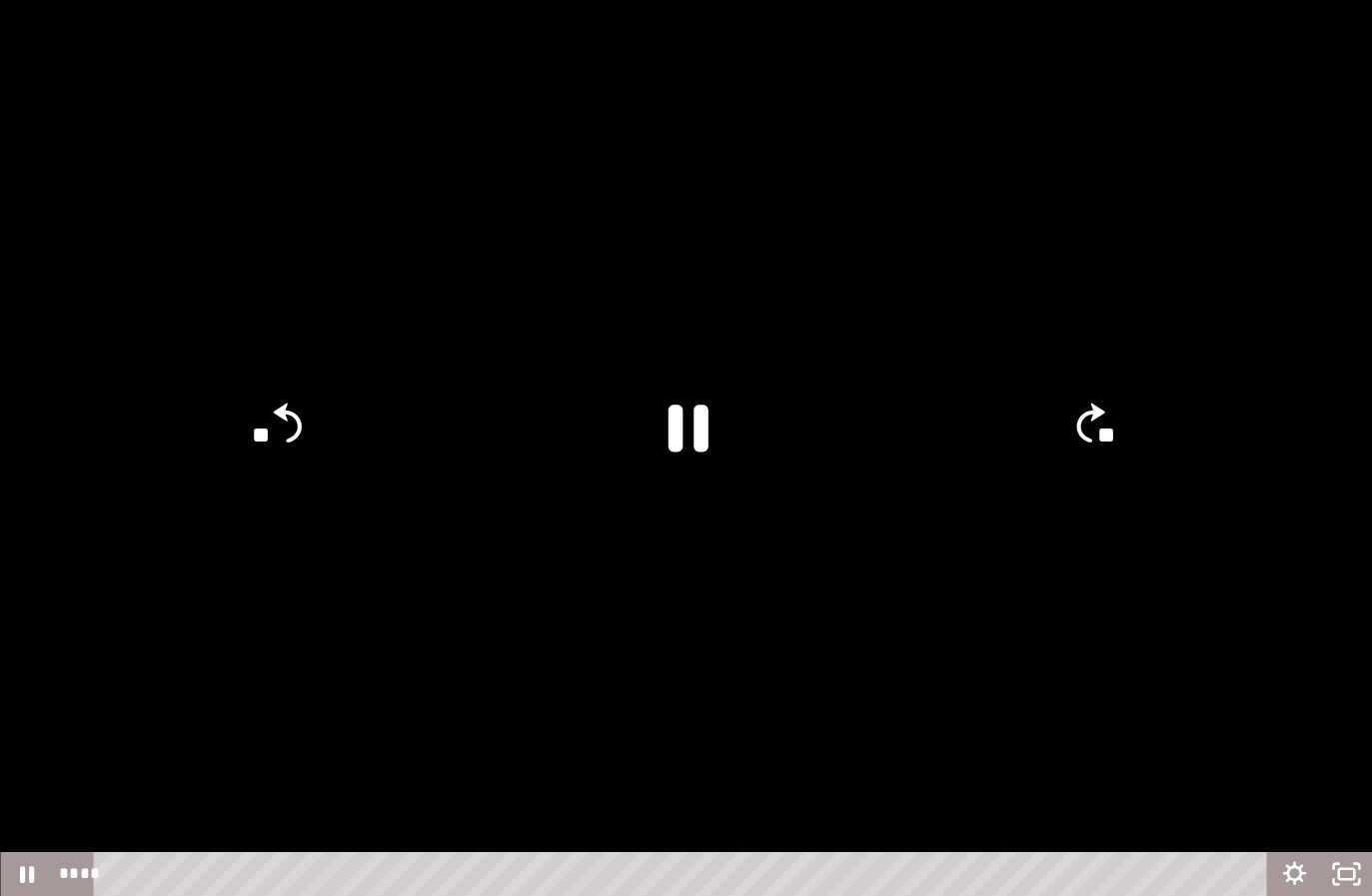 click 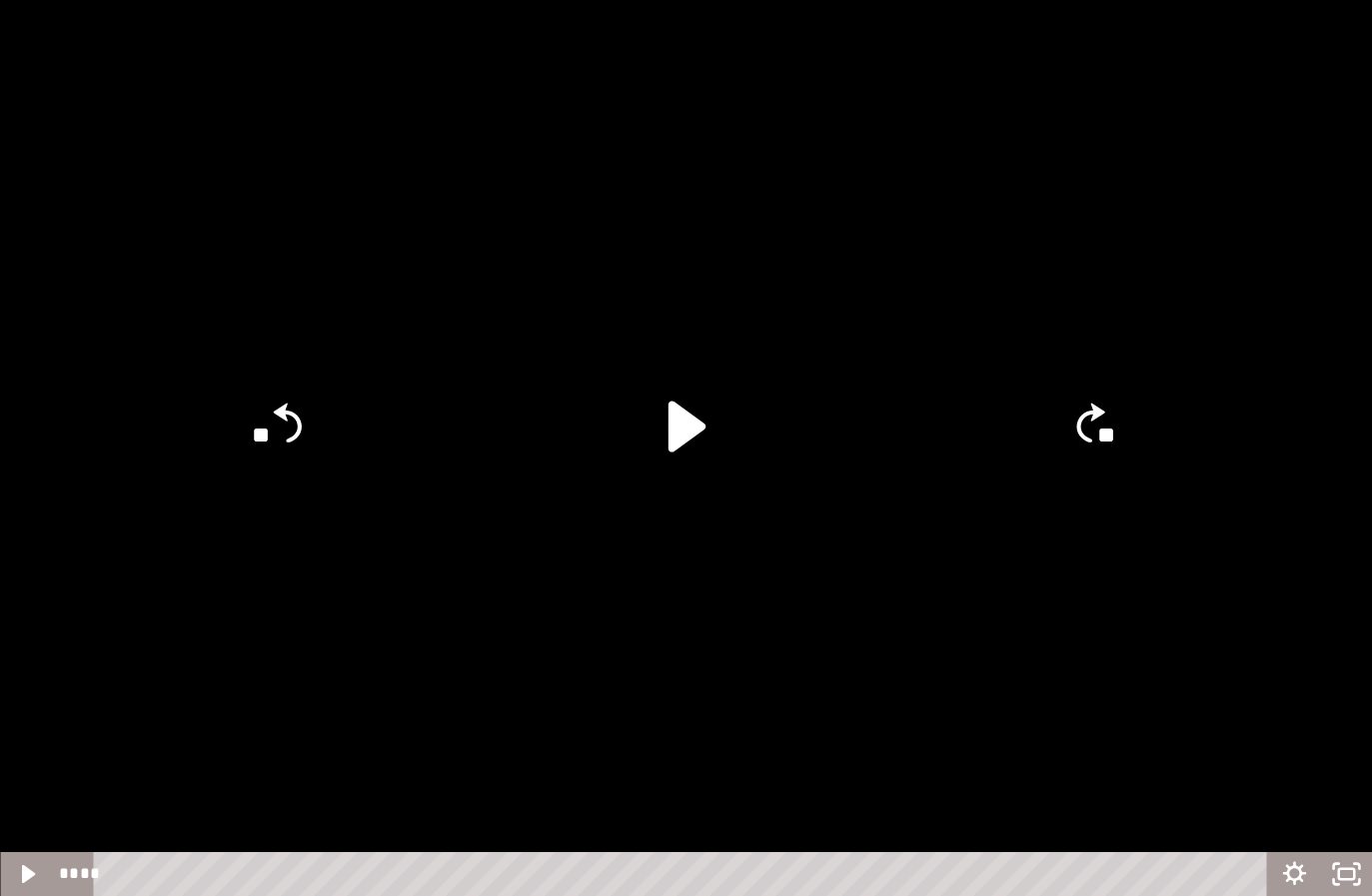 click 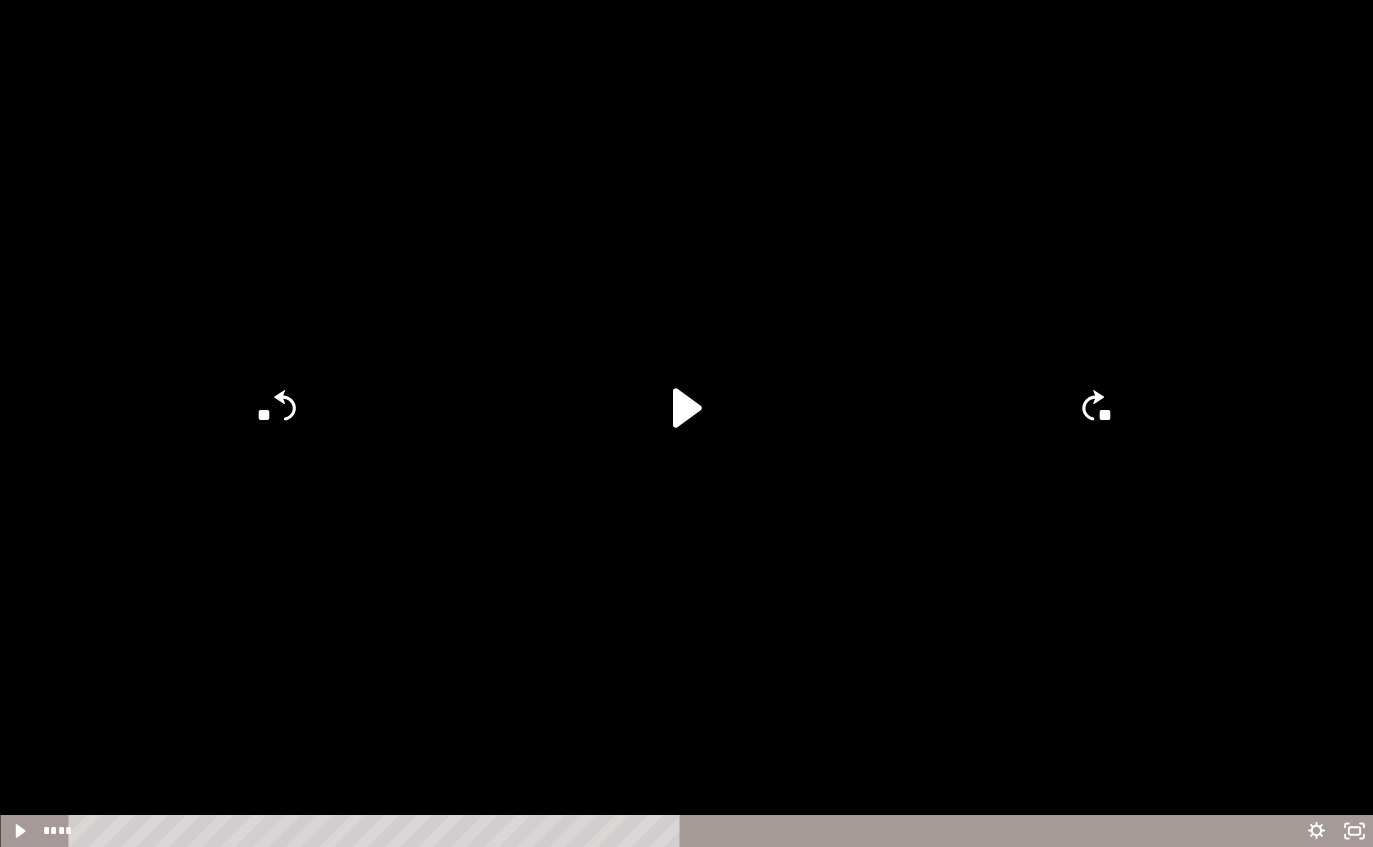 scroll, scrollTop: 805, scrollLeft: 0, axis: vertical 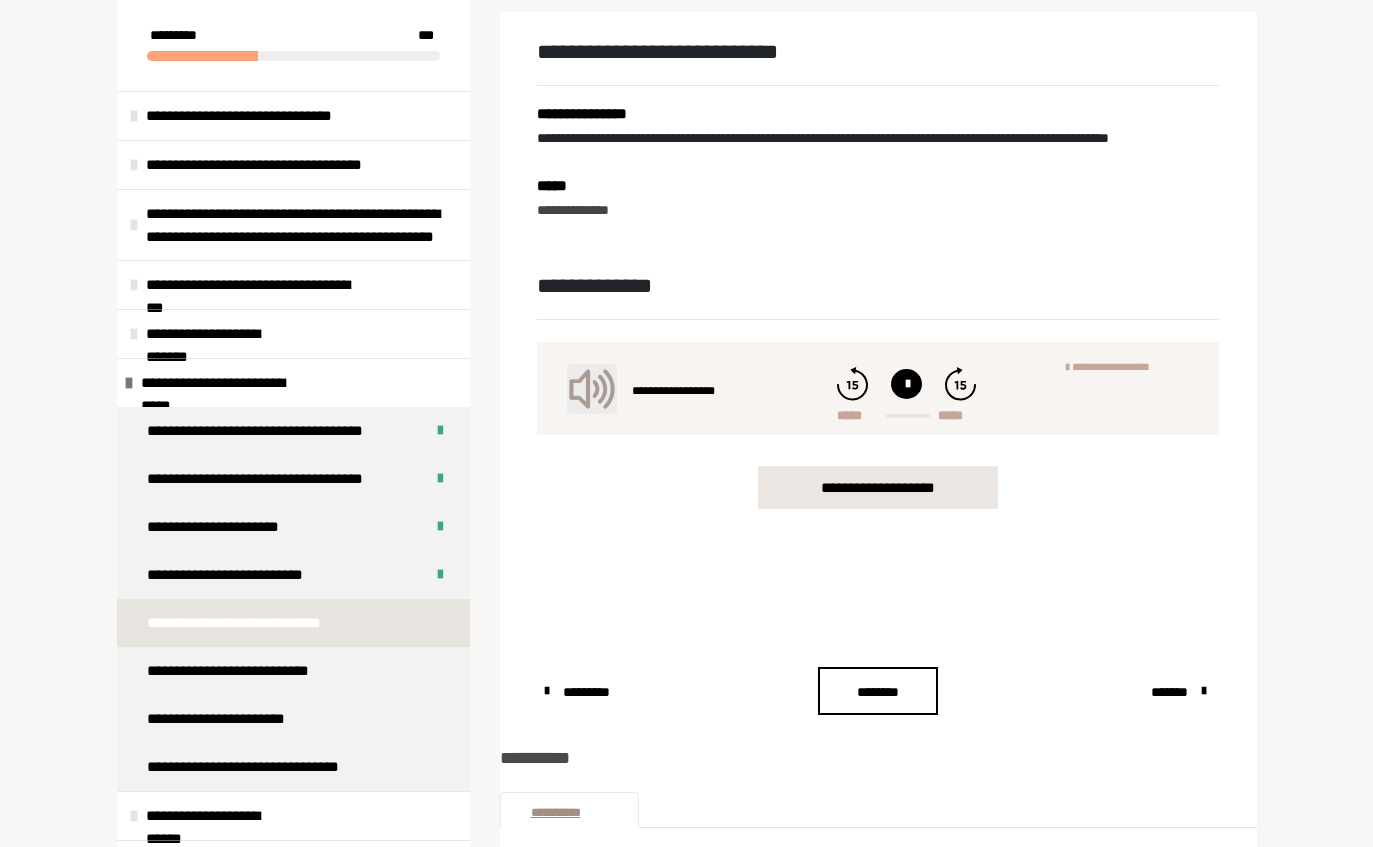 click on "********" at bounding box center (878, 692) 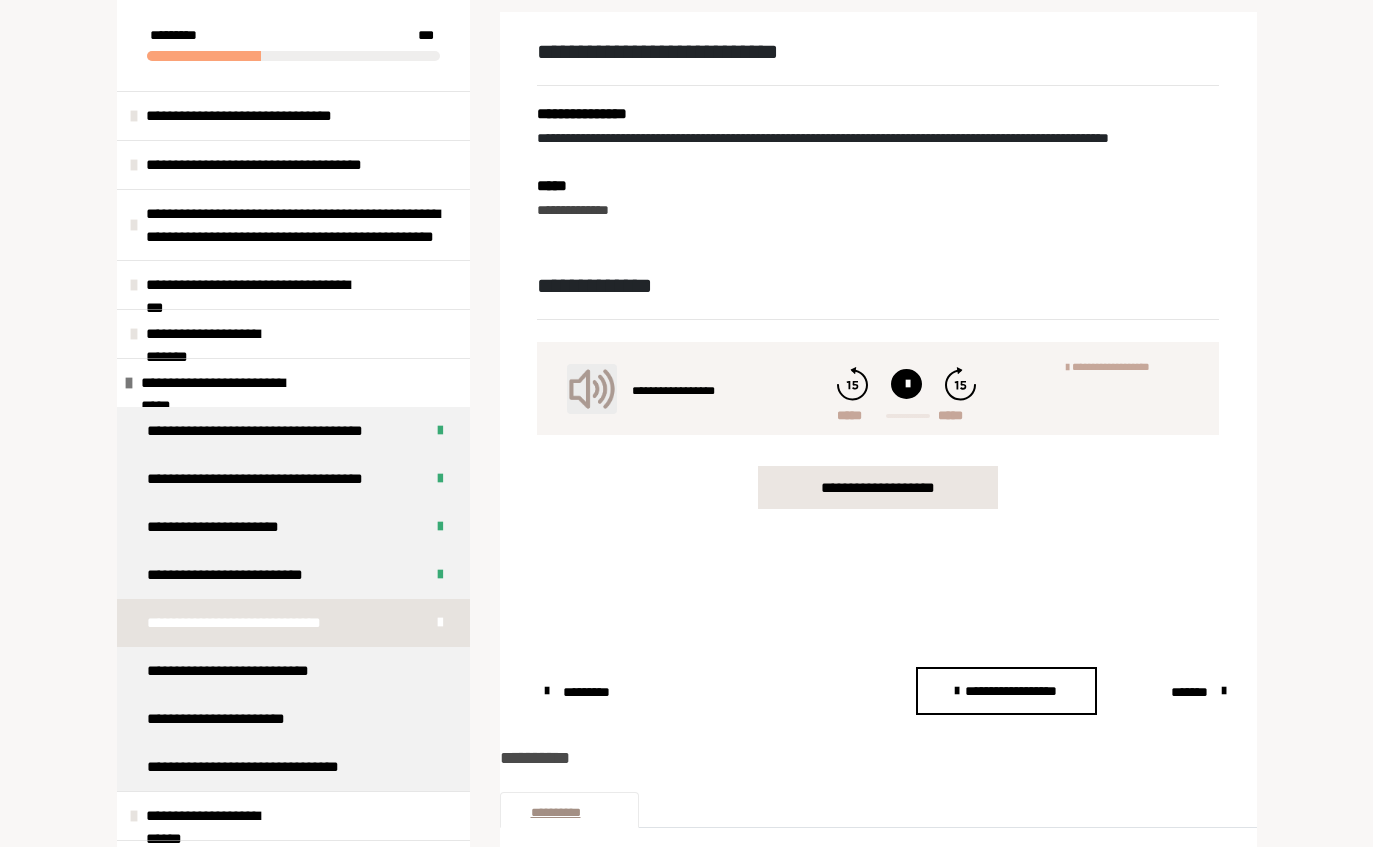 click on "*******" at bounding box center [1190, 692] 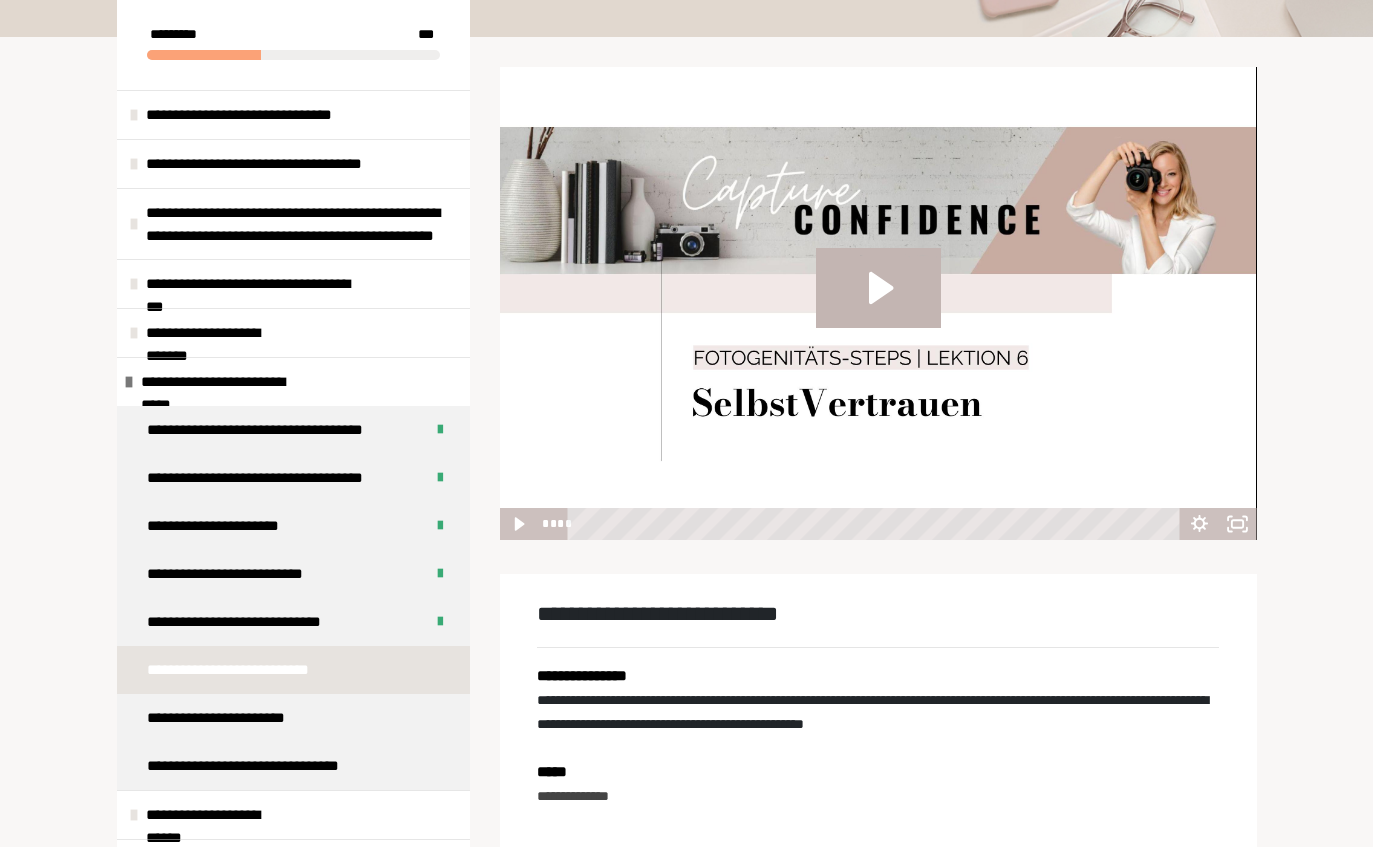 scroll, scrollTop: 239, scrollLeft: 0, axis: vertical 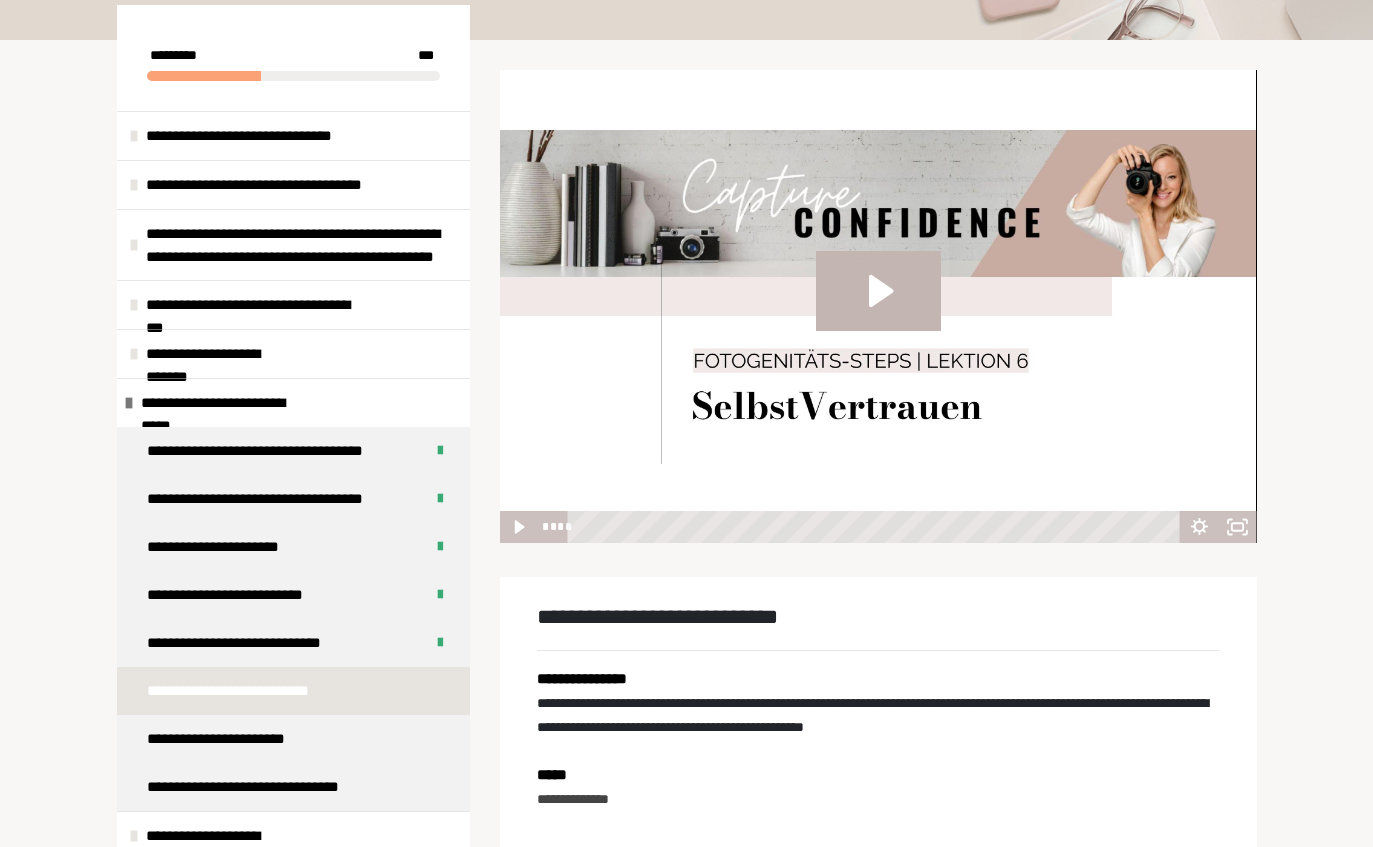 click 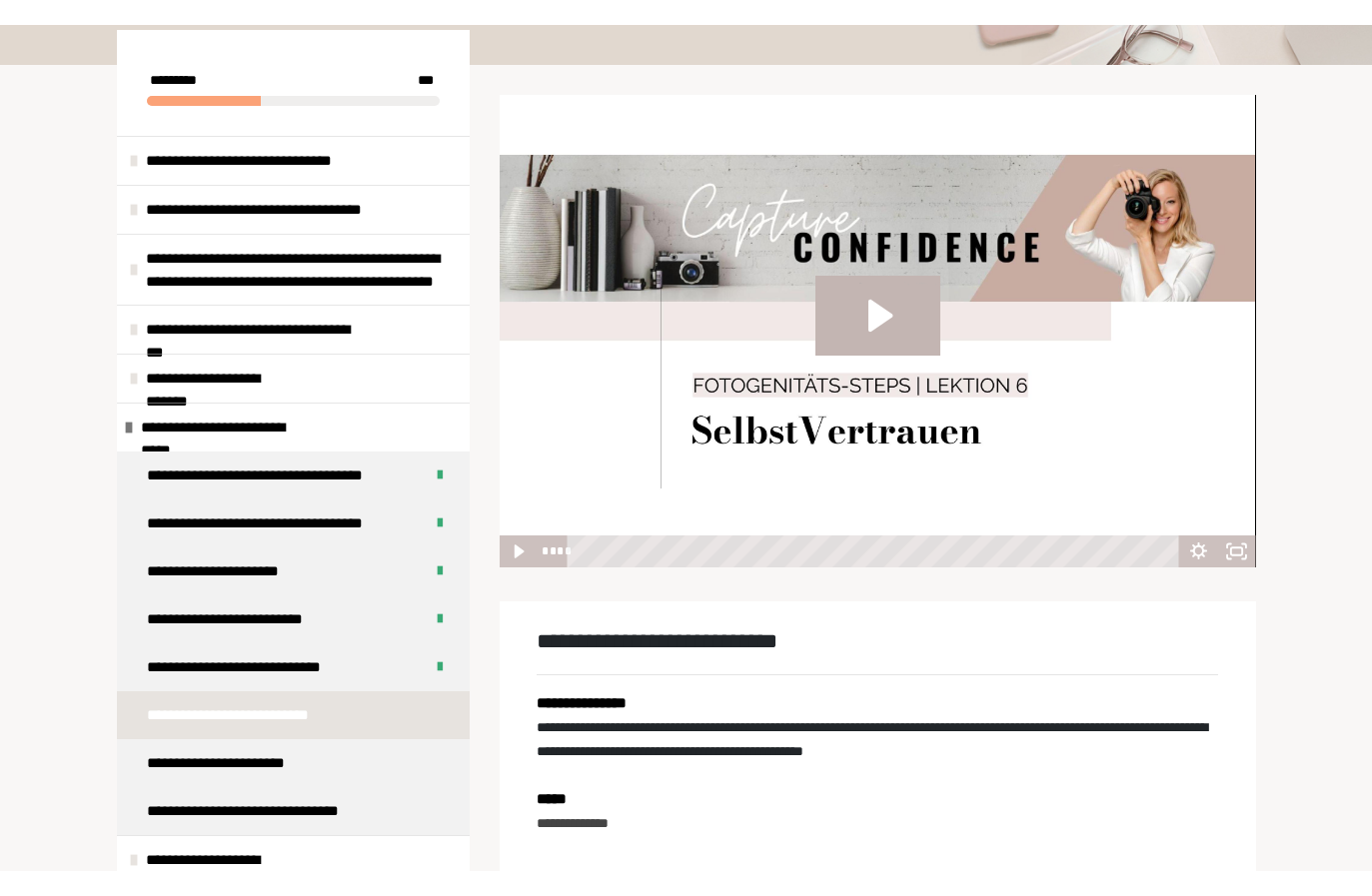 scroll, scrollTop: 24, scrollLeft: 0, axis: vertical 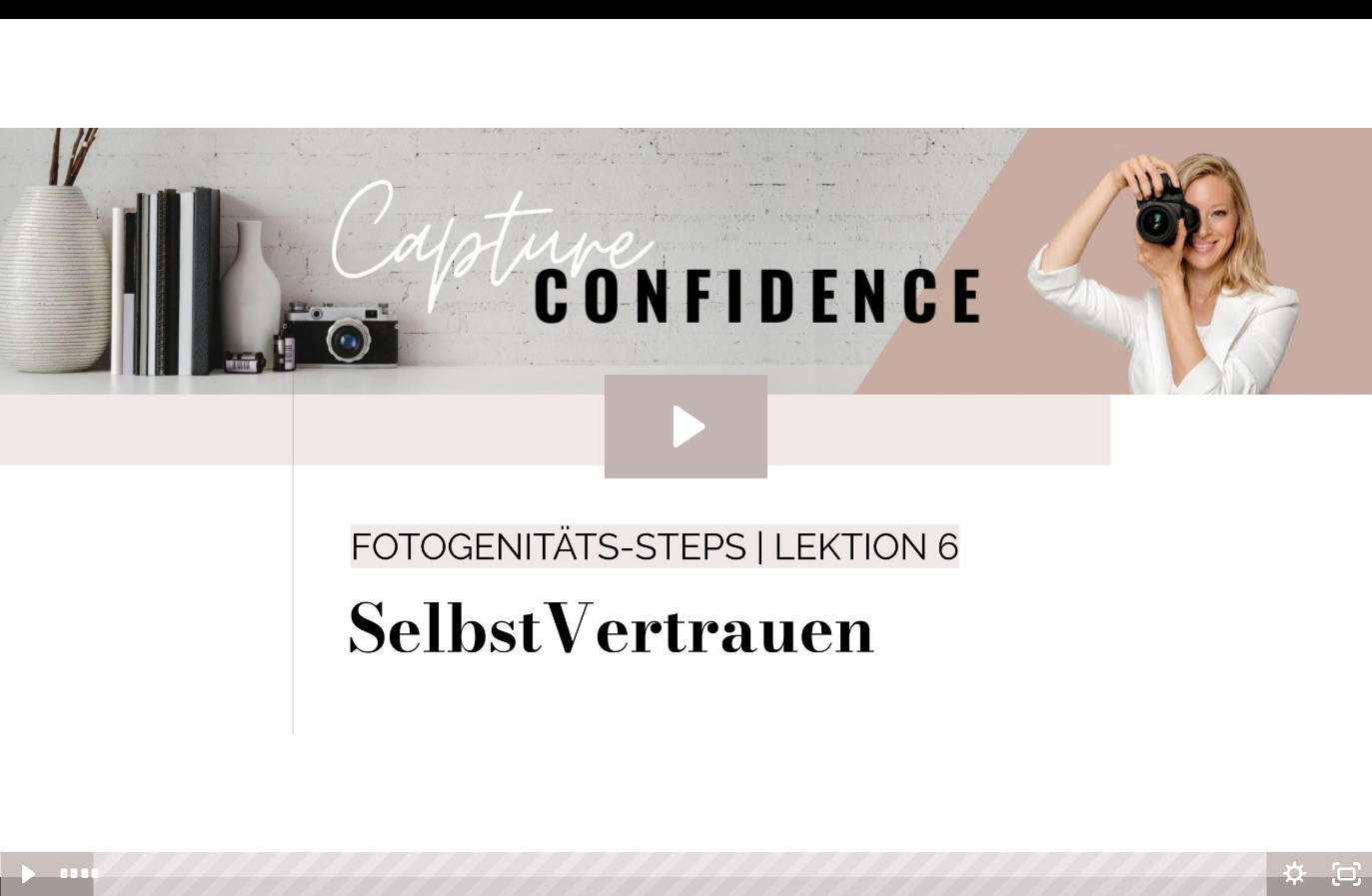 click 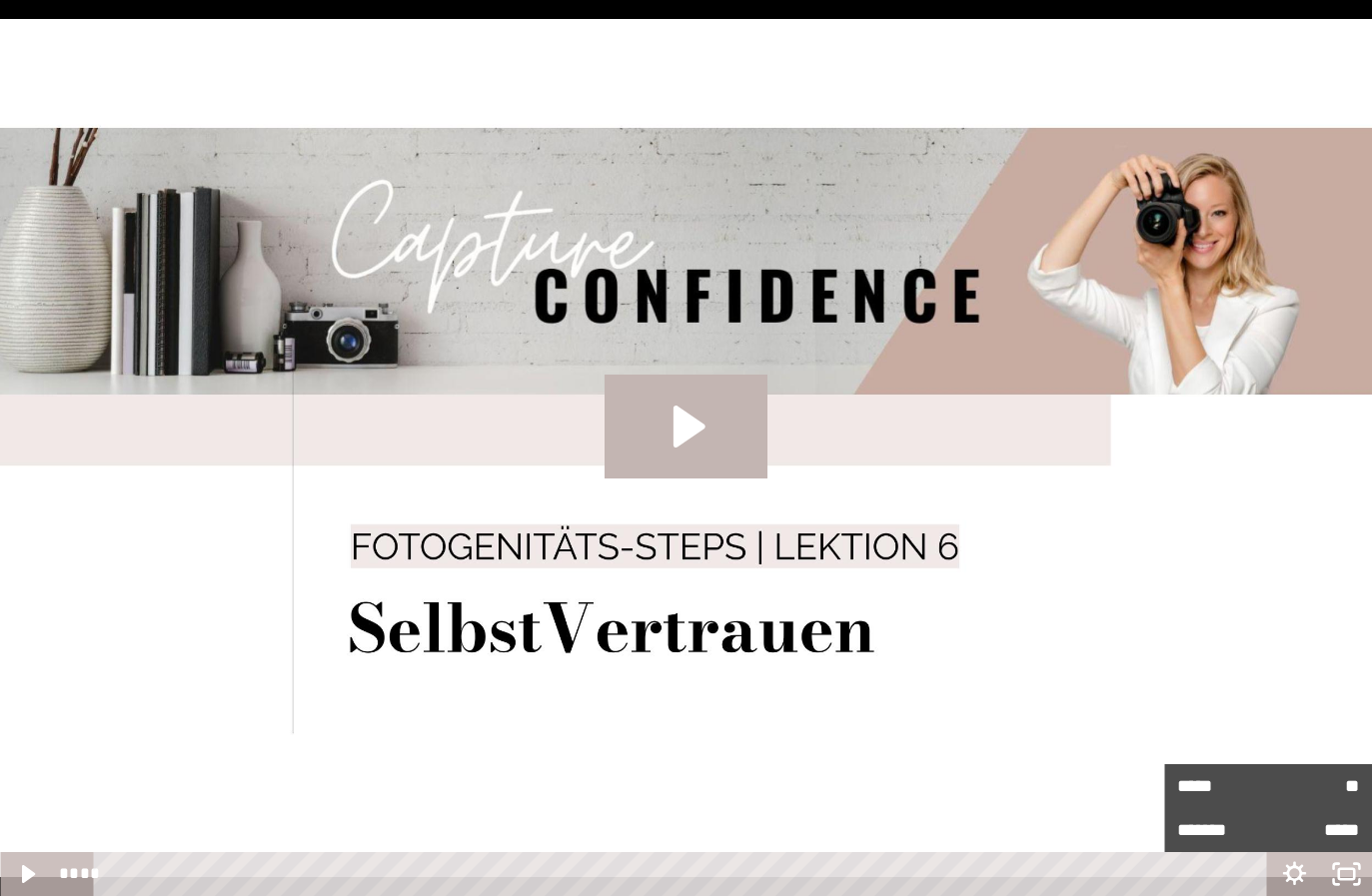 click on "*****" at bounding box center (1222, 786) 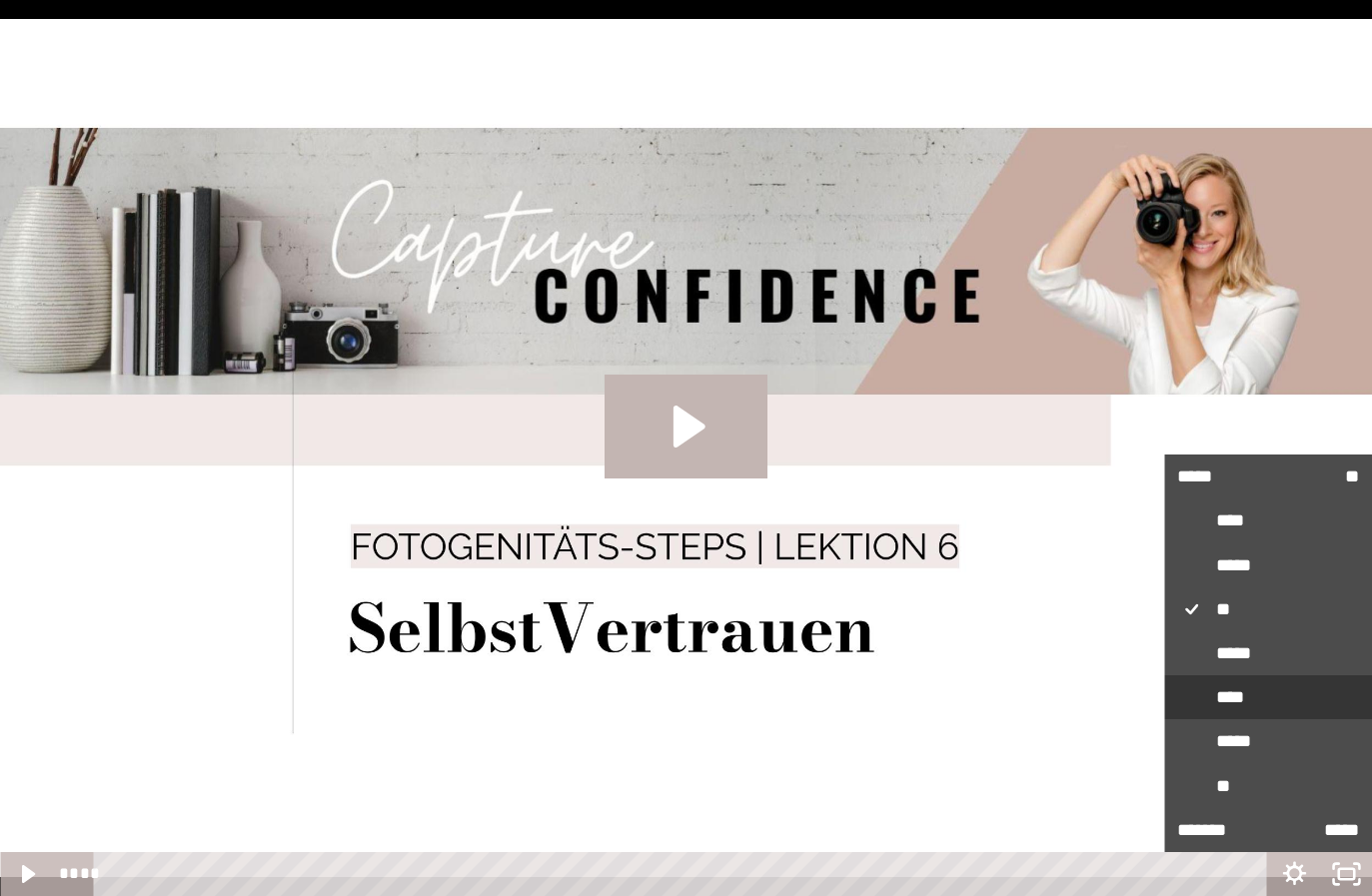 click on "****" at bounding box center (1268, 697) 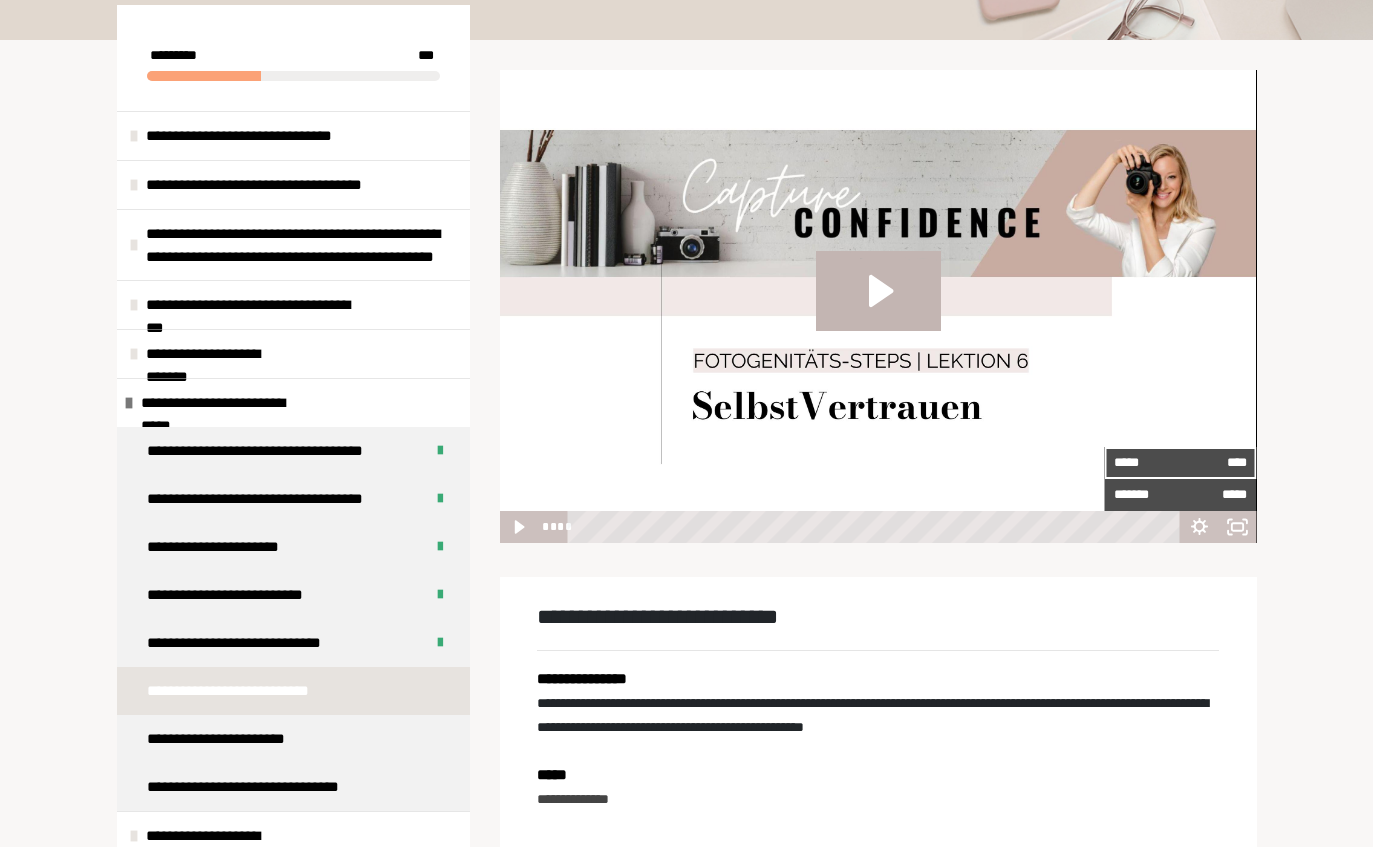 click 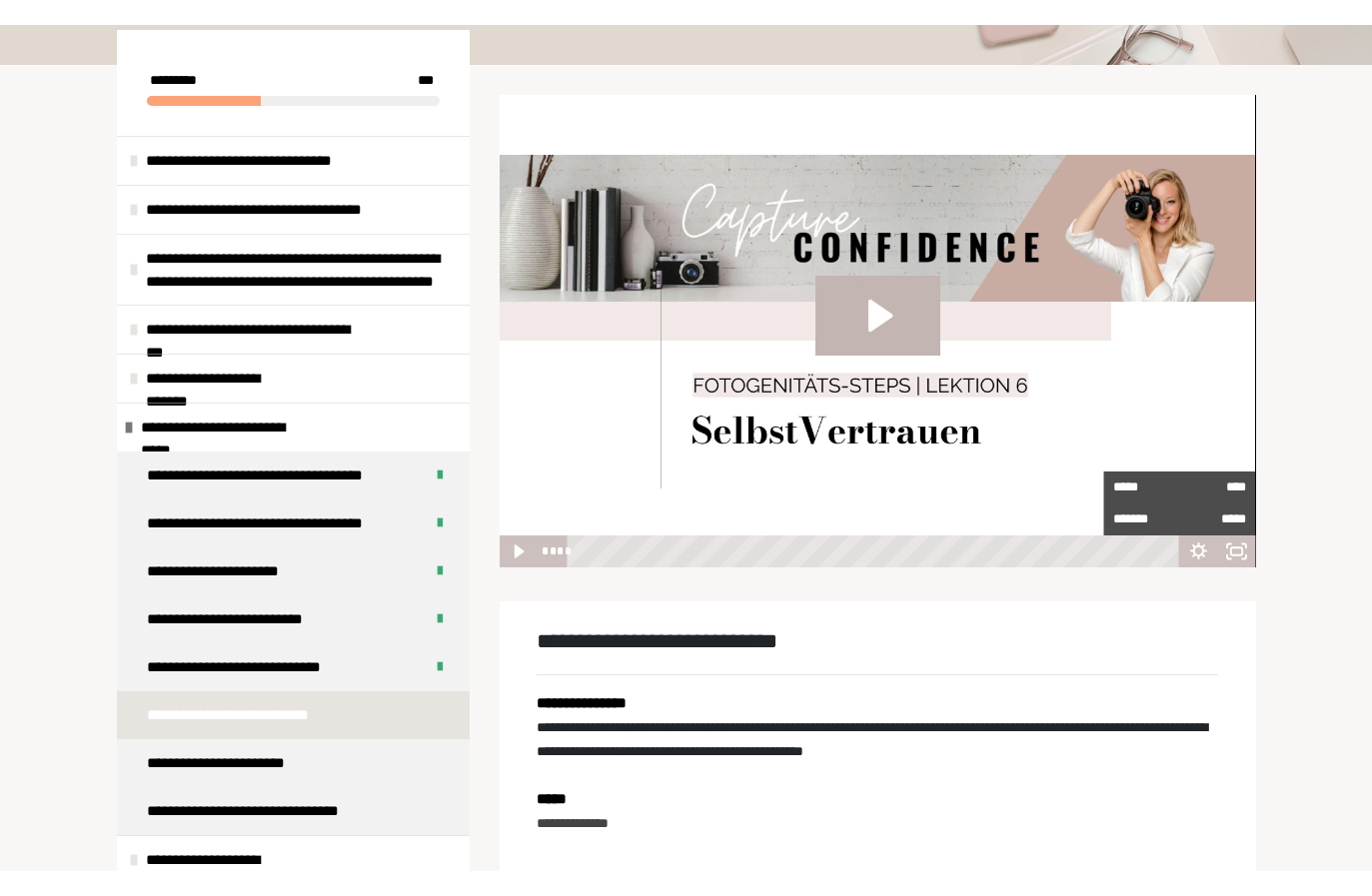 scroll, scrollTop: 24, scrollLeft: 0, axis: vertical 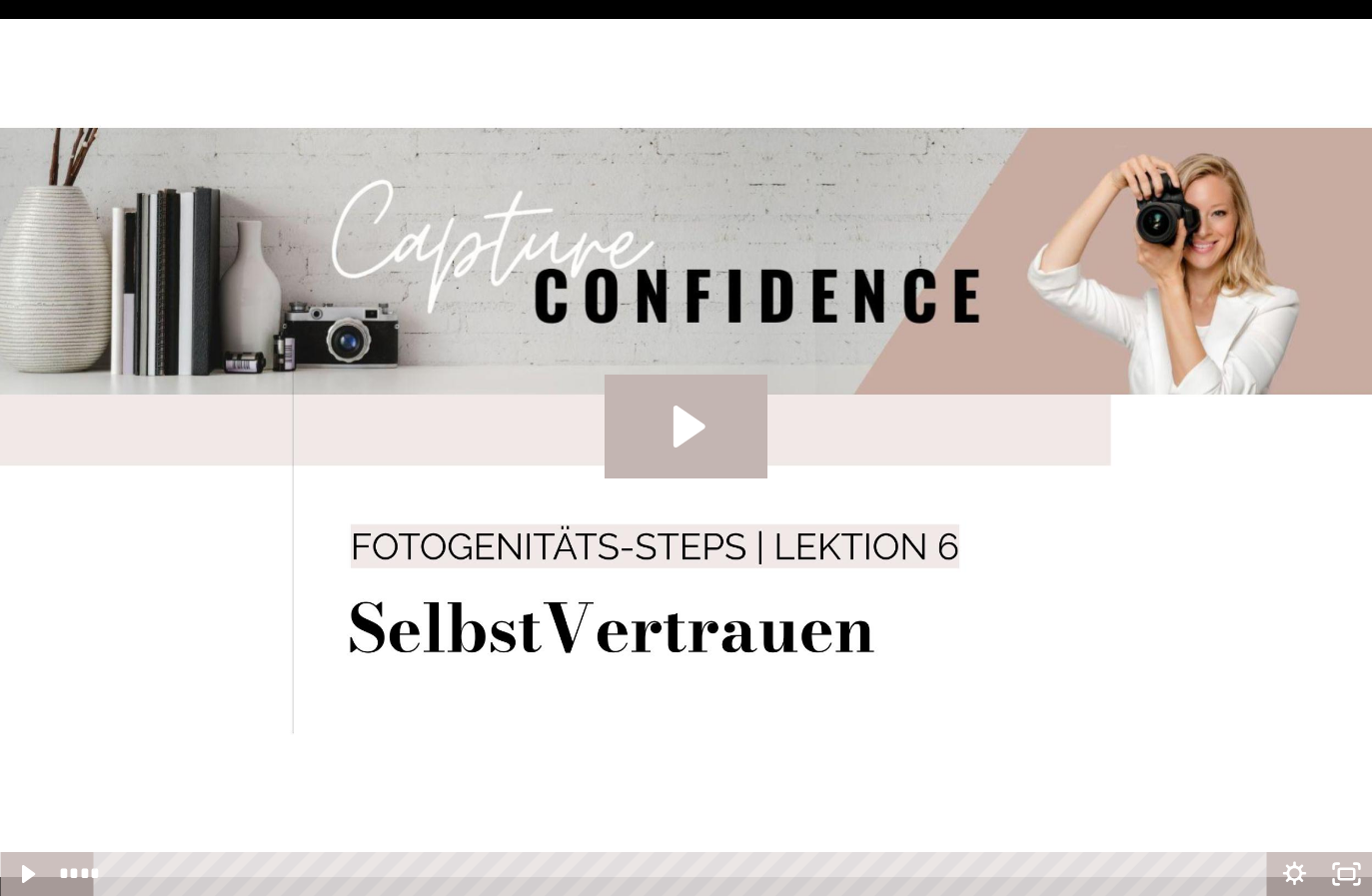 click 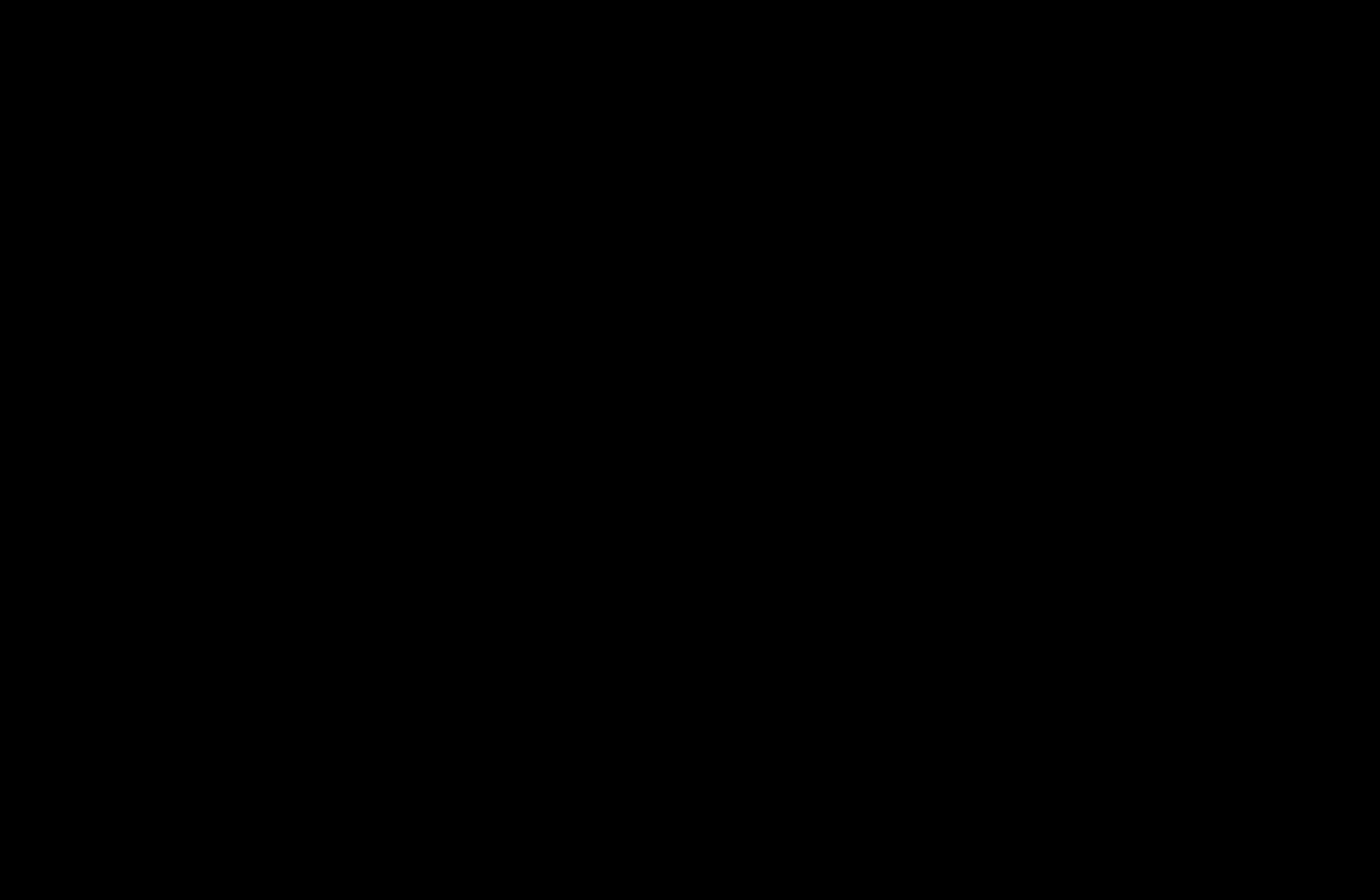 click at bounding box center (686, 448) 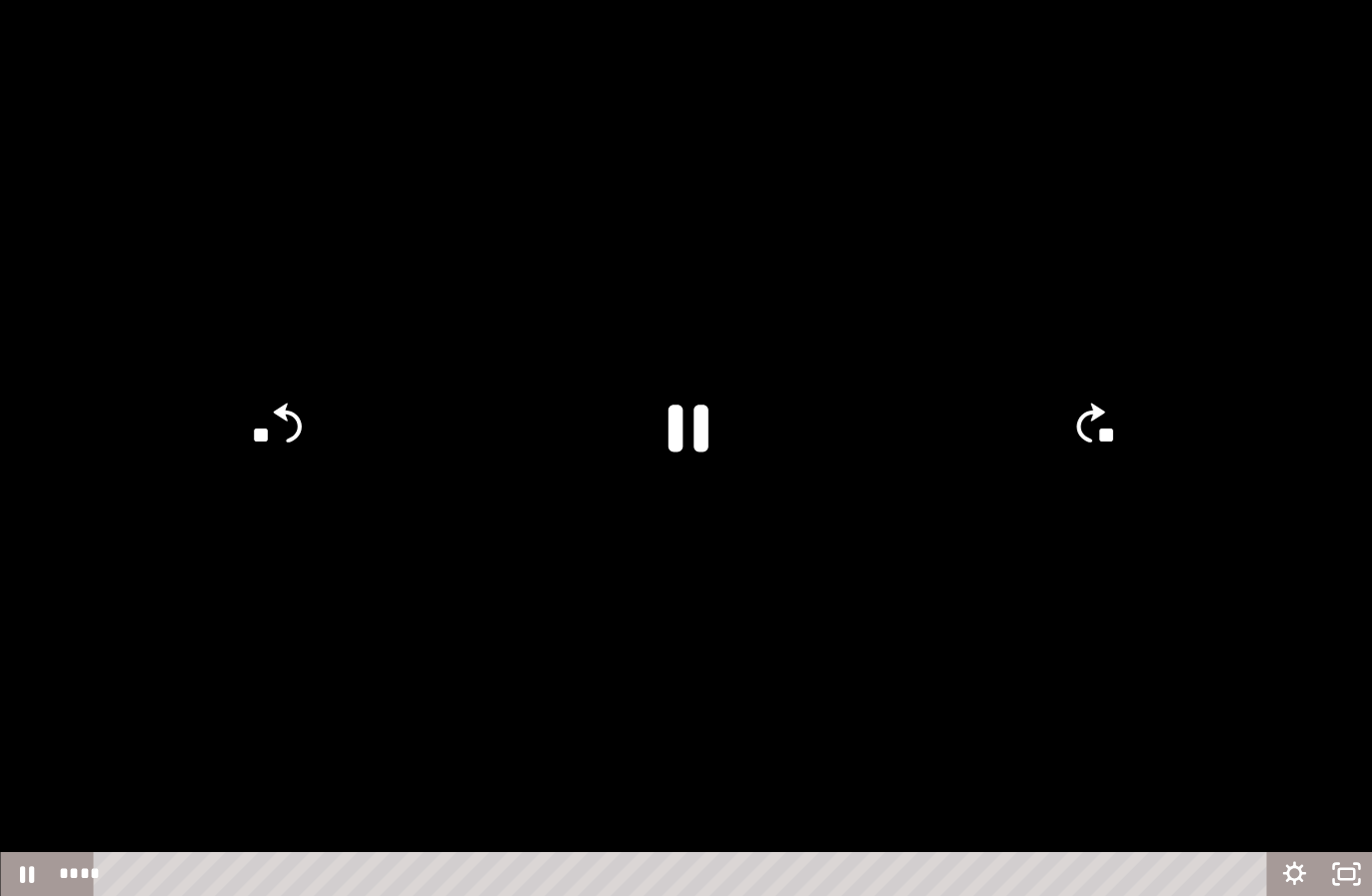 click 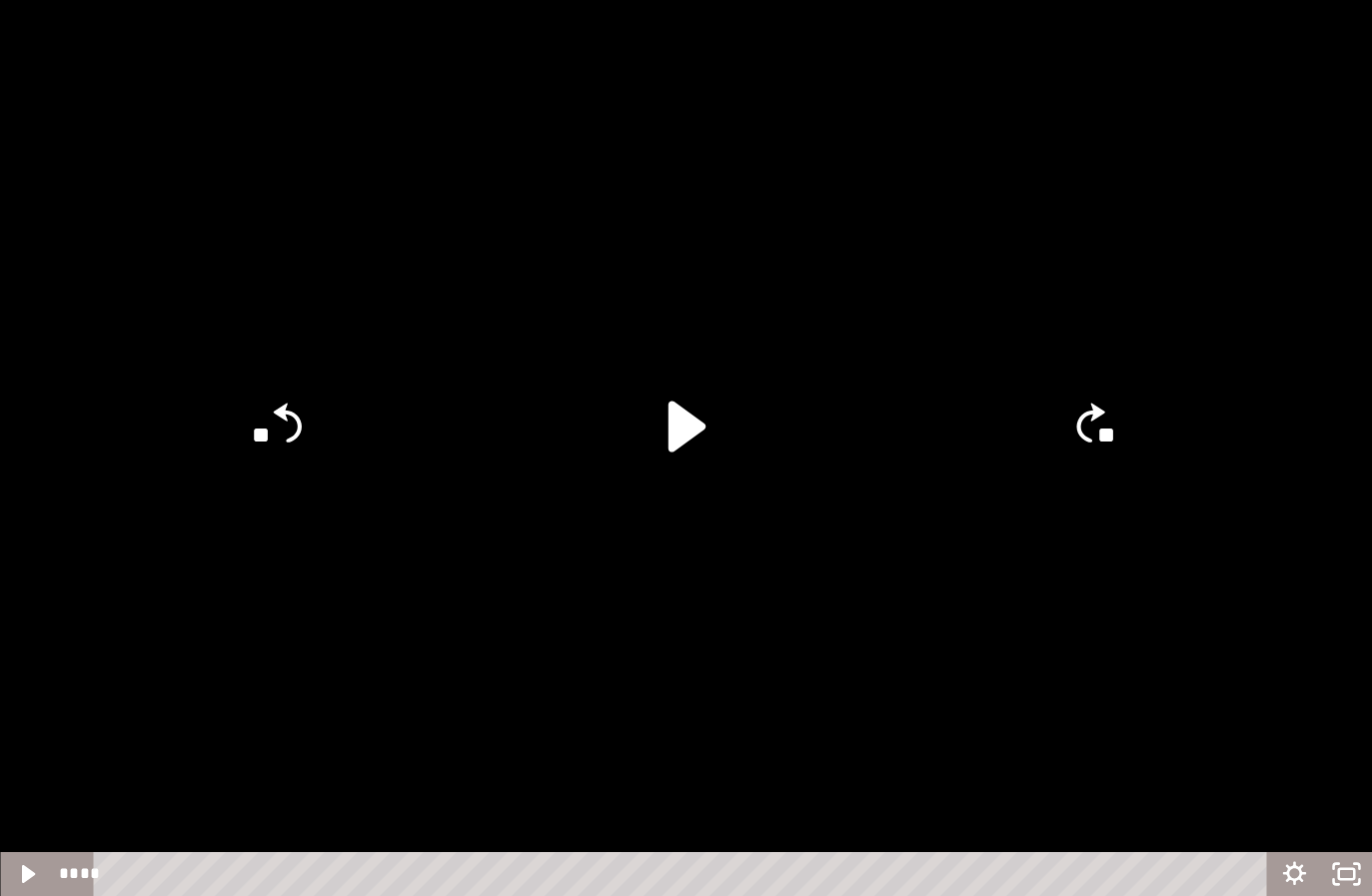 click 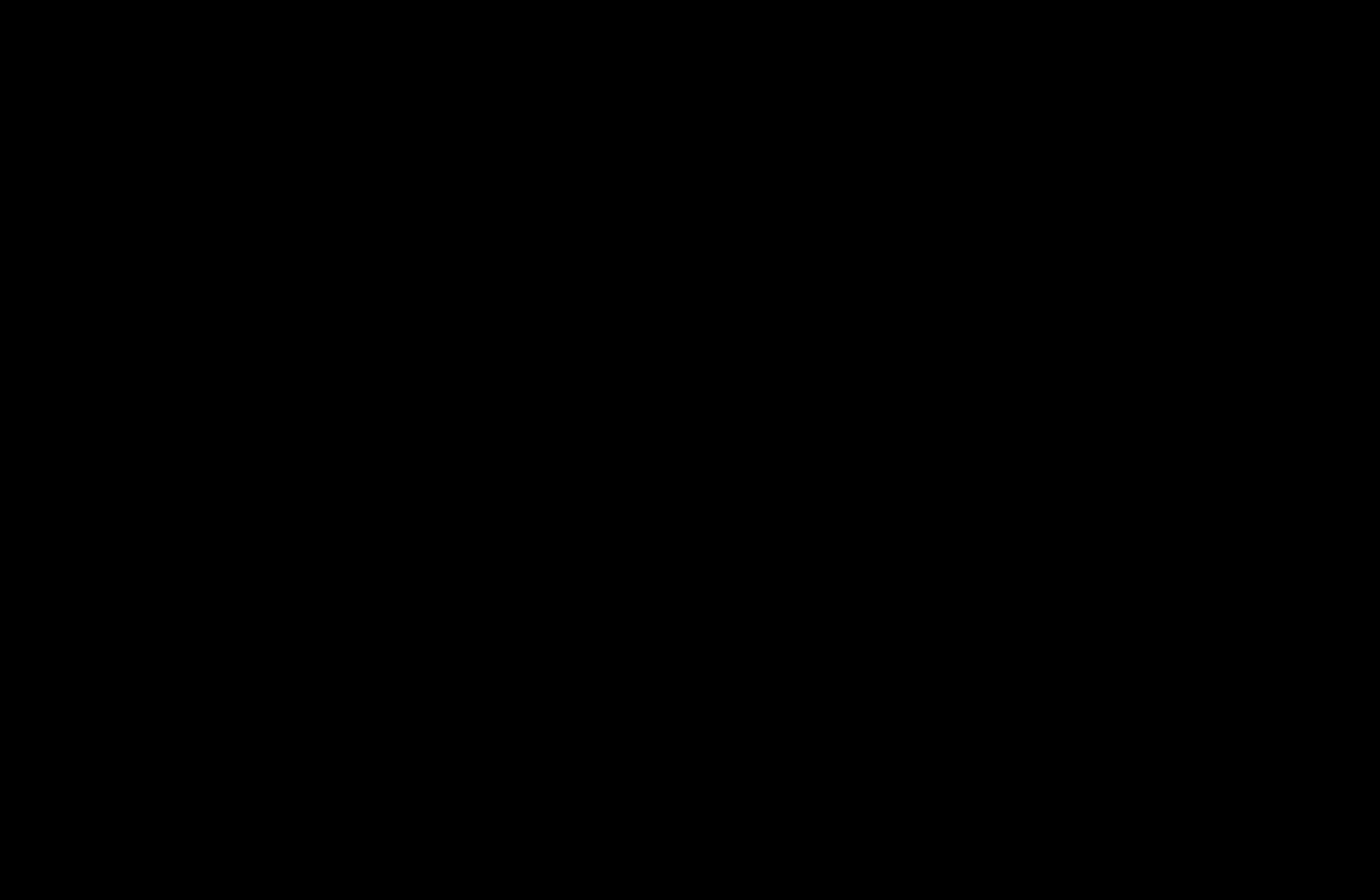 click at bounding box center [686, 448] 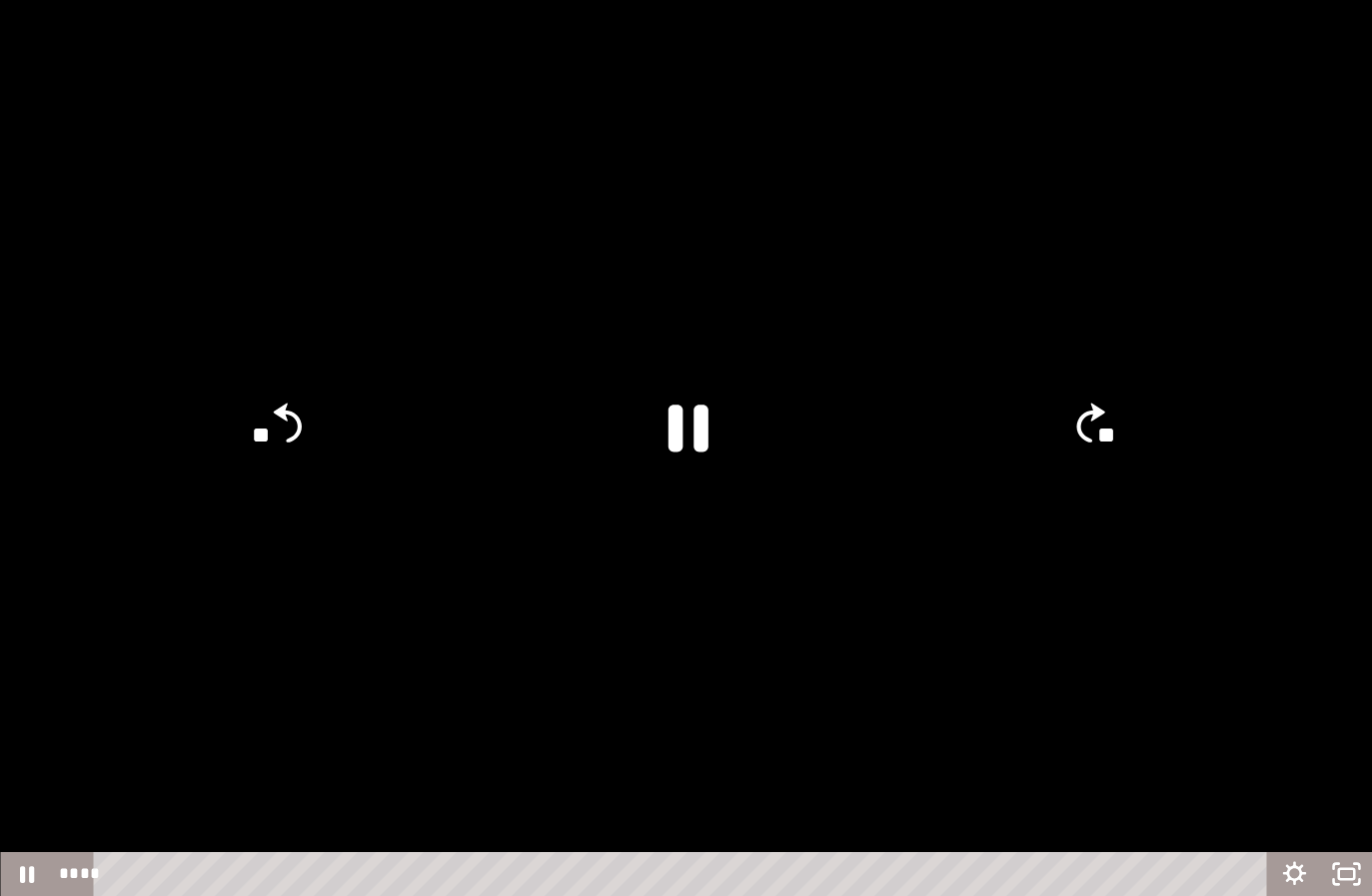 click 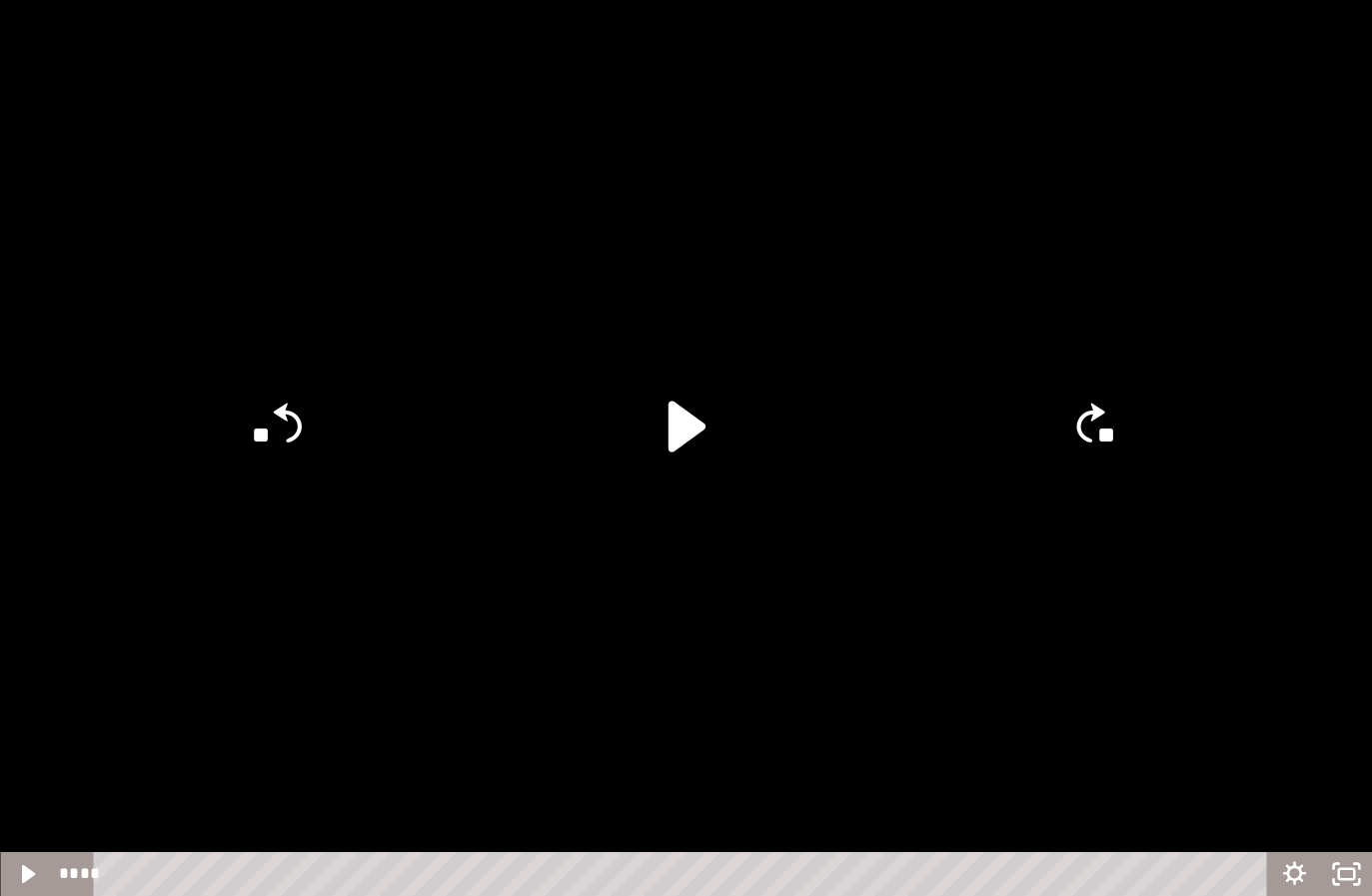 click 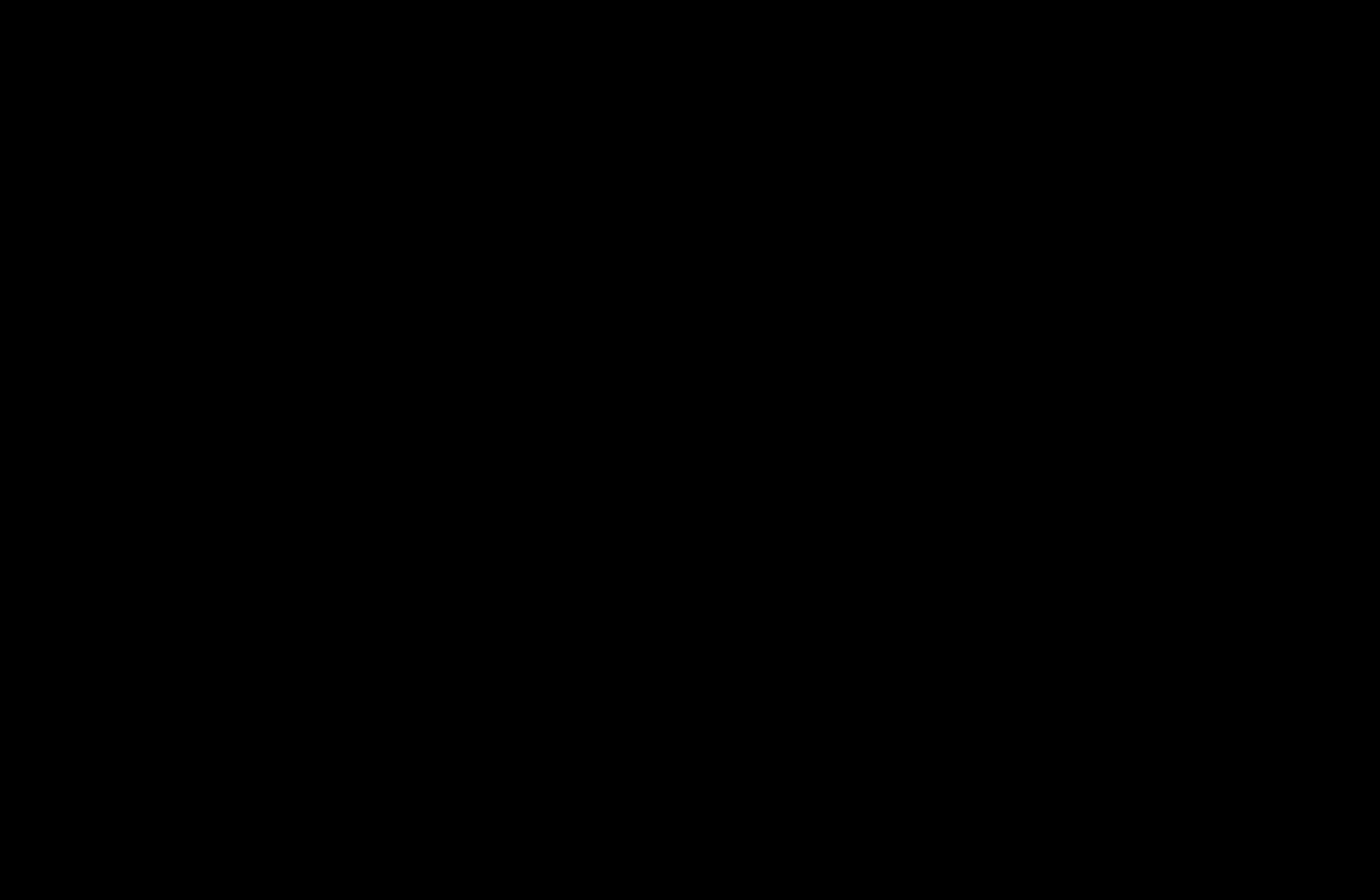 click at bounding box center (686, 448) 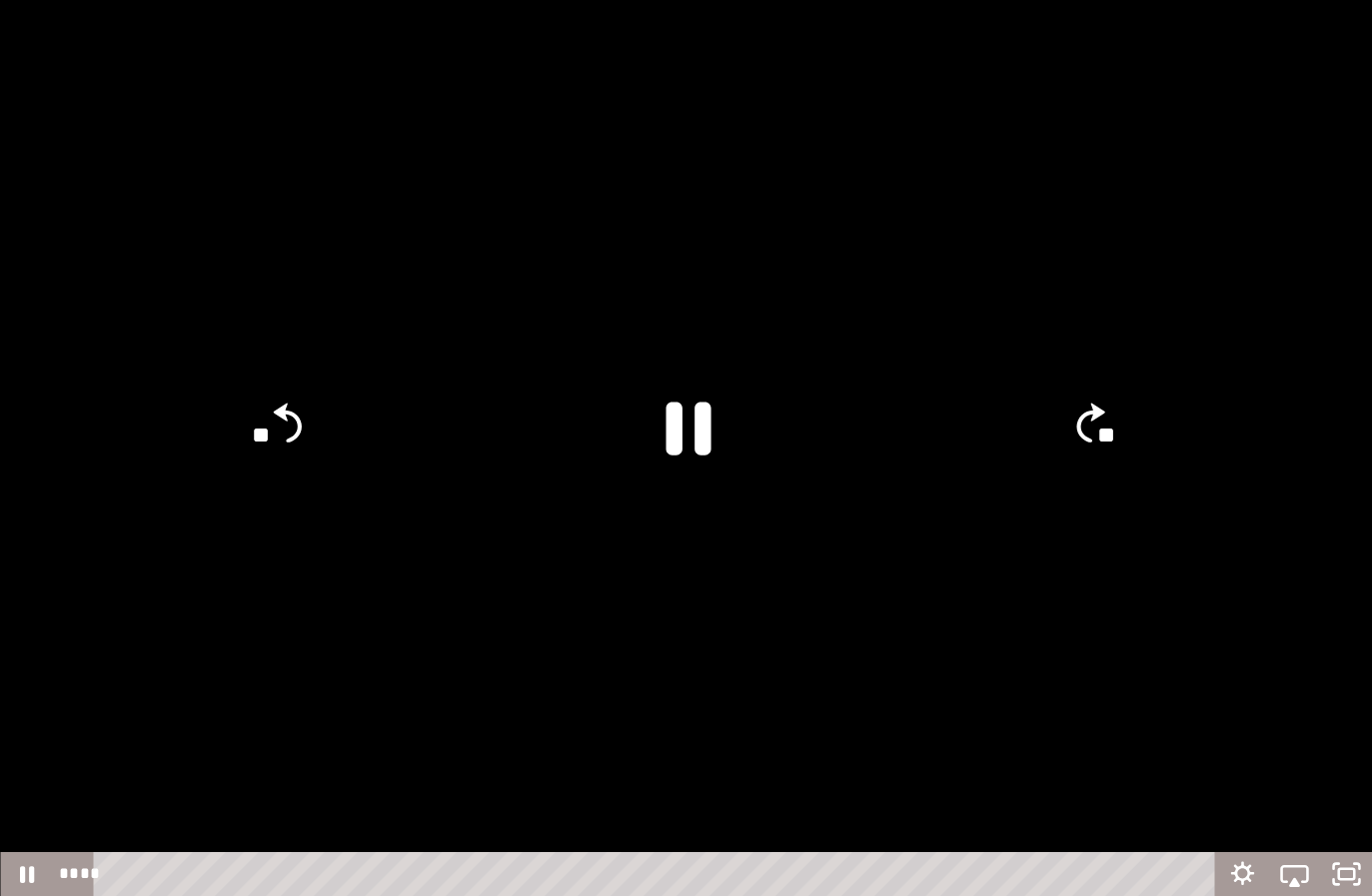 click 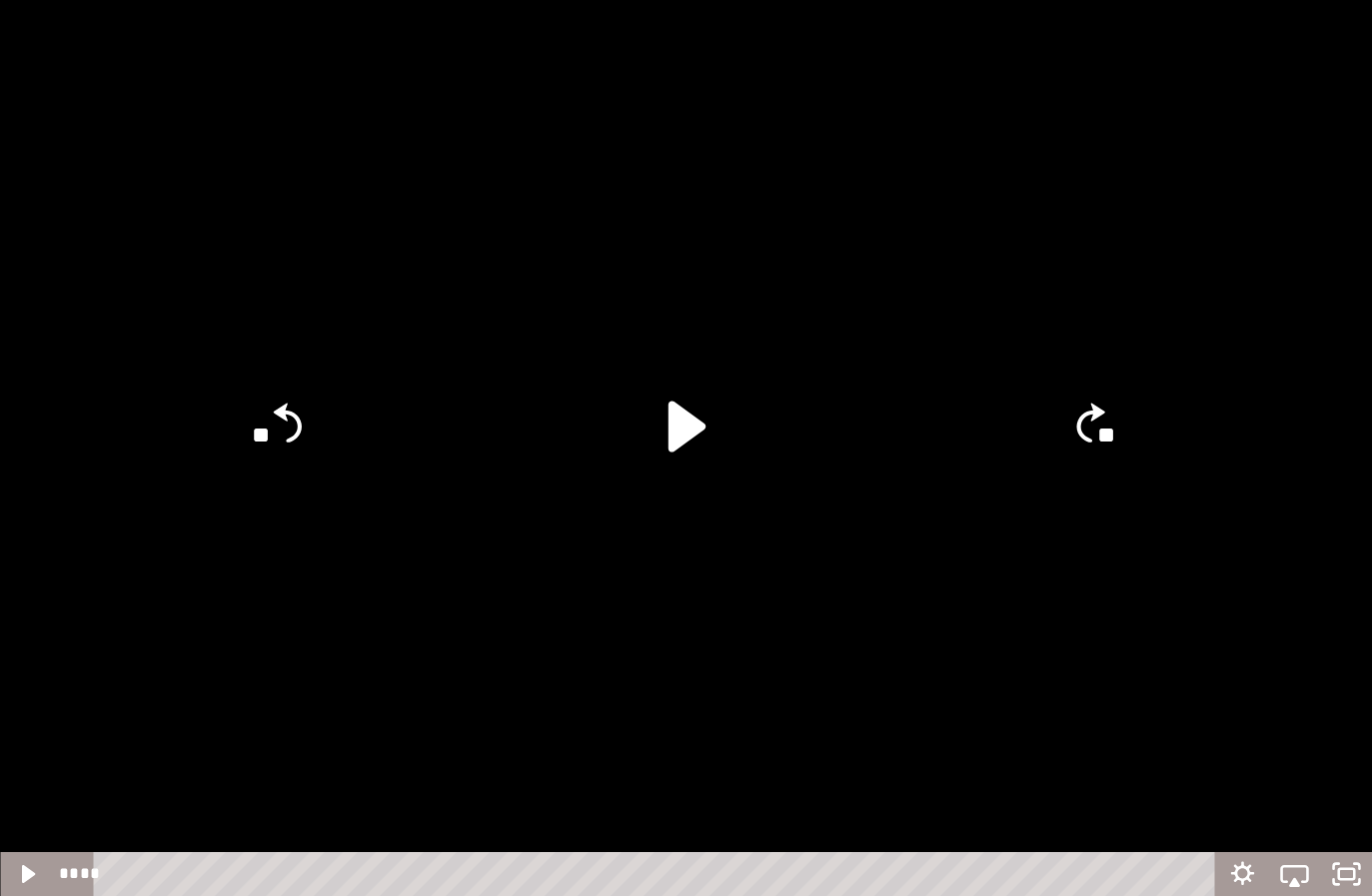 click 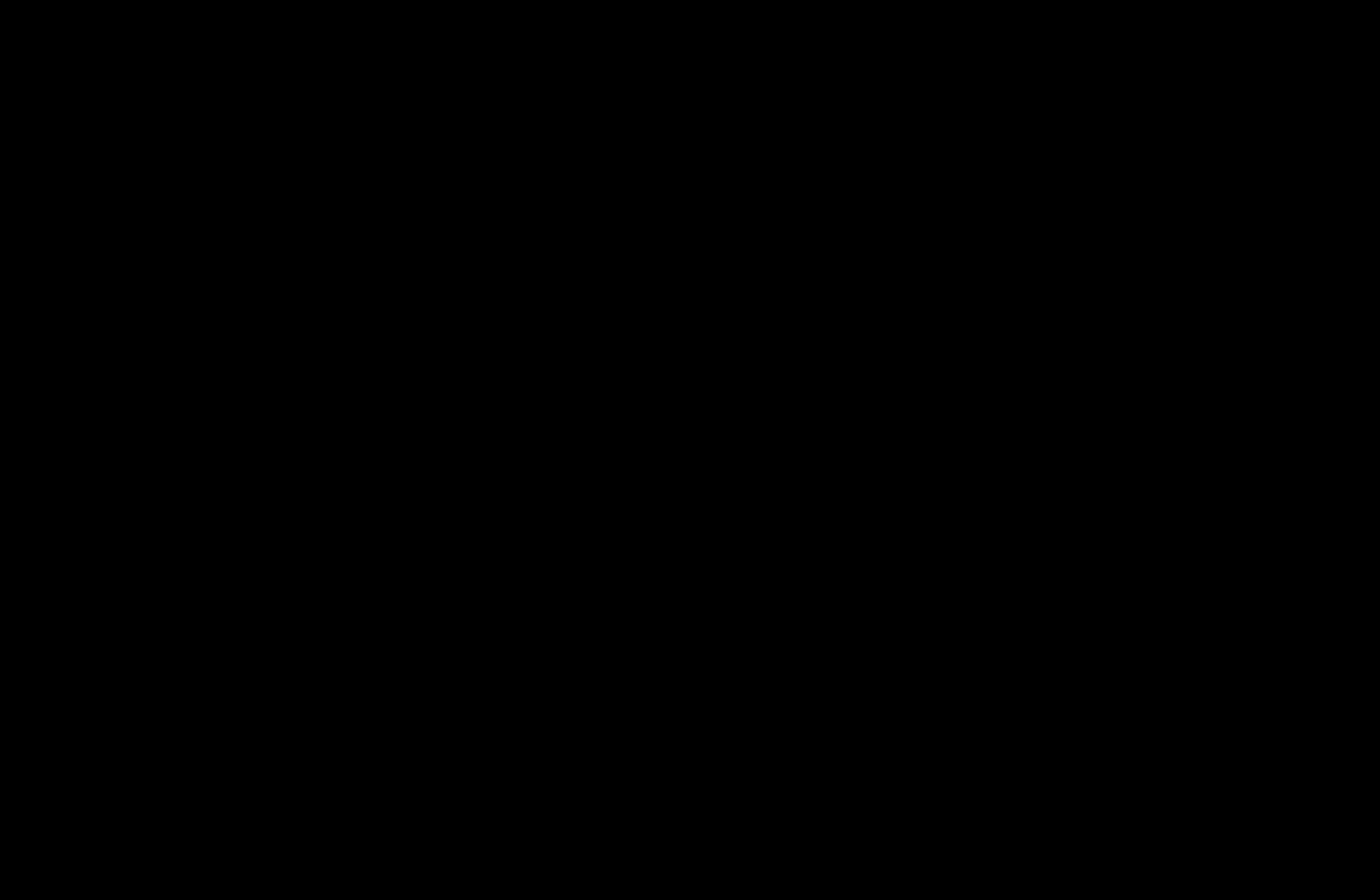 click at bounding box center [686, 448] 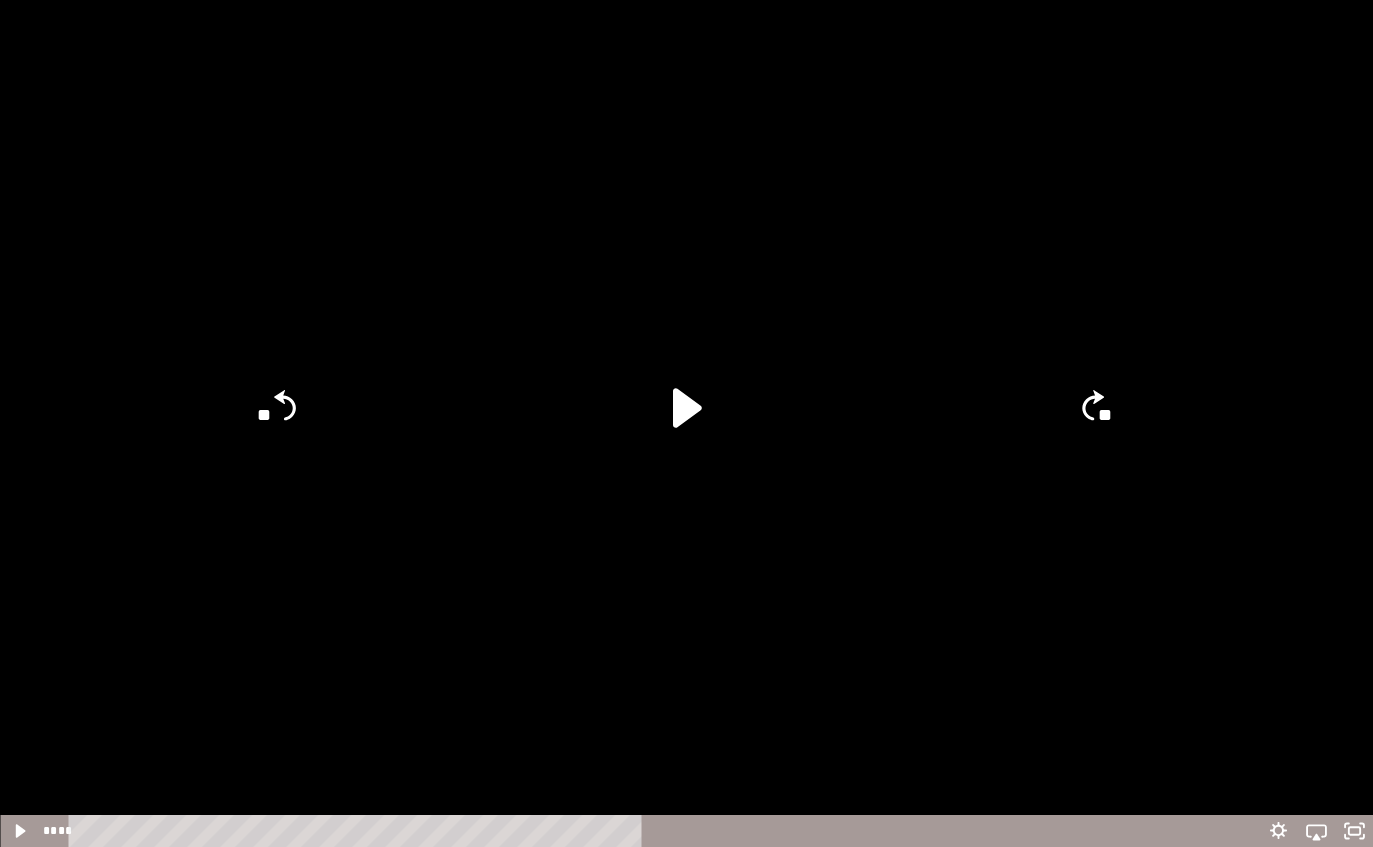 scroll, scrollTop: 1121, scrollLeft: 0, axis: vertical 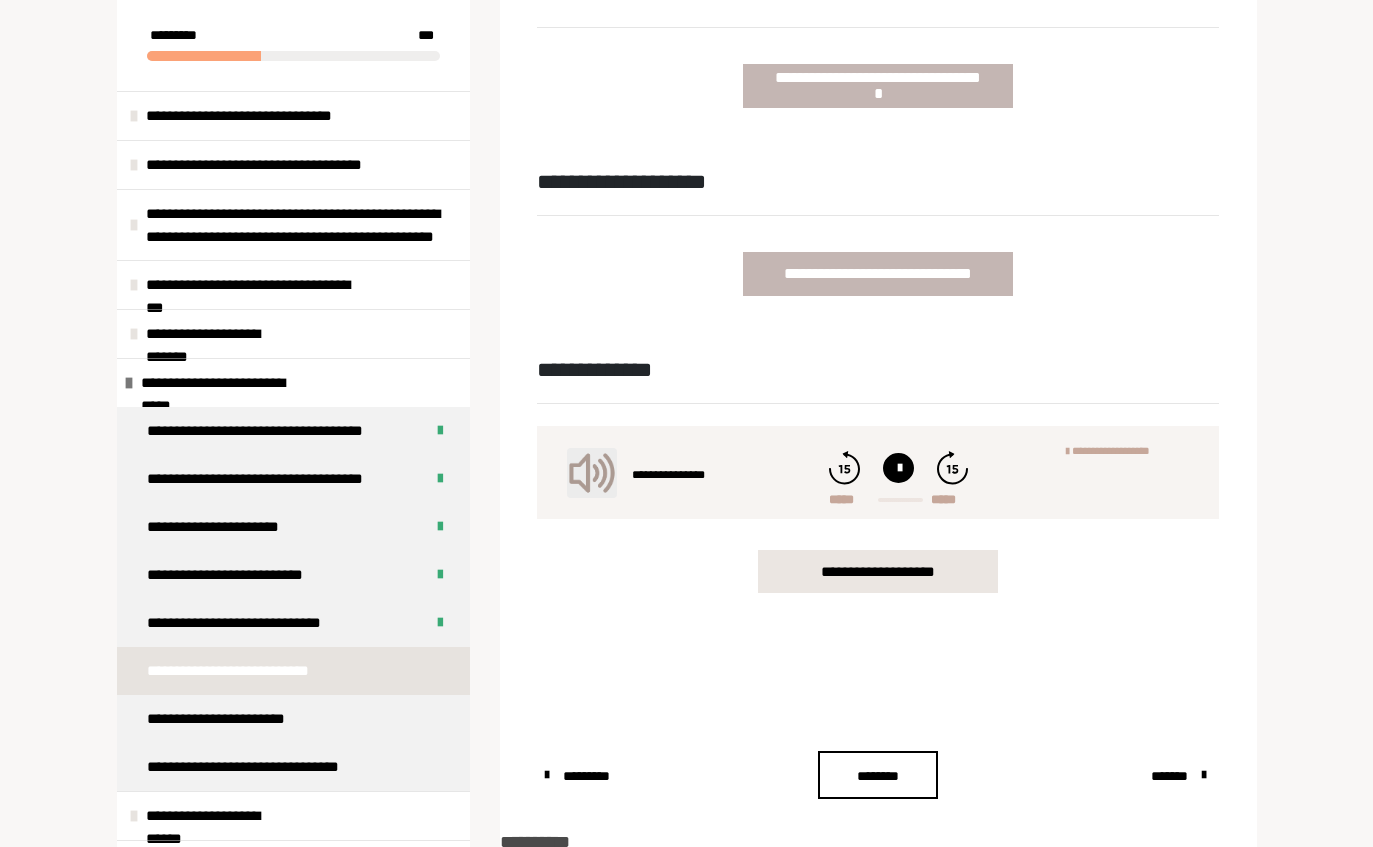 click on "********" at bounding box center (878, 776) 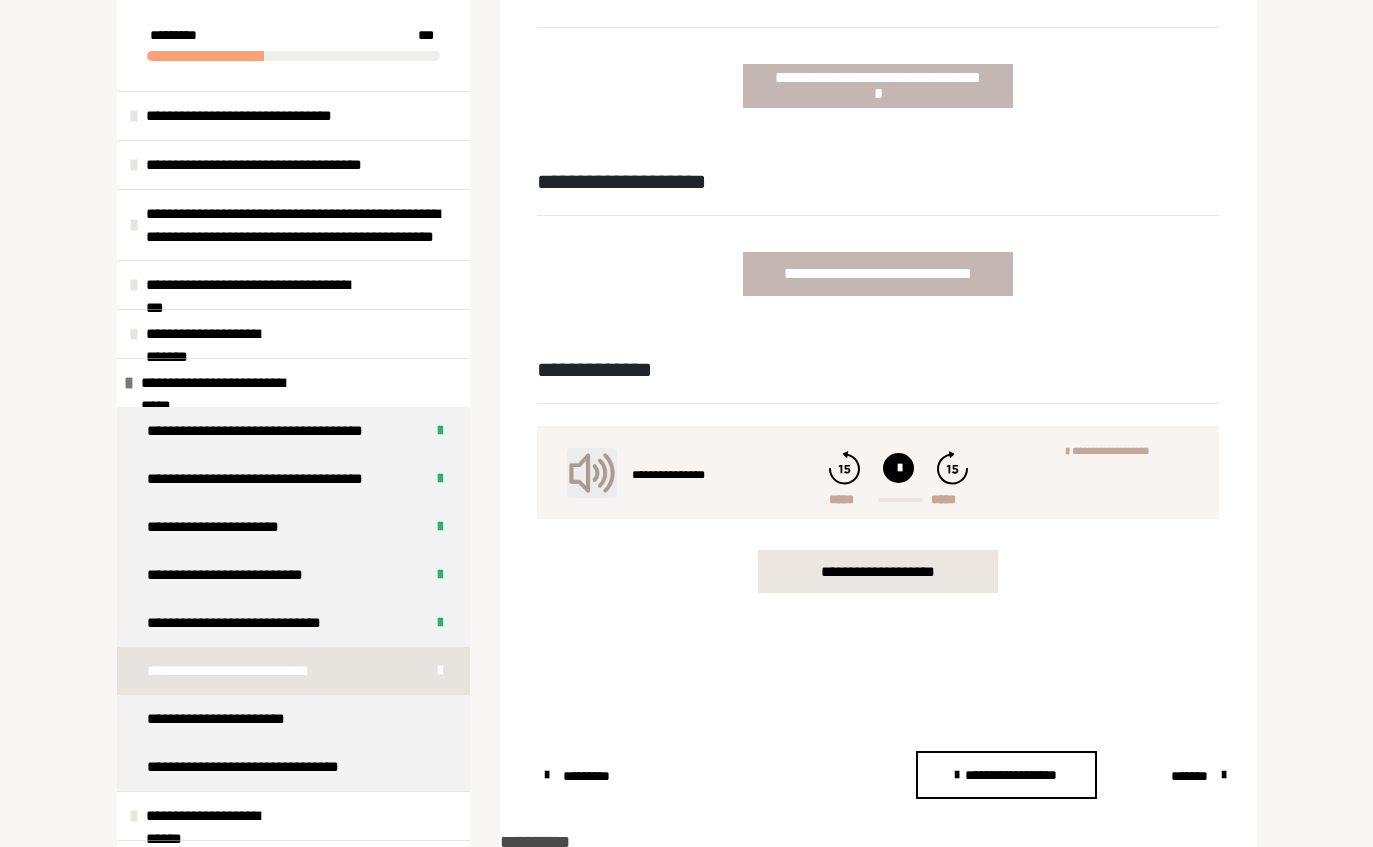 click on "*******" at bounding box center [1190, 776] 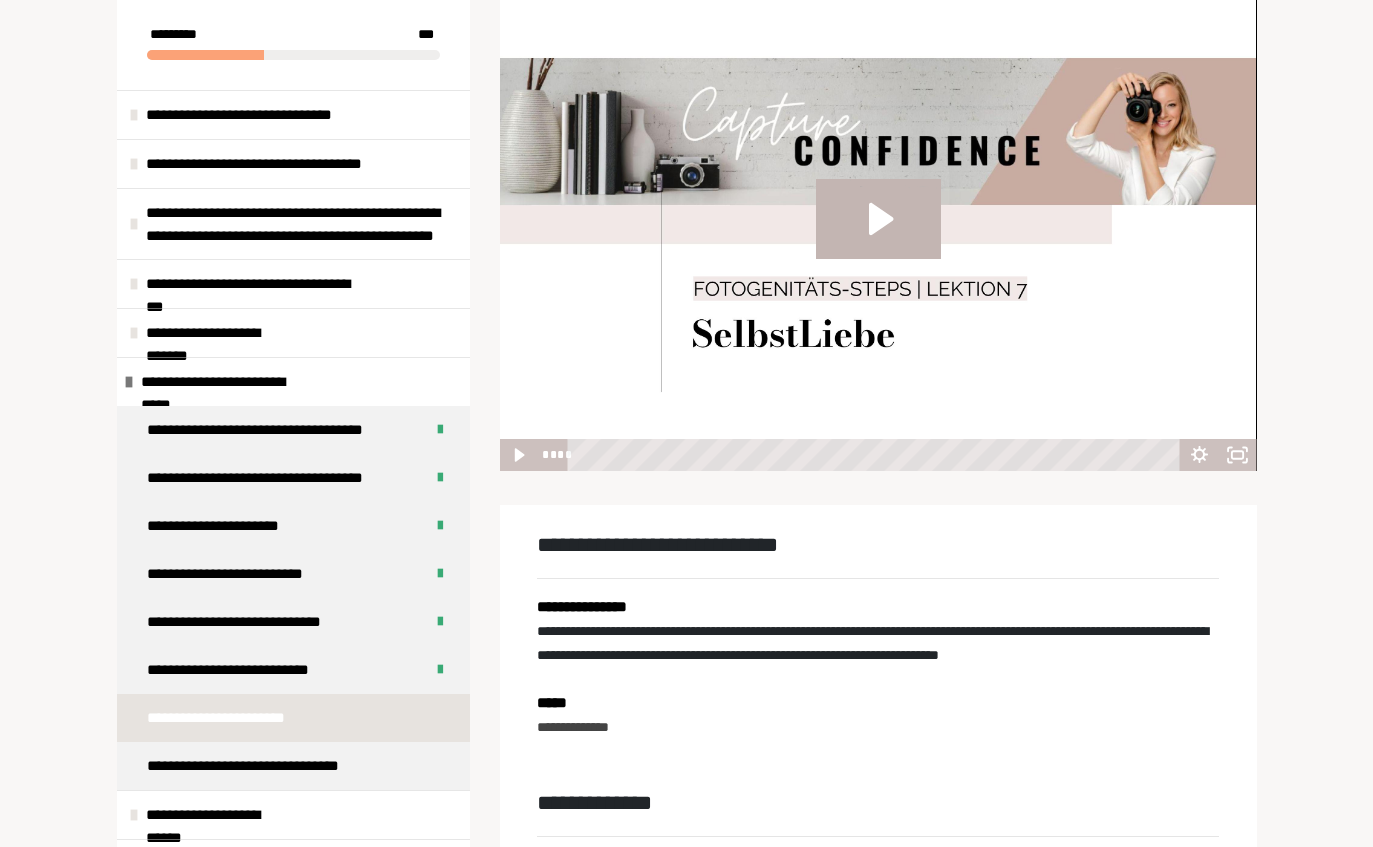scroll, scrollTop: 314, scrollLeft: 0, axis: vertical 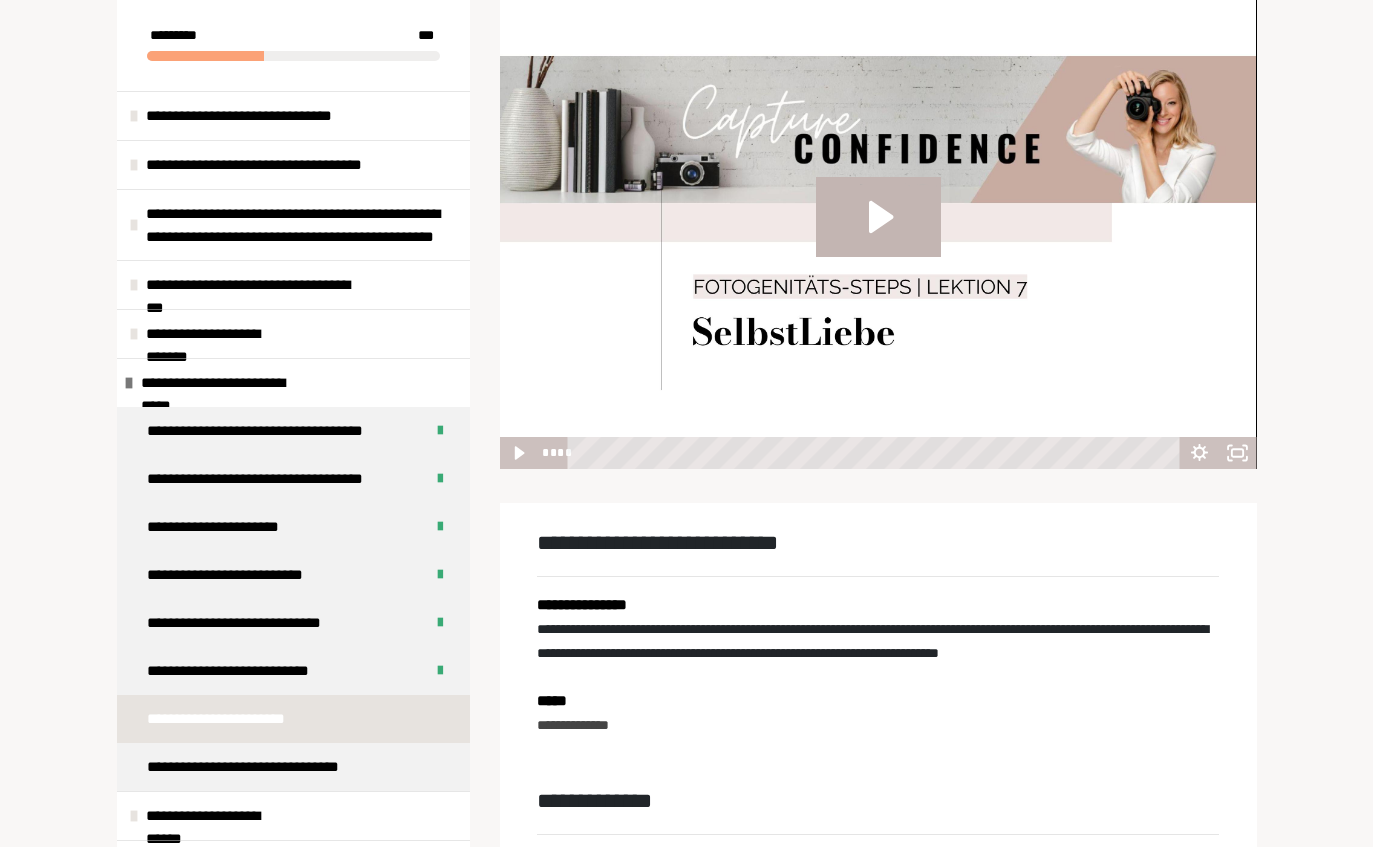 click 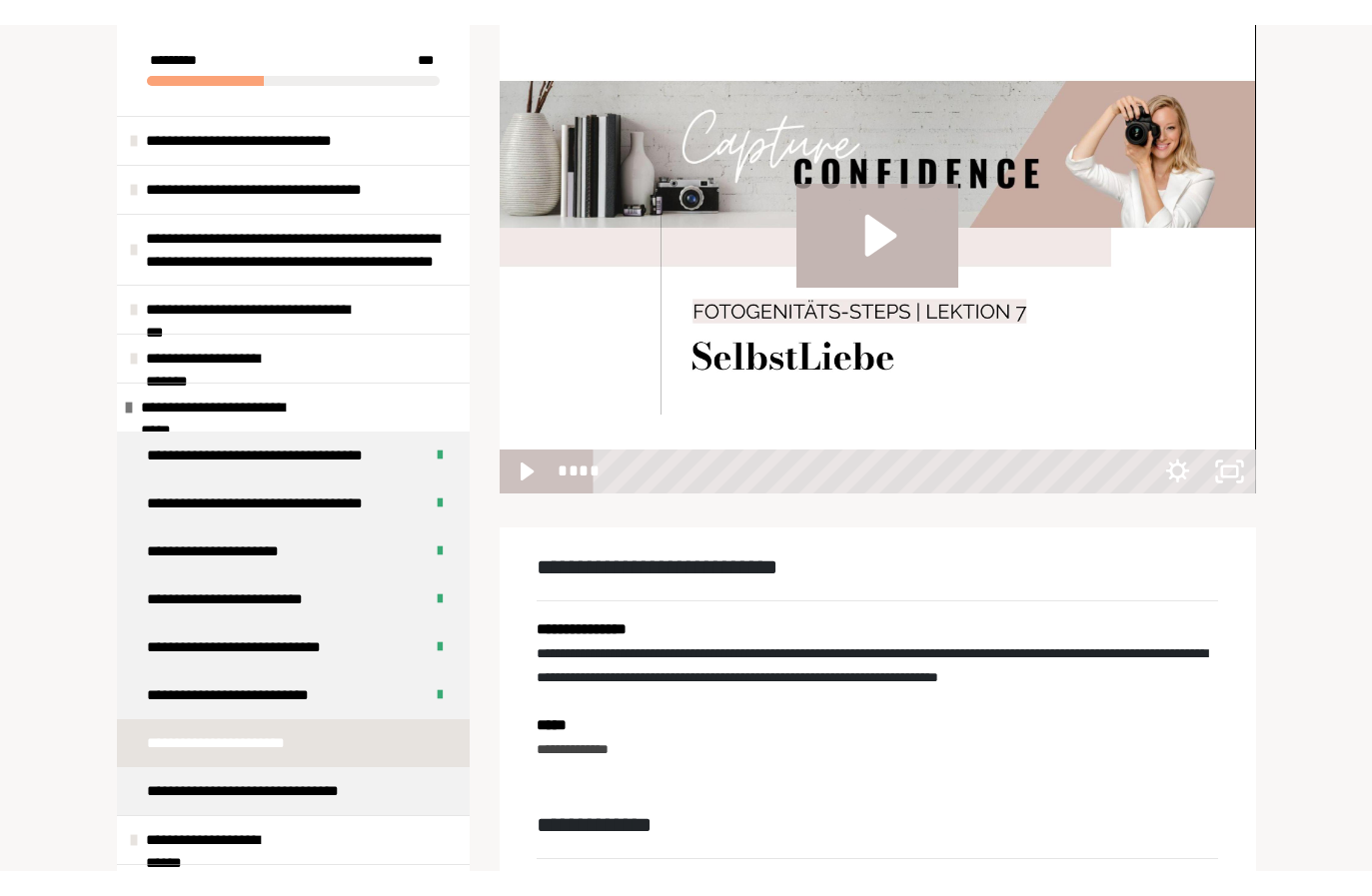 scroll, scrollTop: 24, scrollLeft: 0, axis: vertical 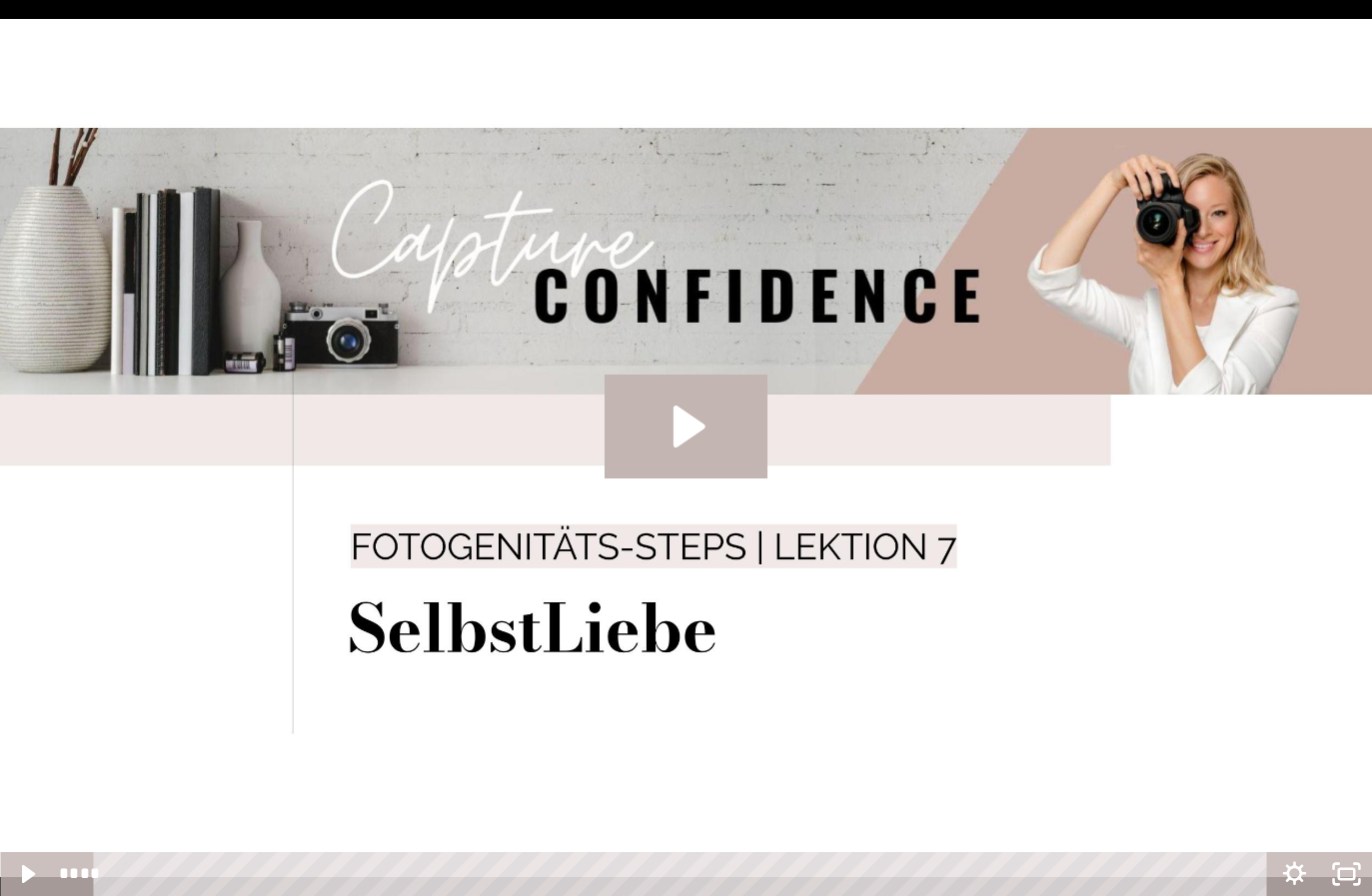 click 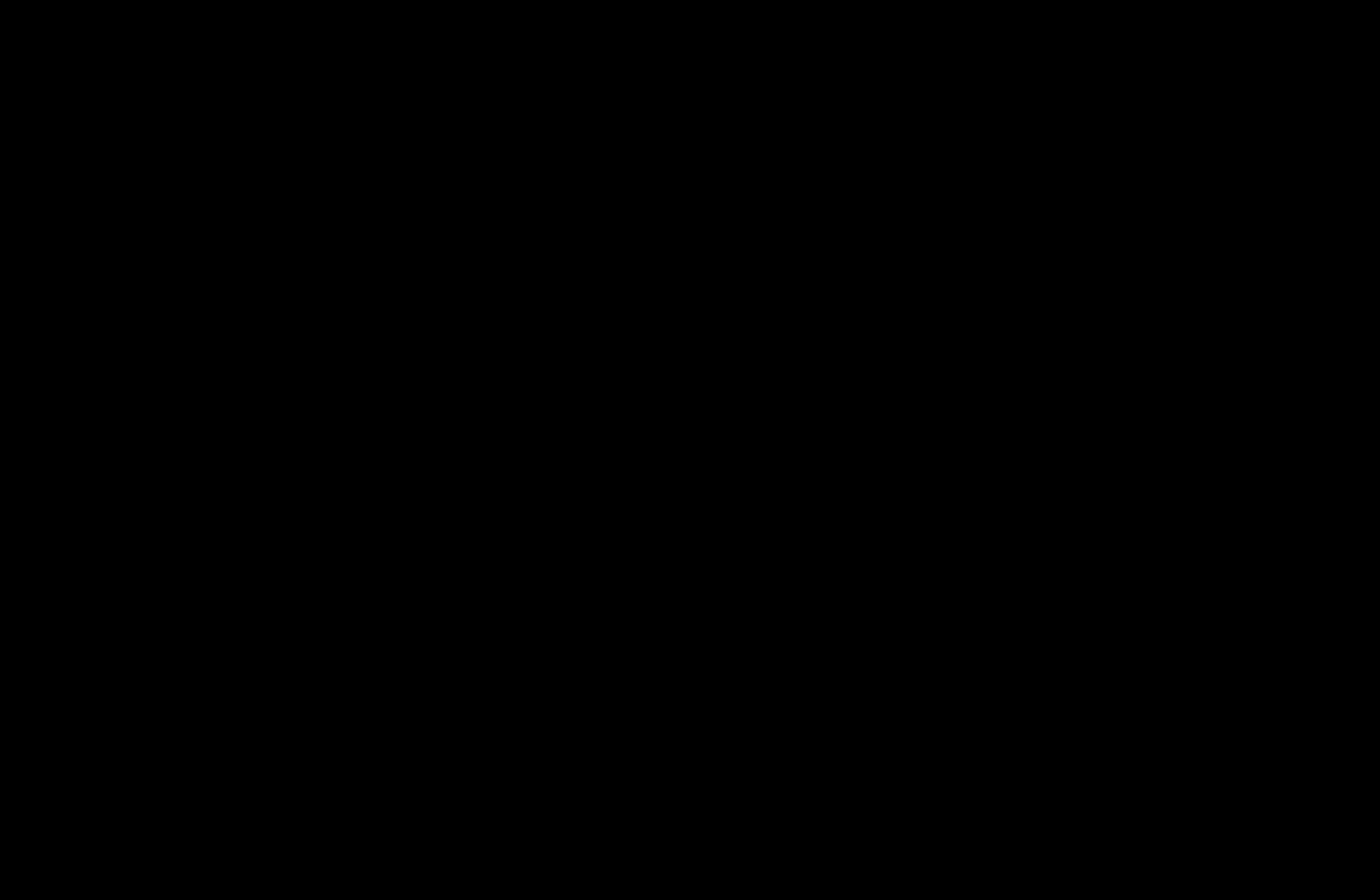 click at bounding box center (686, 448) 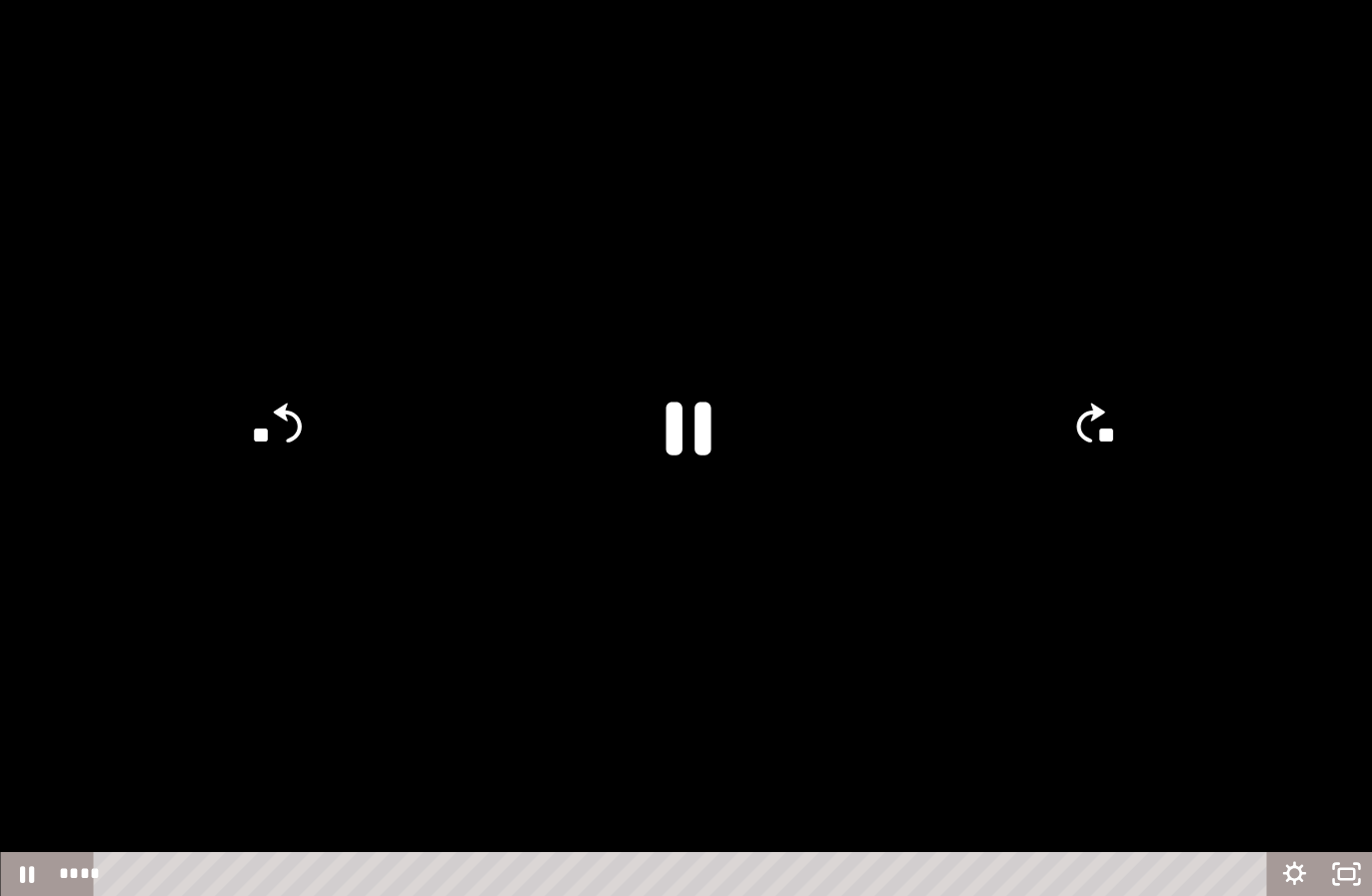 click 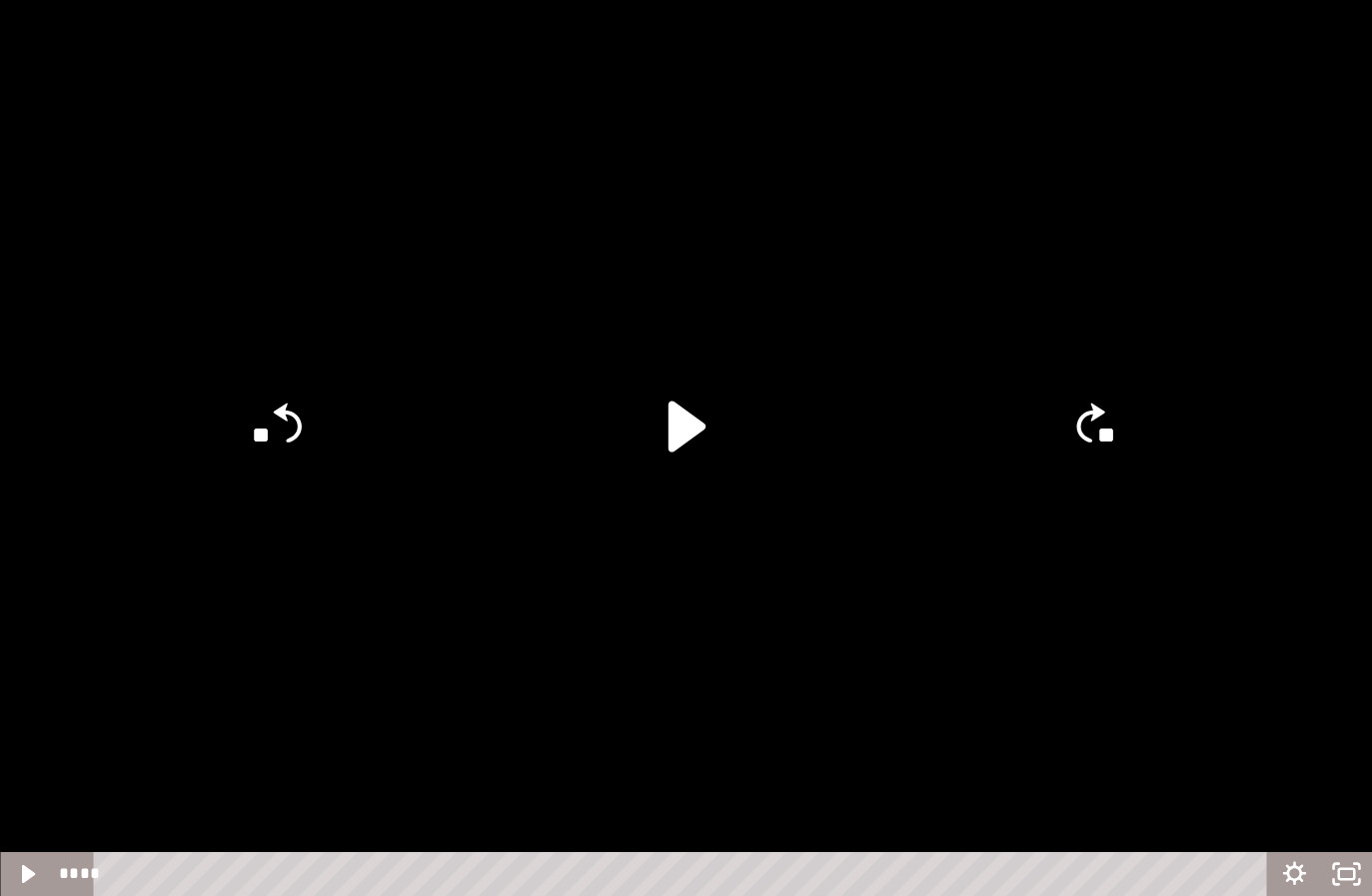 click 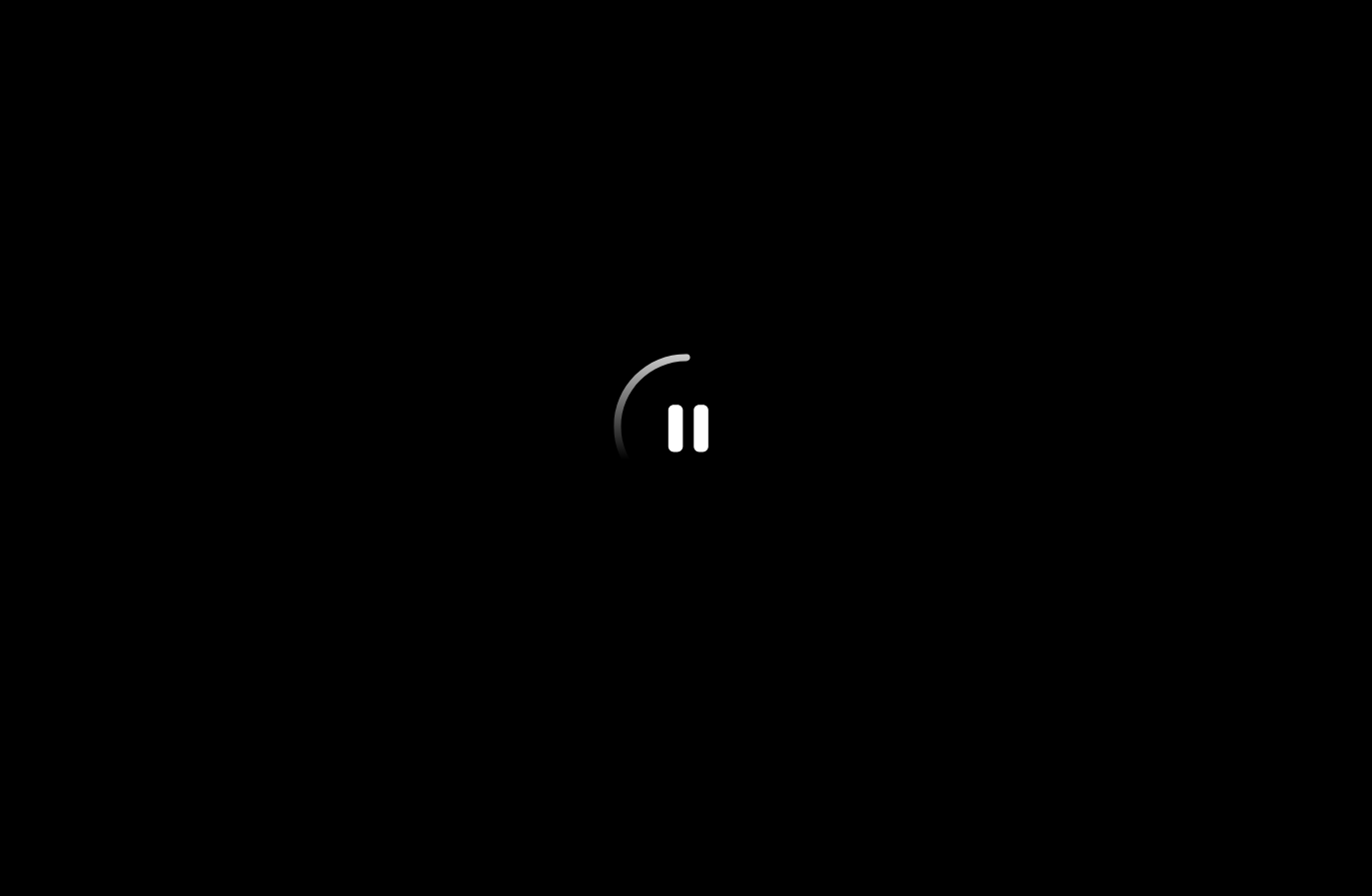 click 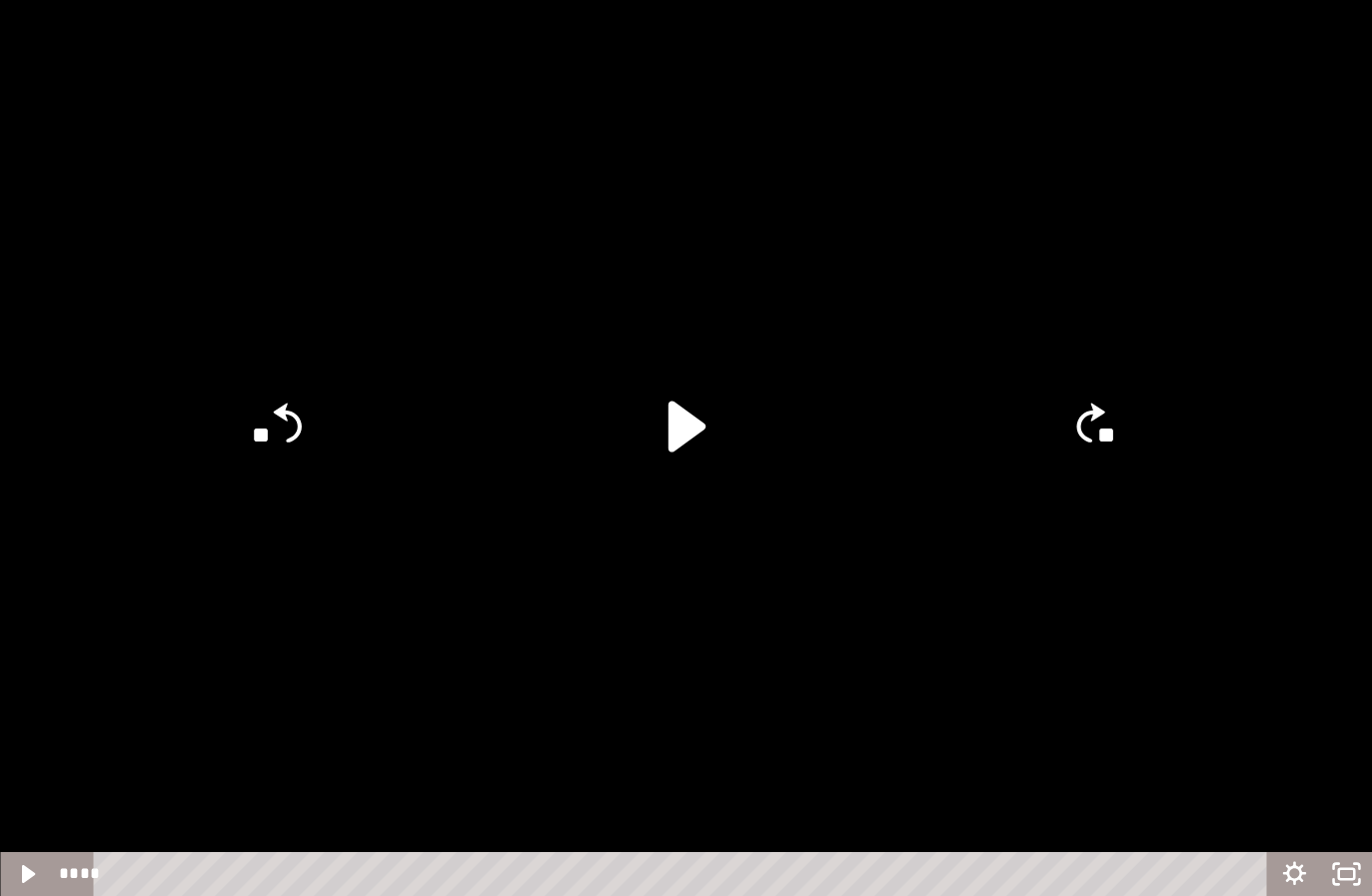 click 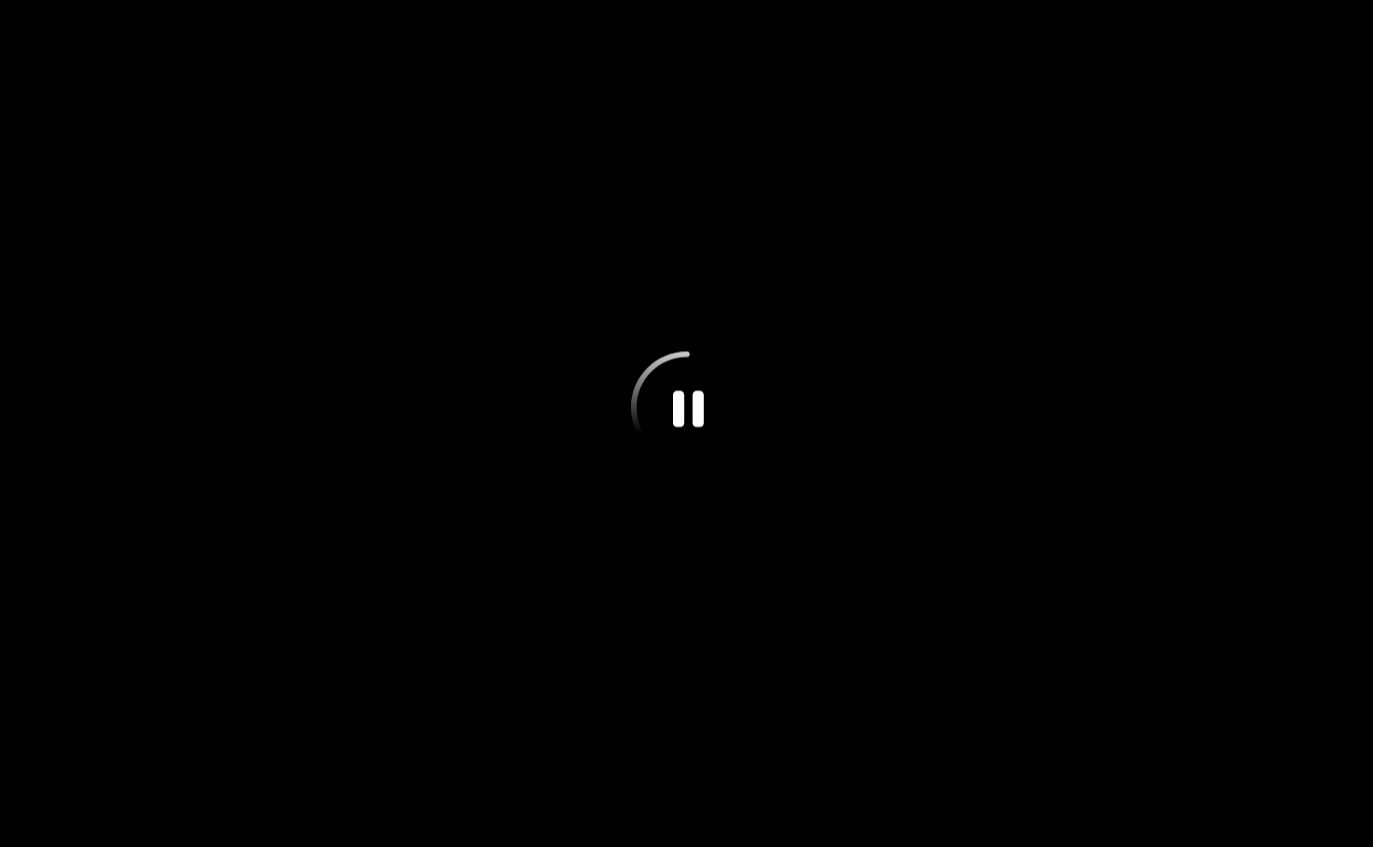 scroll, scrollTop: 0, scrollLeft: 0, axis: both 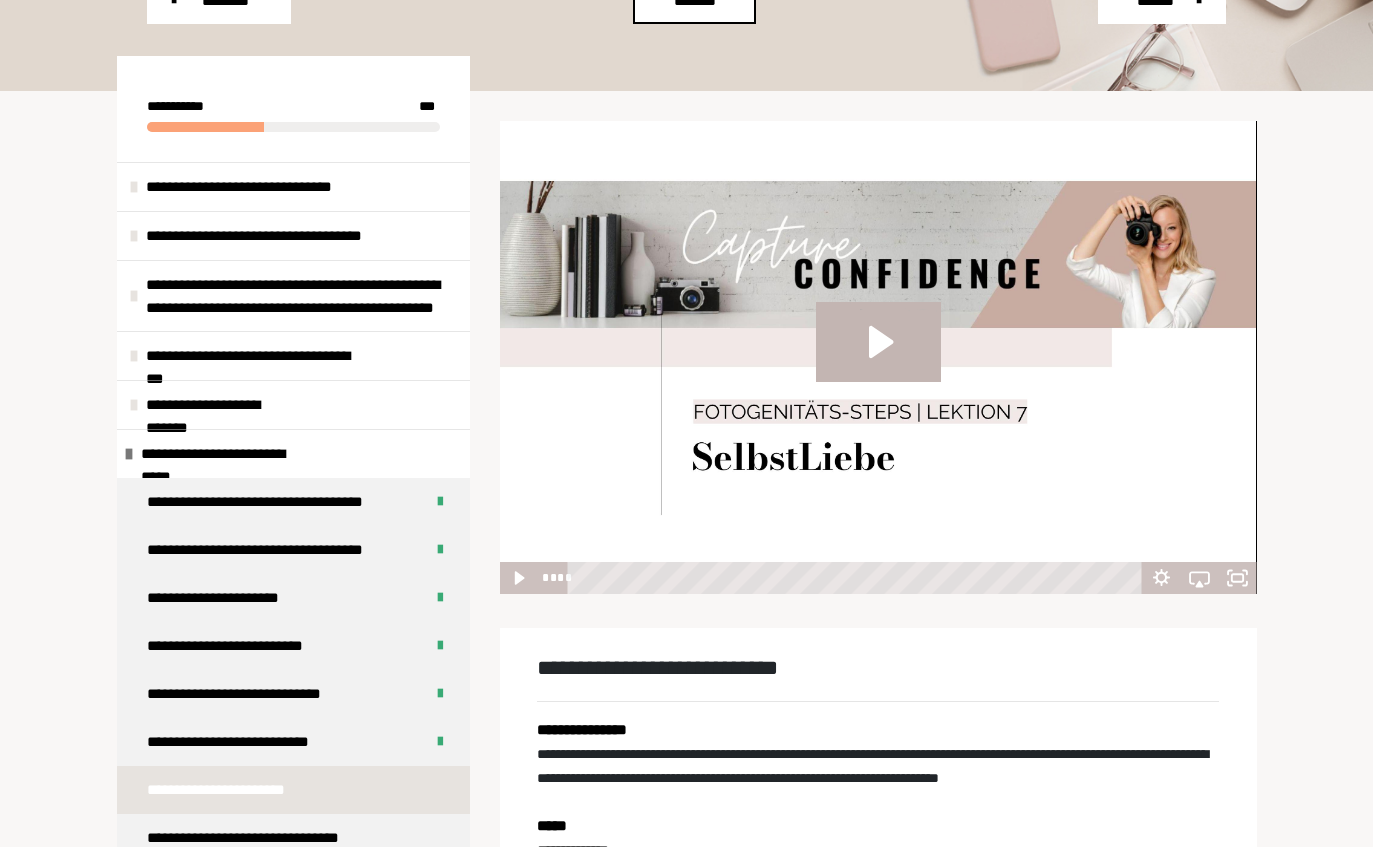 click 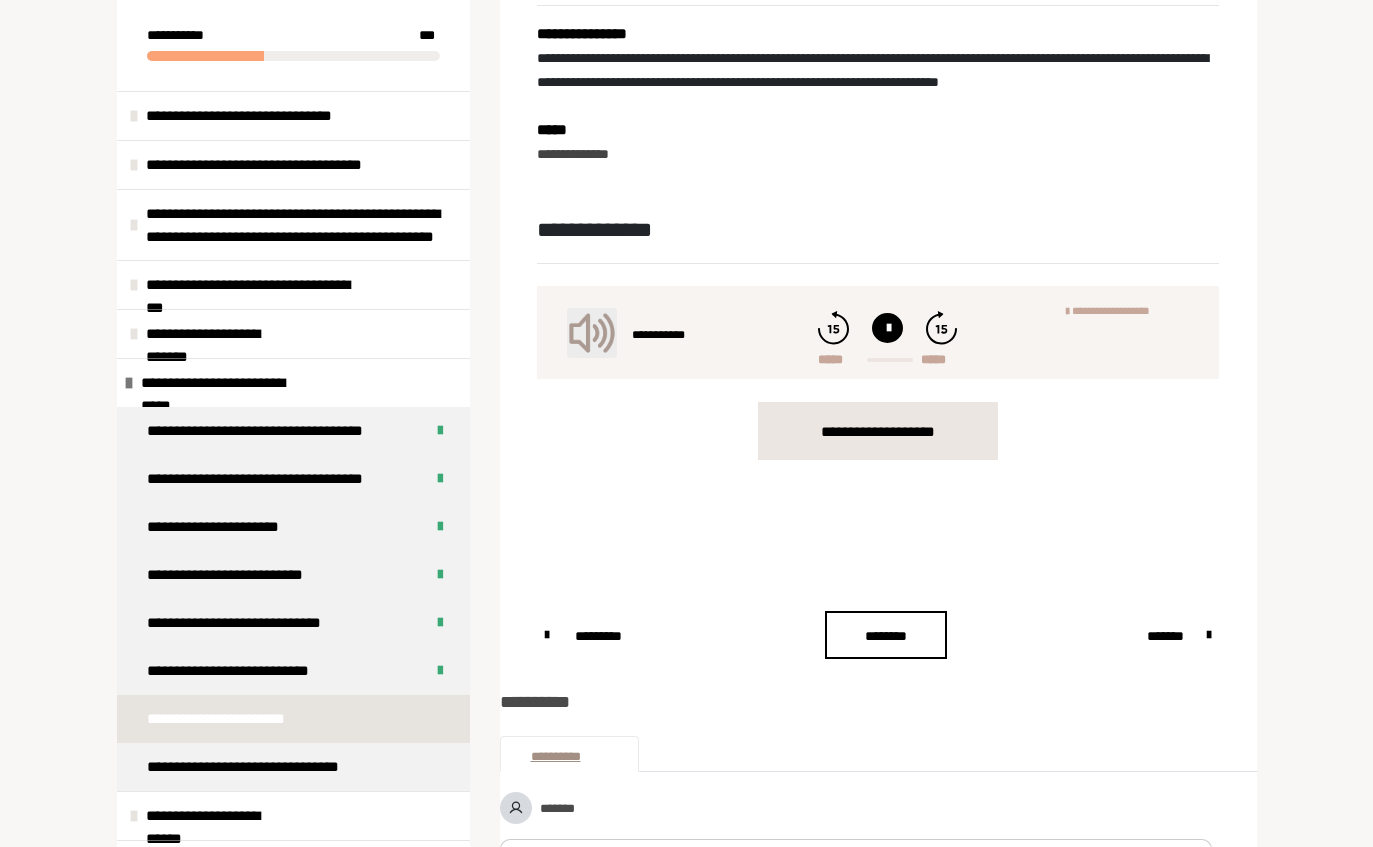 scroll, scrollTop: 891, scrollLeft: 0, axis: vertical 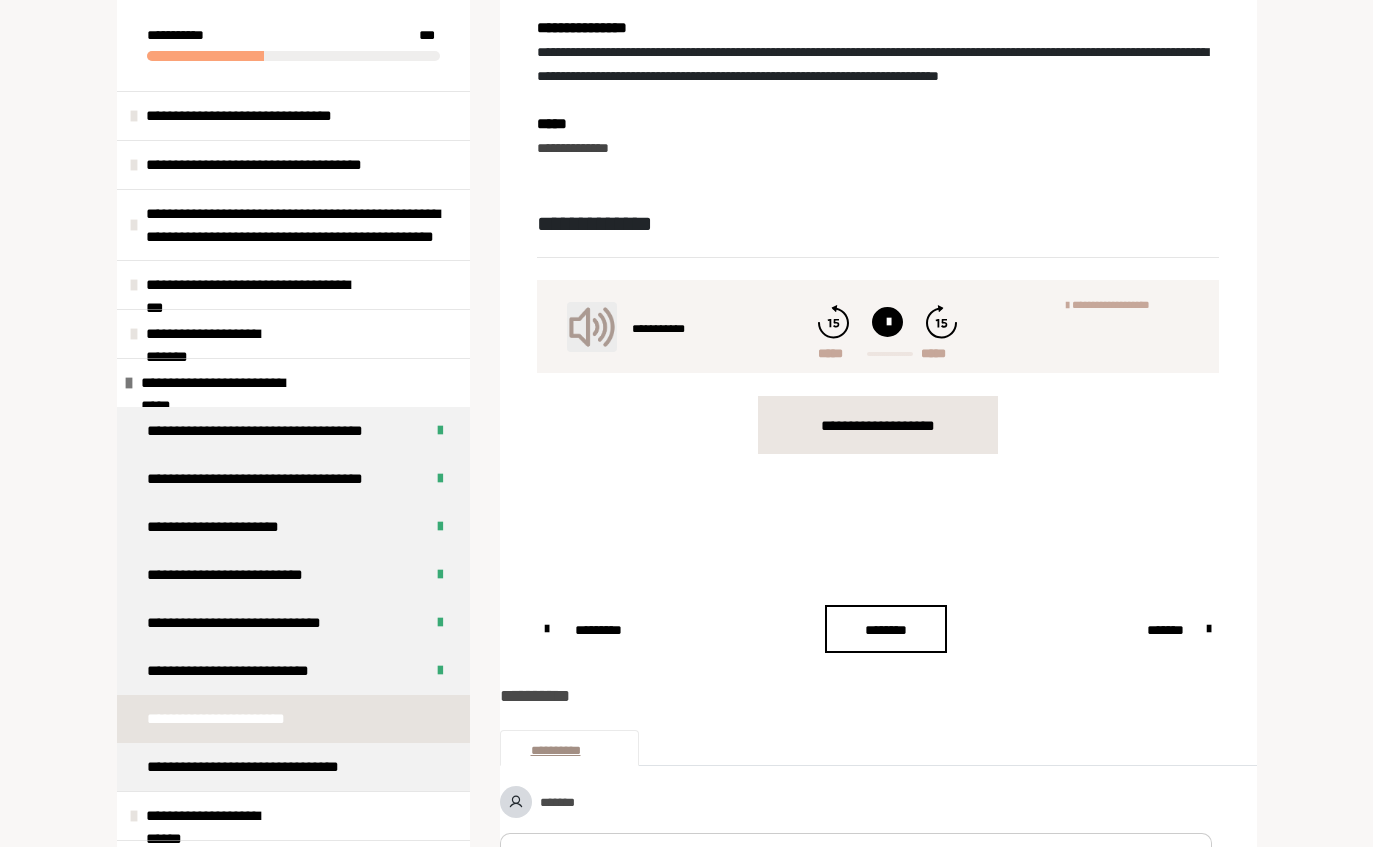 click on "********" at bounding box center [886, 630] 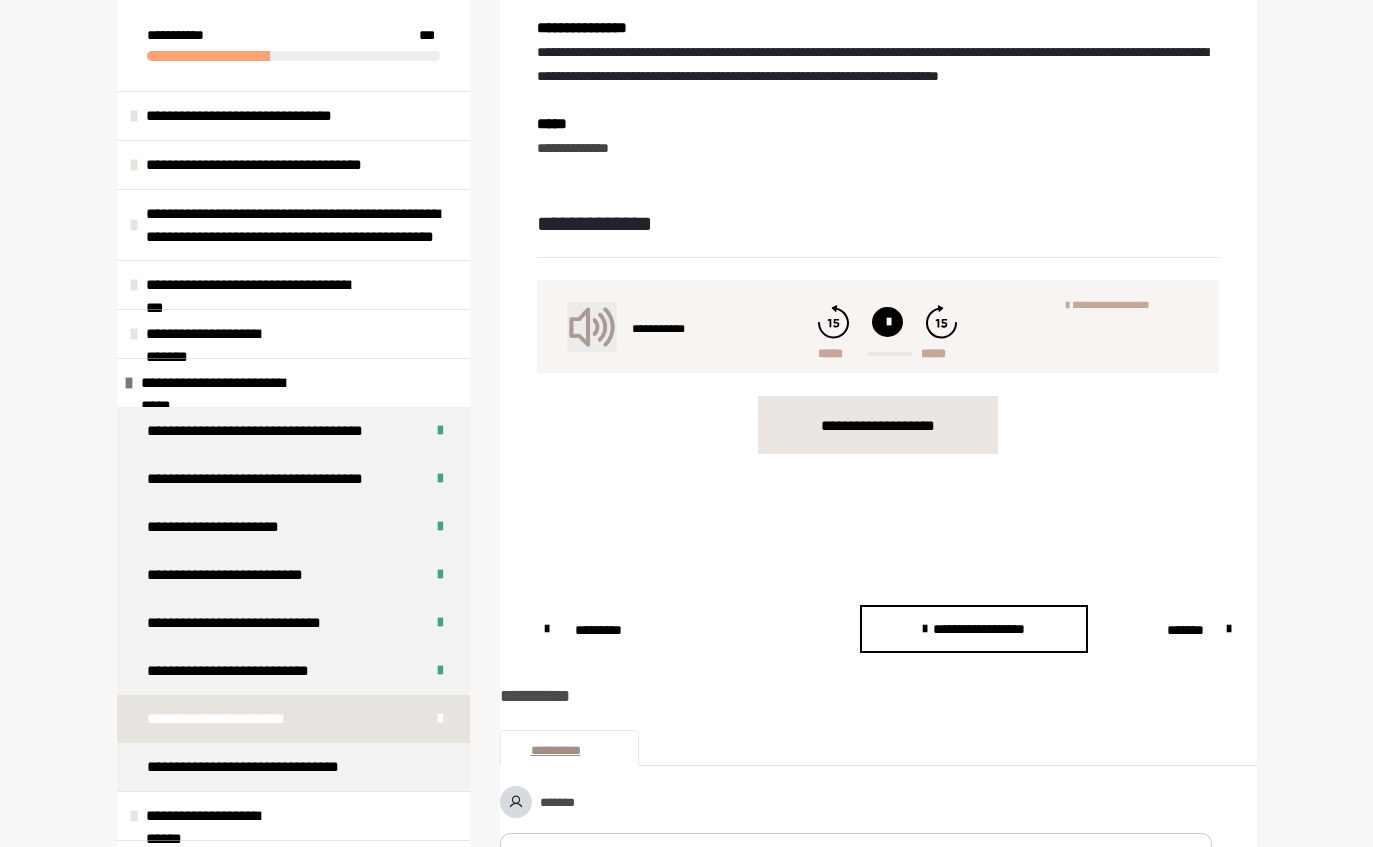 click on "*******" at bounding box center (1185, 630) 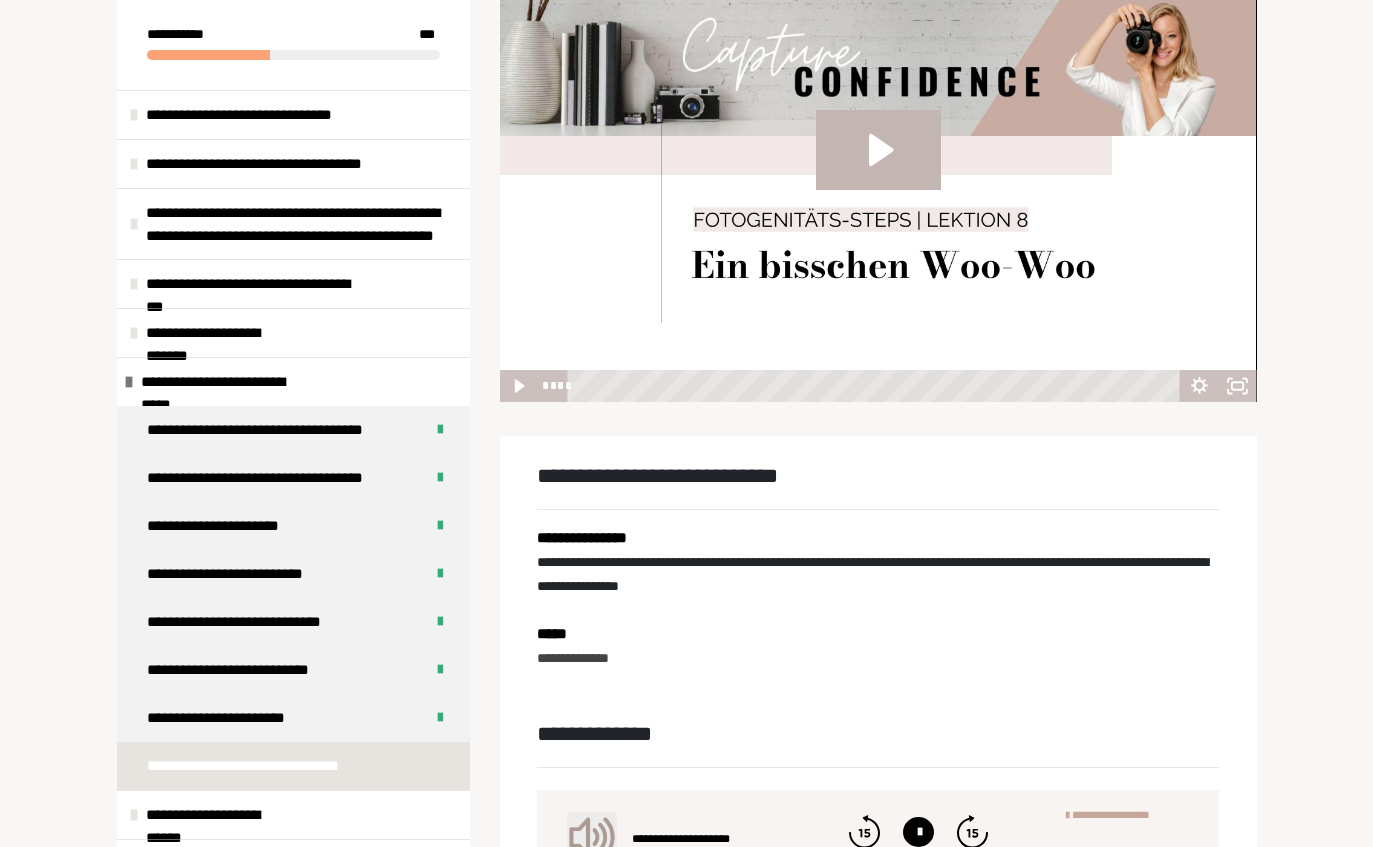 scroll, scrollTop: 357, scrollLeft: 0, axis: vertical 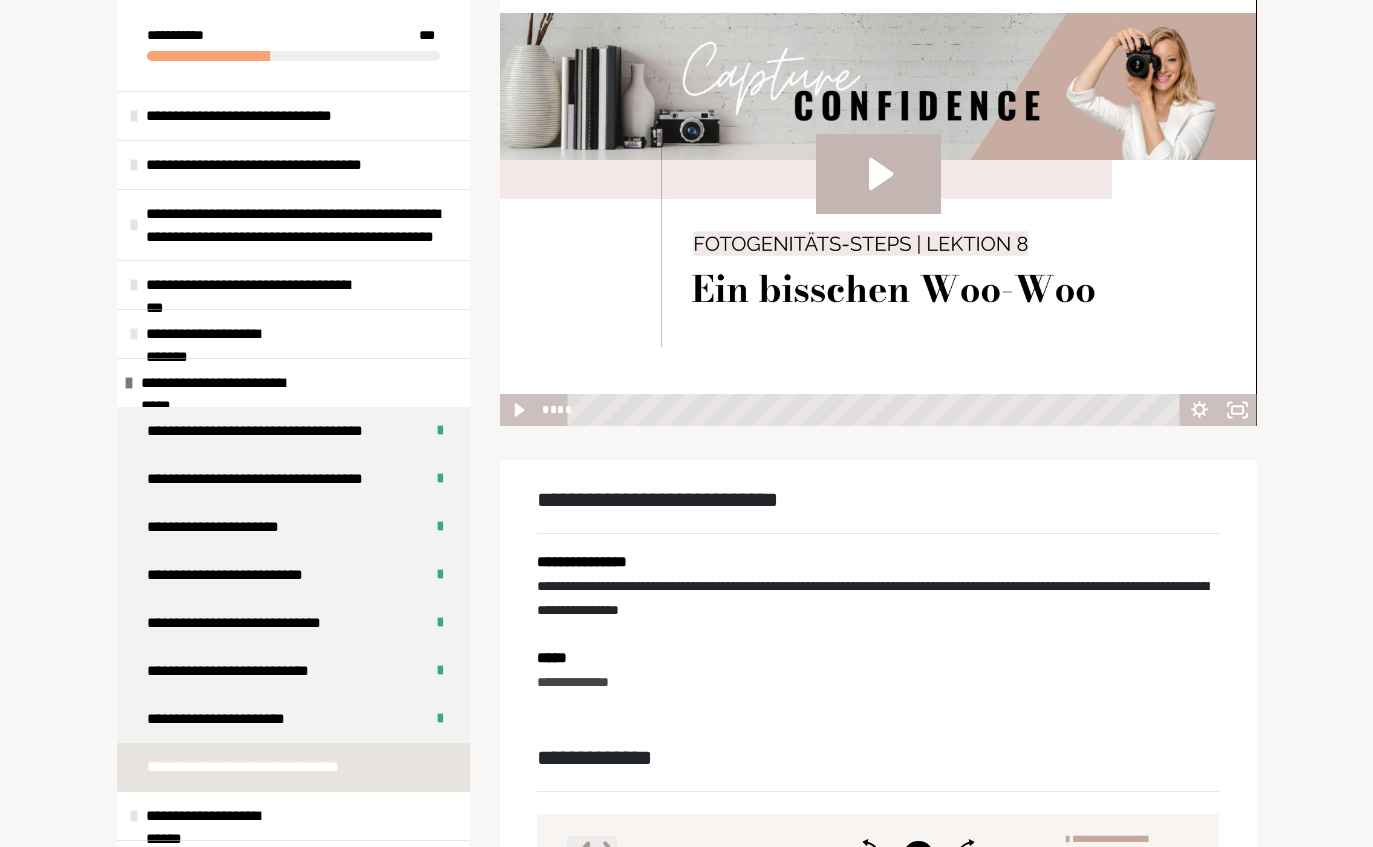 click 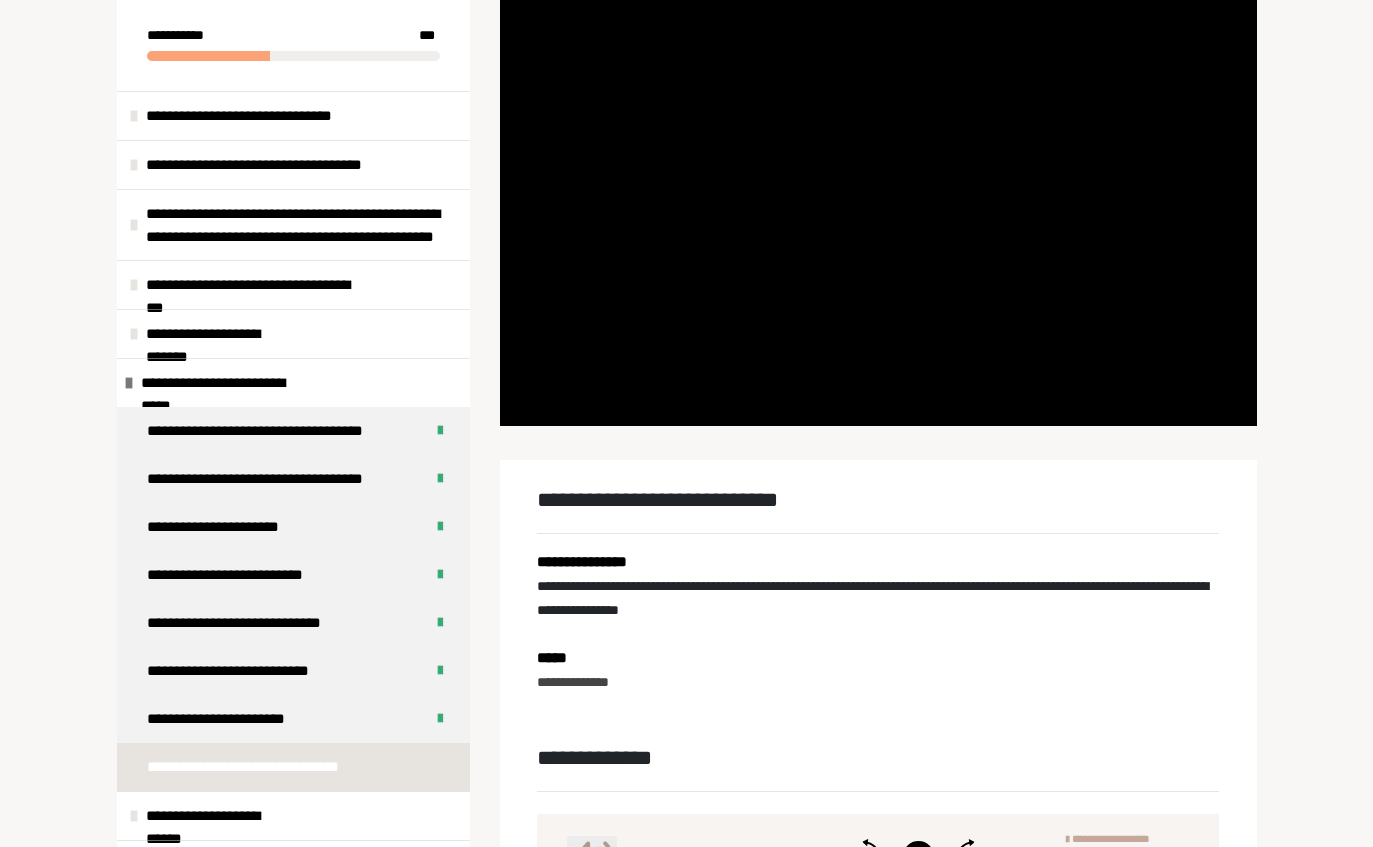 click at bounding box center (878, 189) 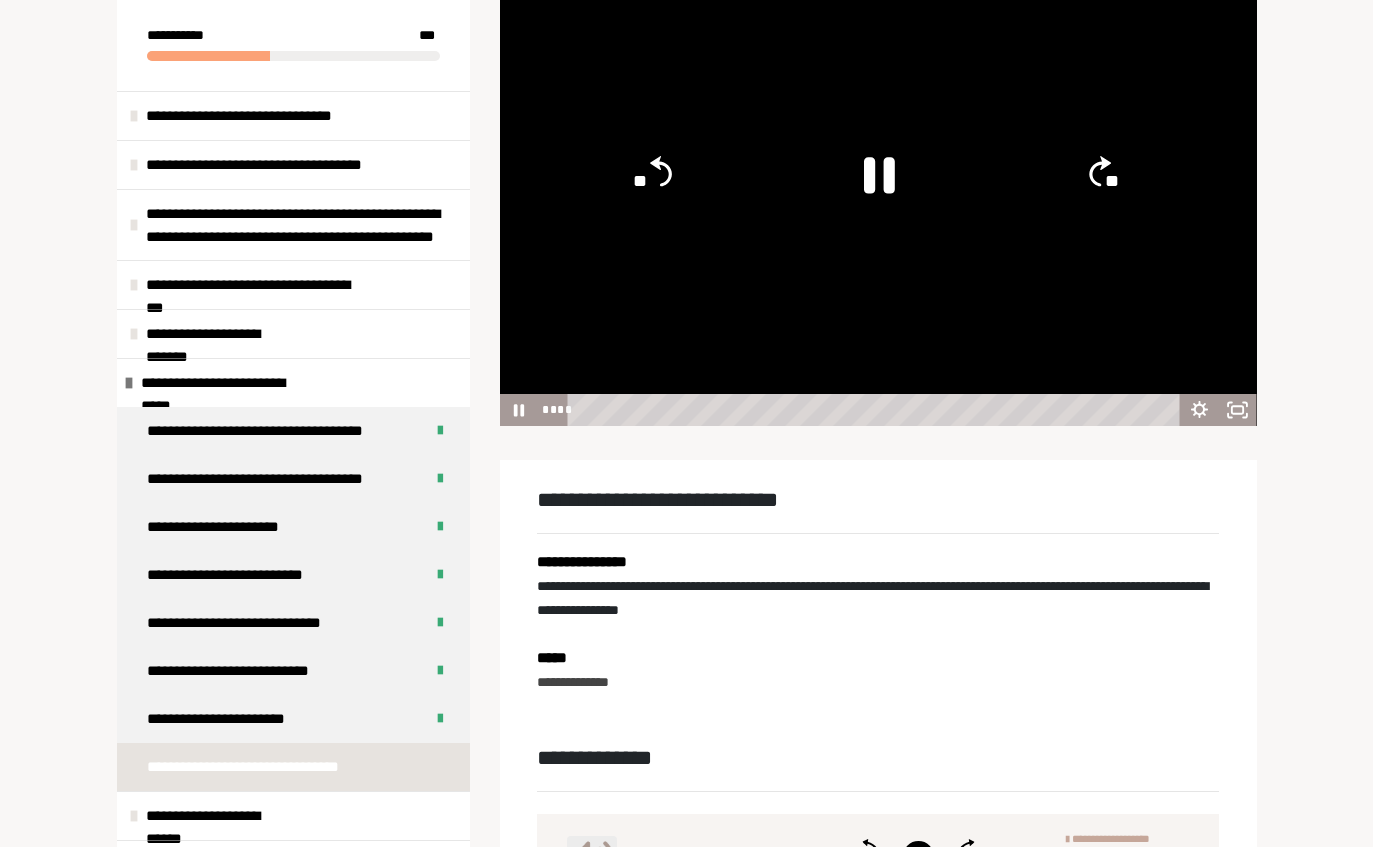 click 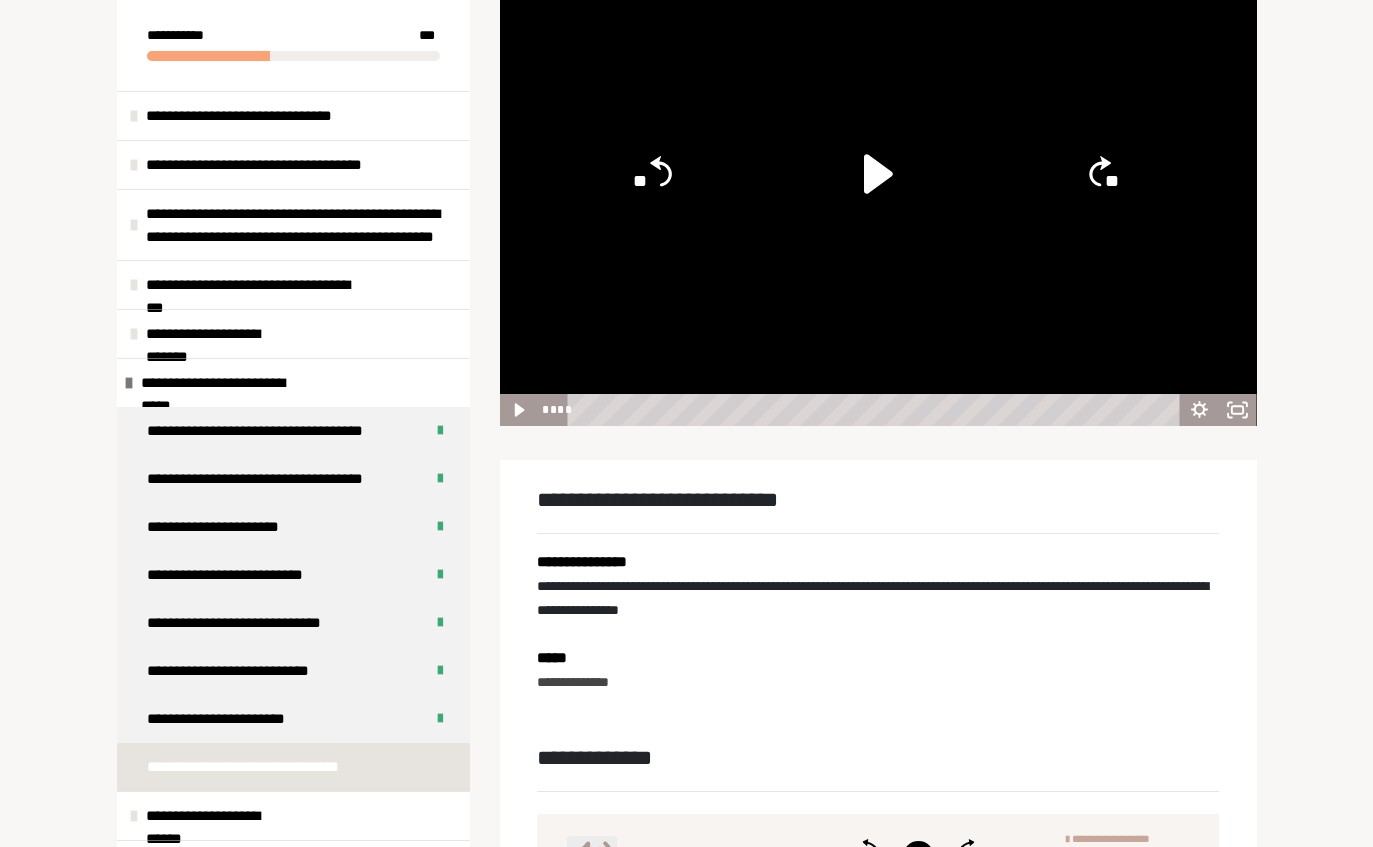 click 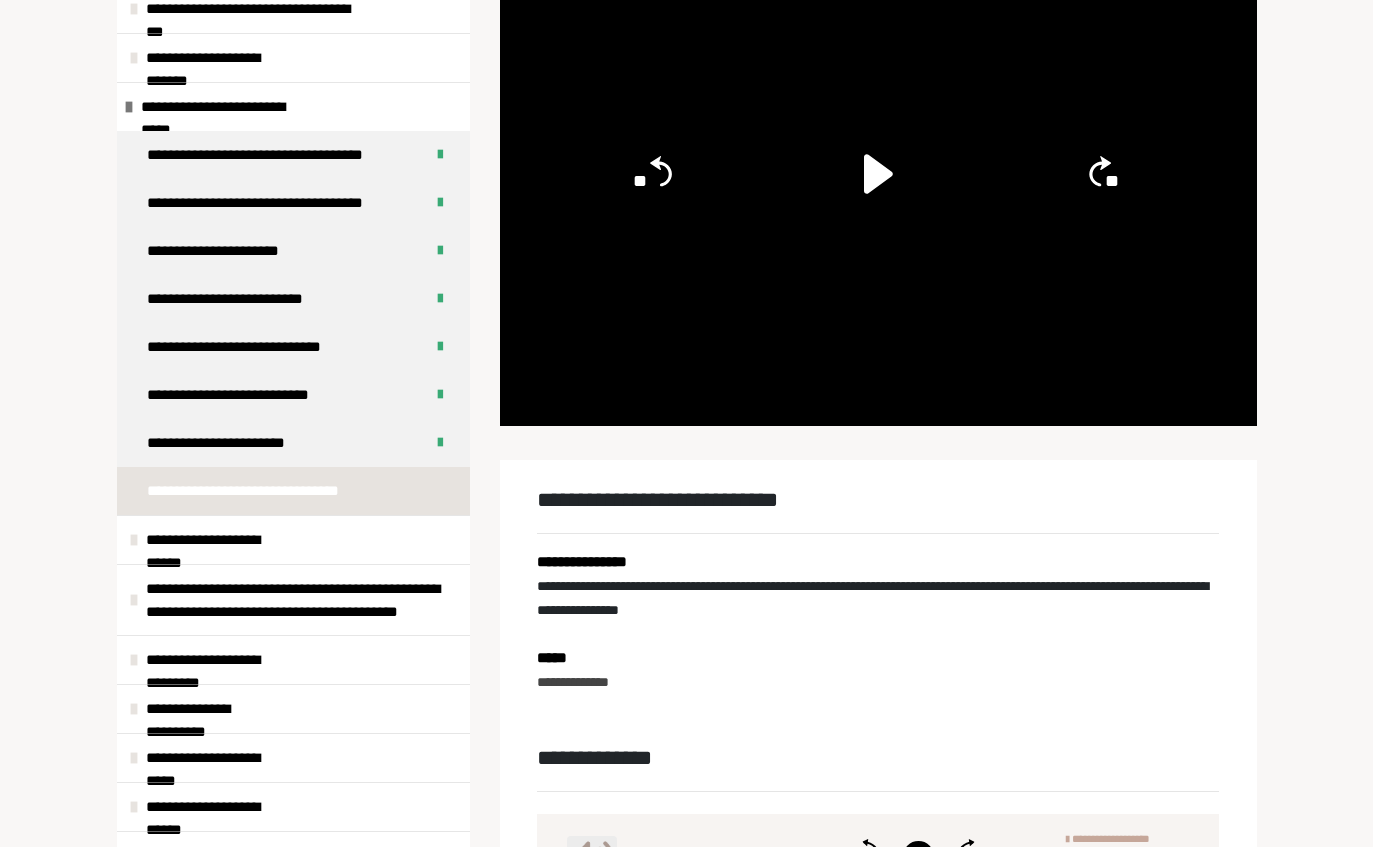scroll, scrollTop: 310, scrollLeft: 0, axis: vertical 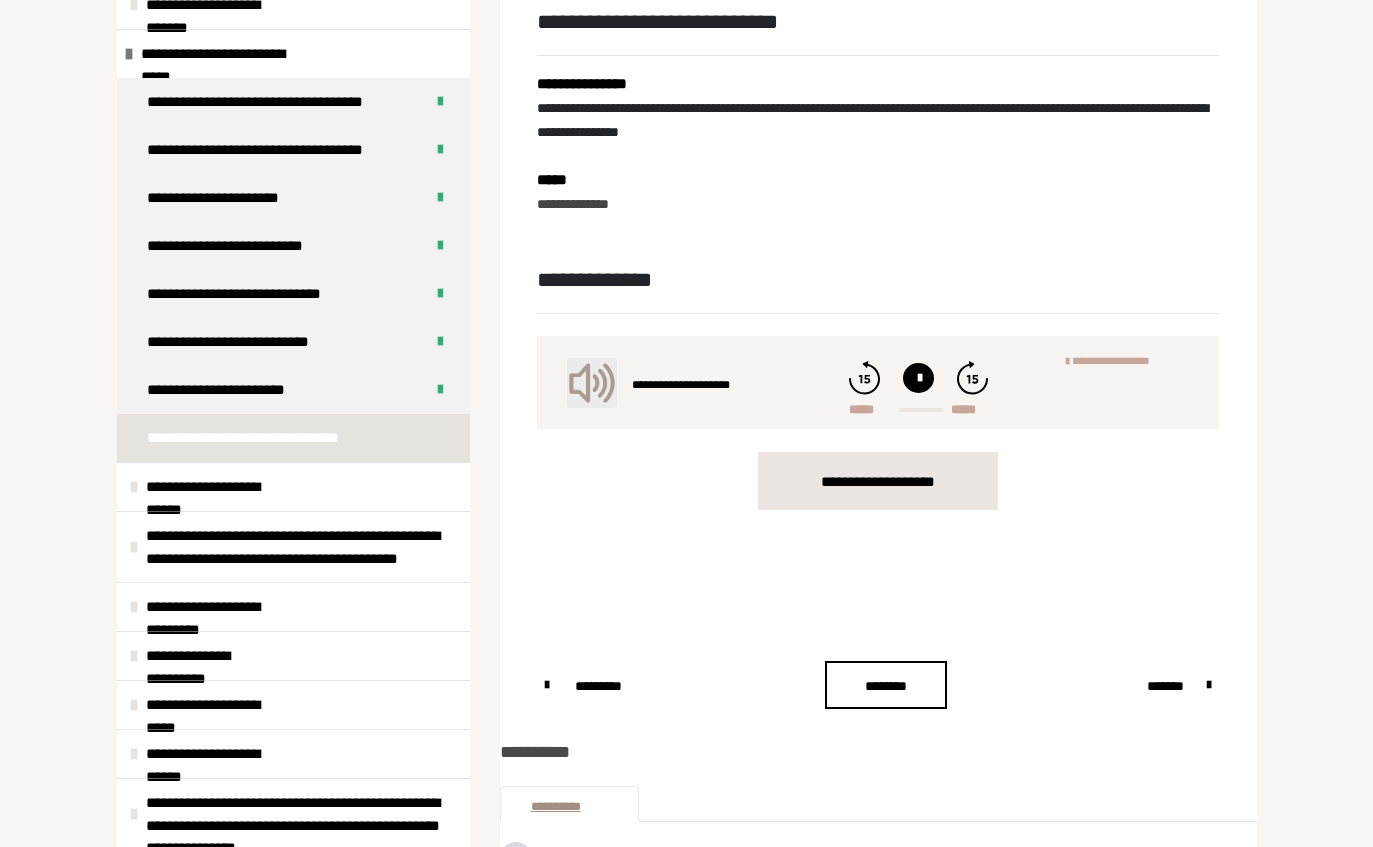 click on "********" at bounding box center (886, 686) 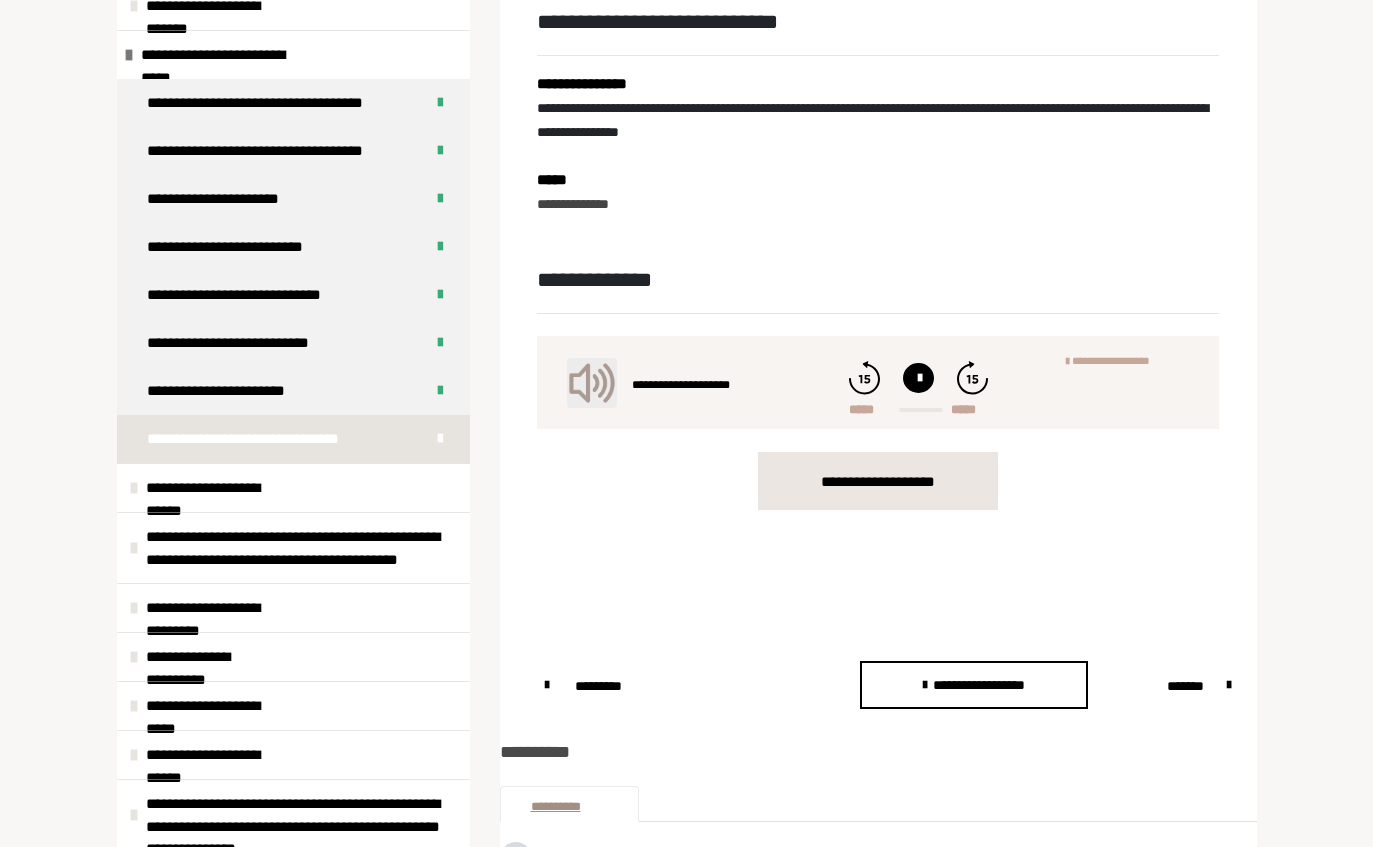 click on "*******" at bounding box center (1185, 686) 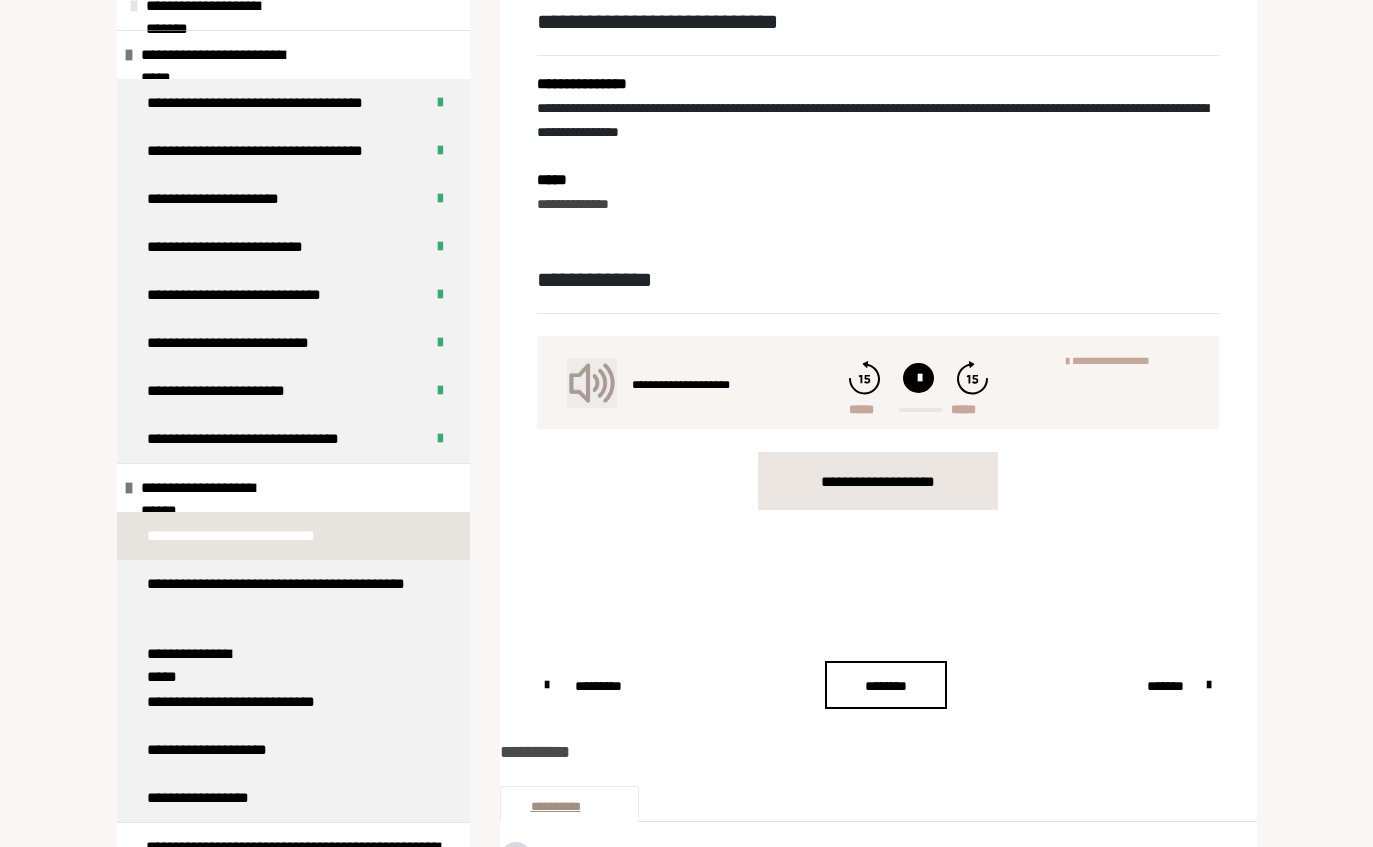 scroll, scrollTop: 707, scrollLeft: 0, axis: vertical 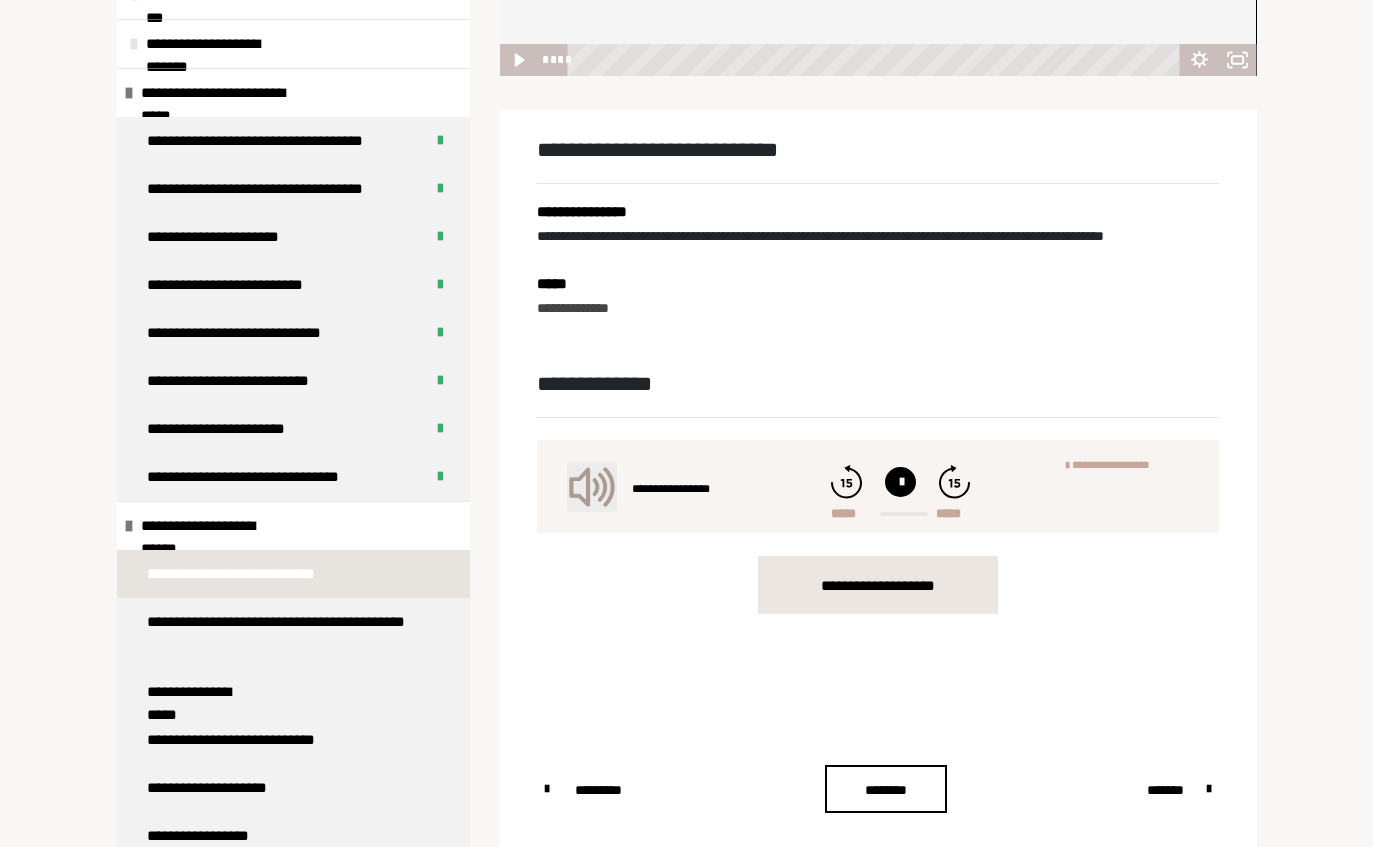 click on "**********" at bounding box center (293, 92) 